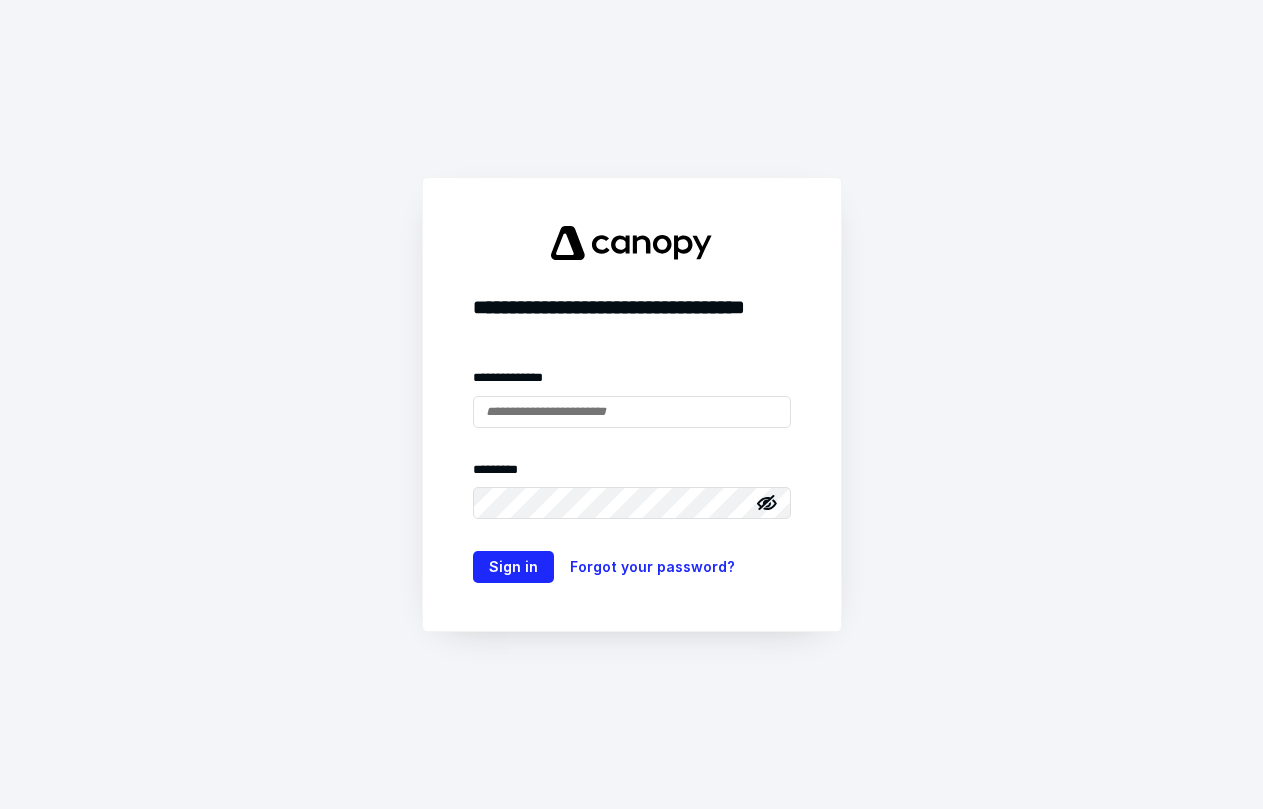 scroll, scrollTop: 0, scrollLeft: 0, axis: both 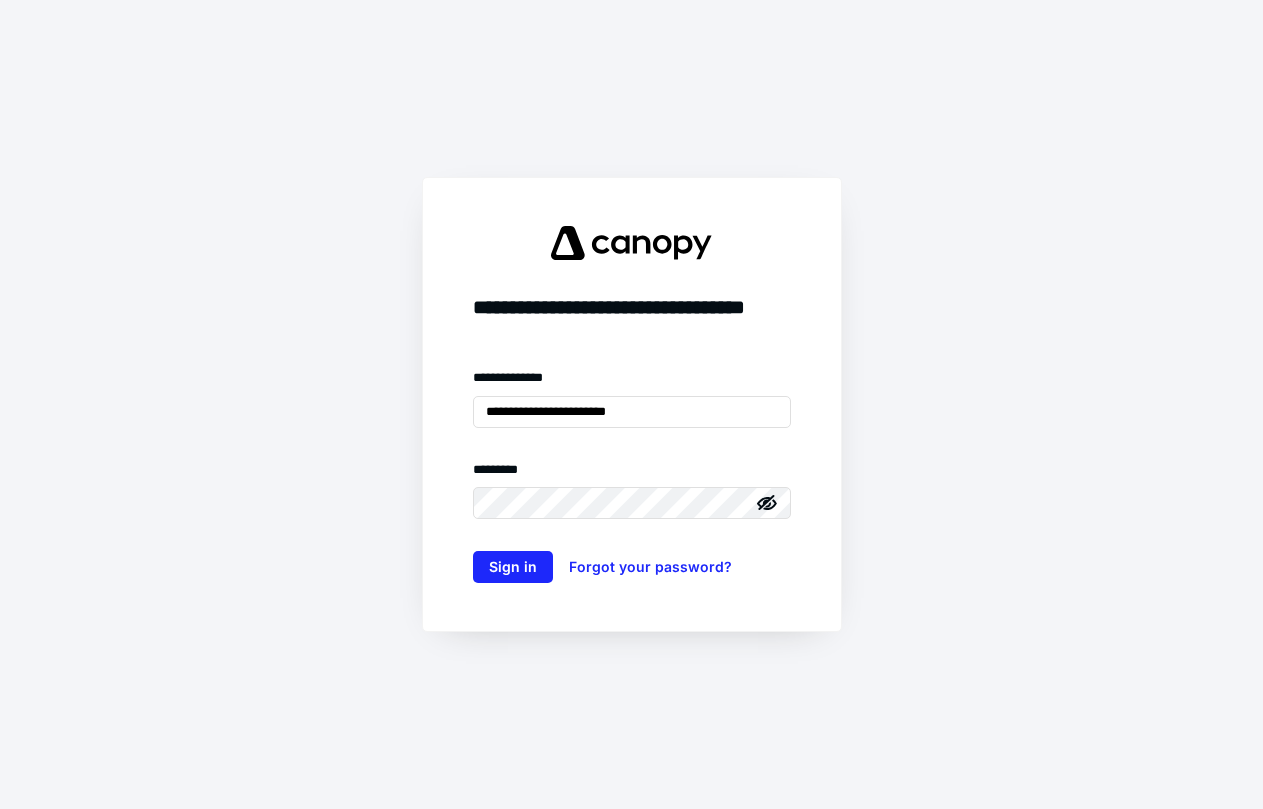 type on "**********" 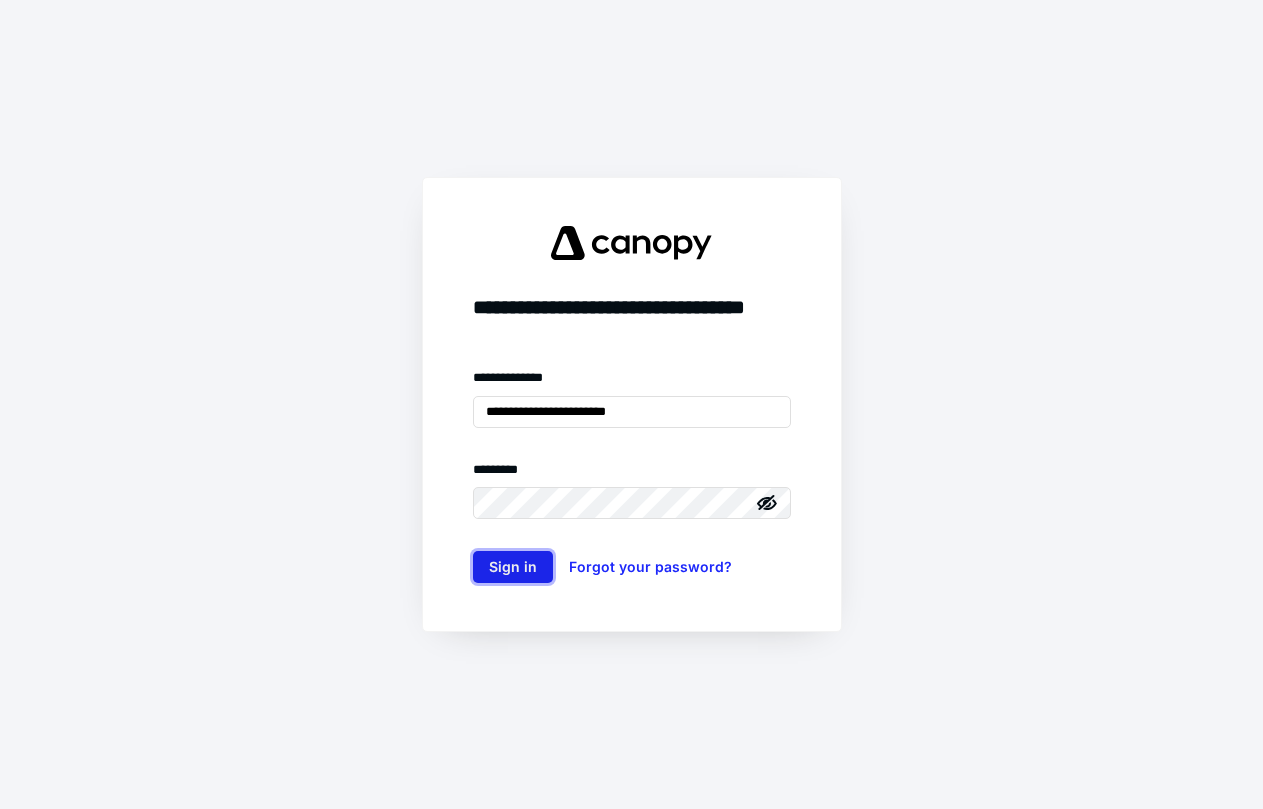 click on "Sign in" at bounding box center [513, 567] 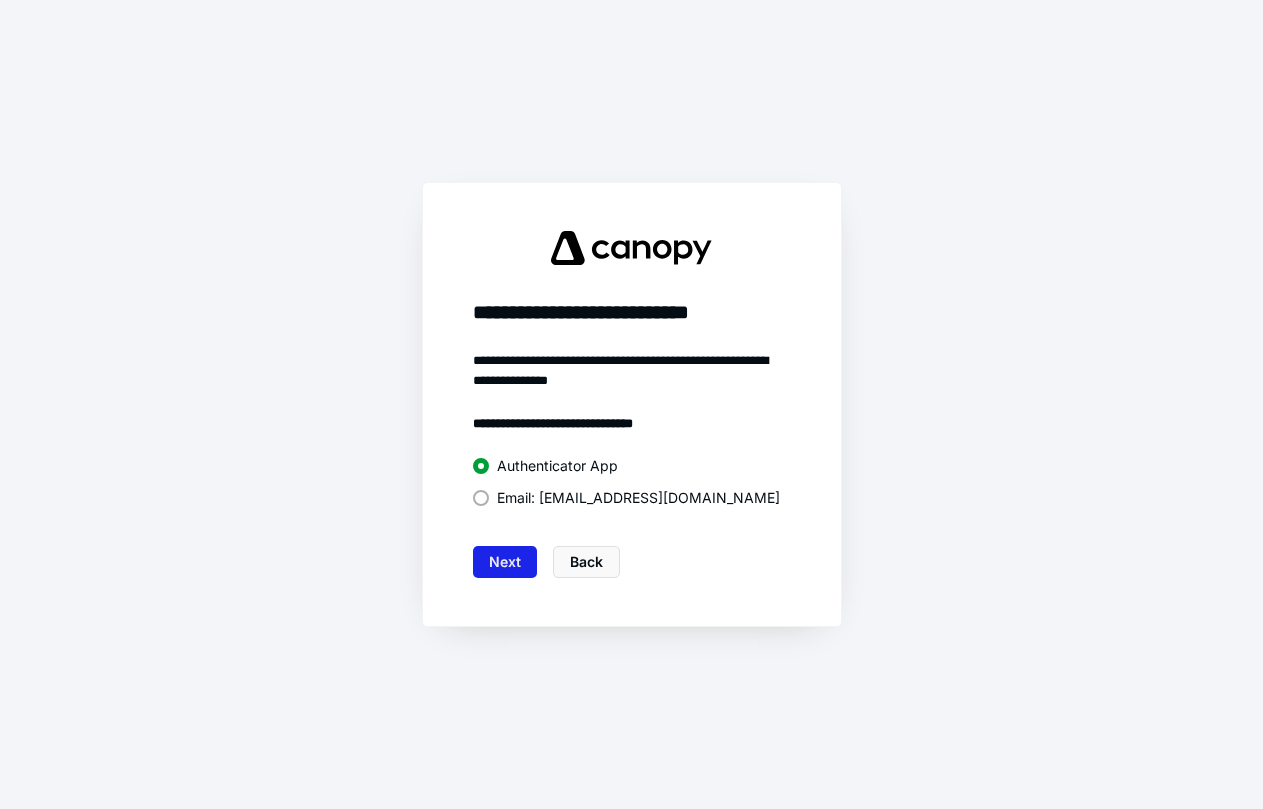 click on "Next" at bounding box center [505, 562] 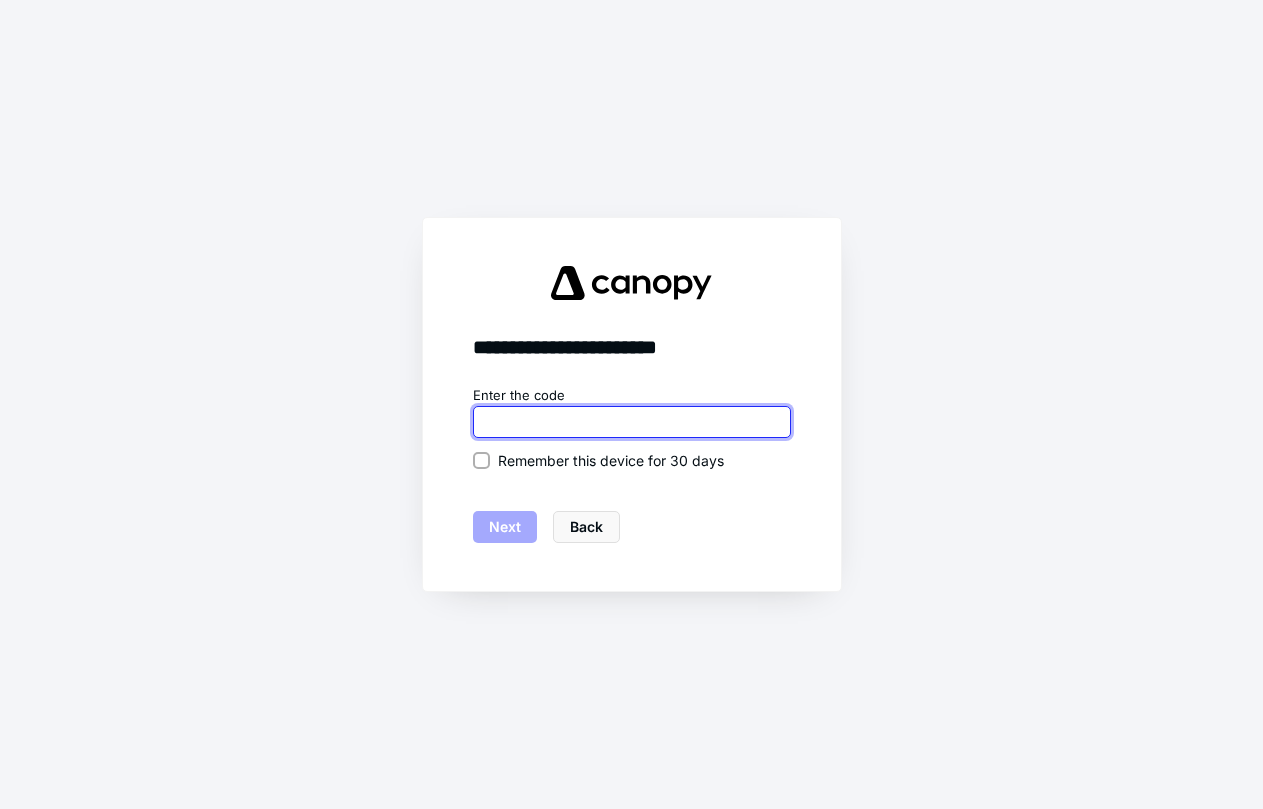 click at bounding box center (632, 422) 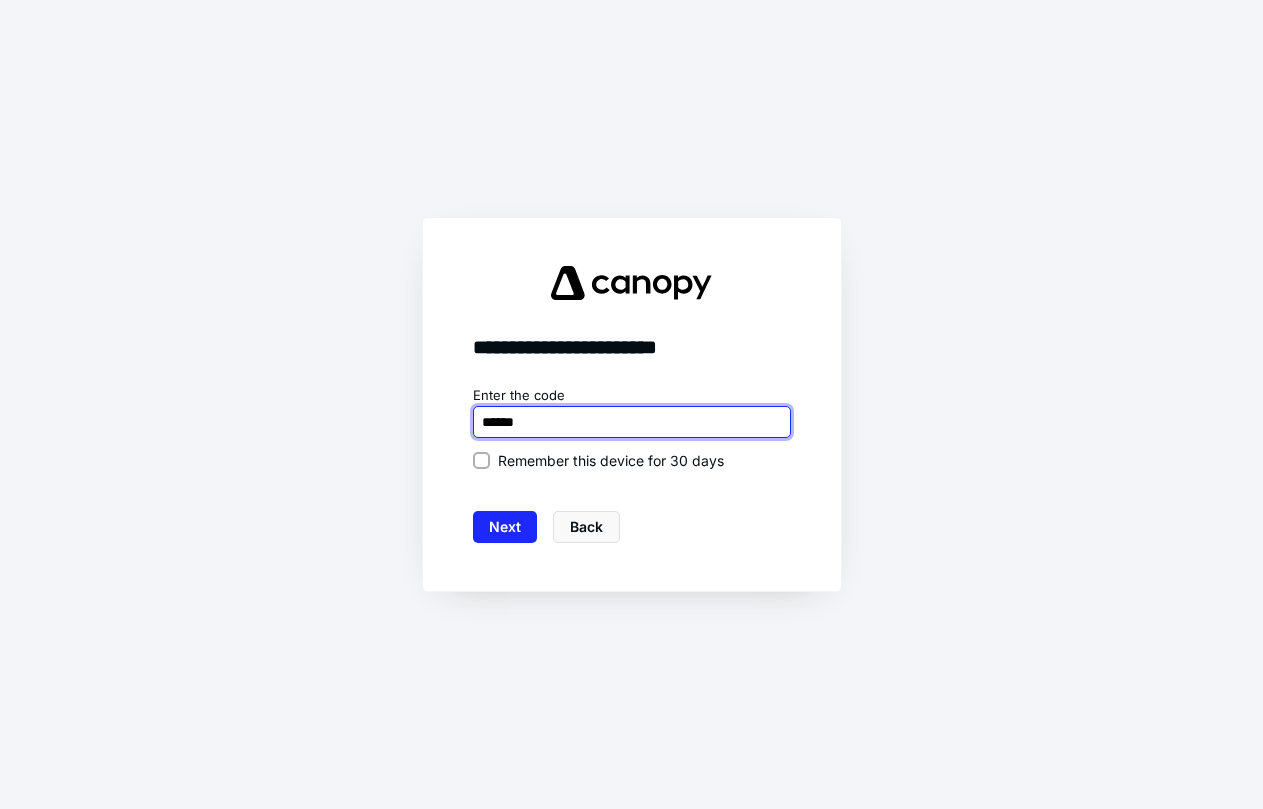 type on "******" 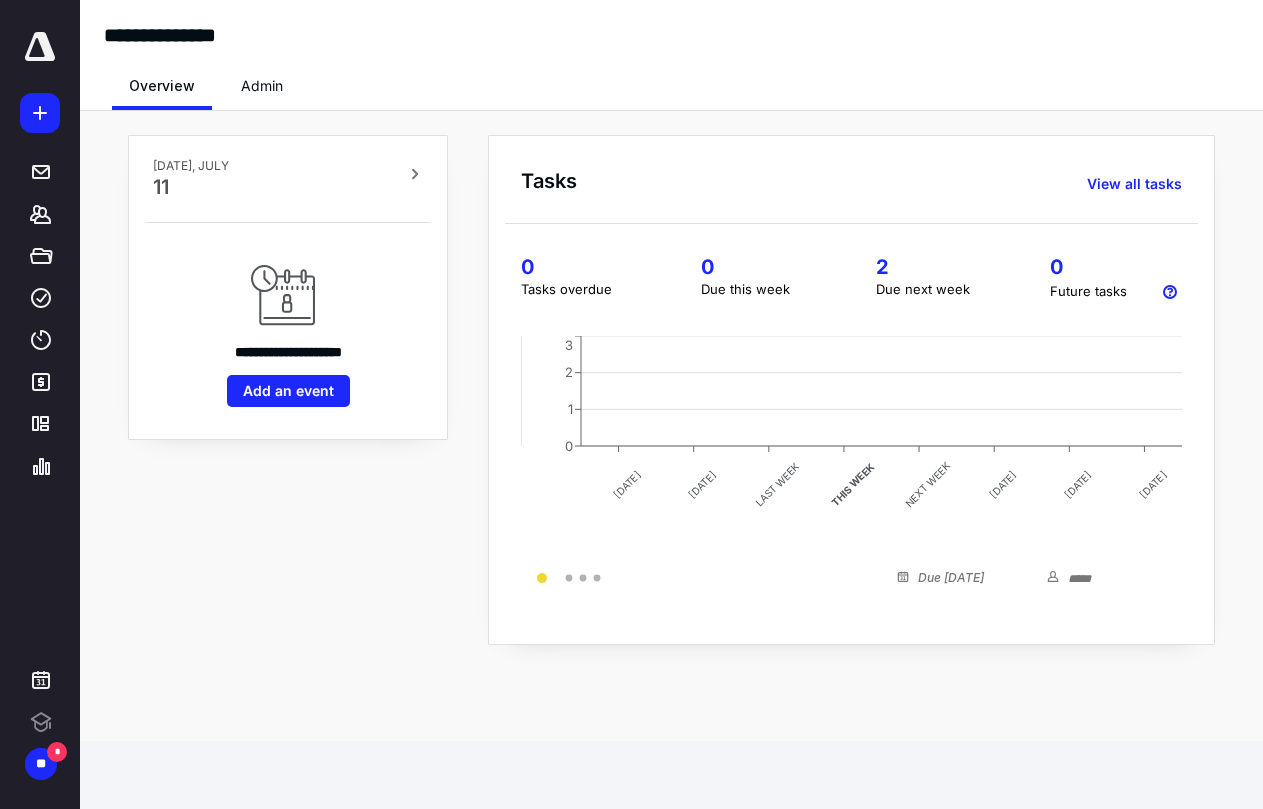 scroll, scrollTop: 0, scrollLeft: 0, axis: both 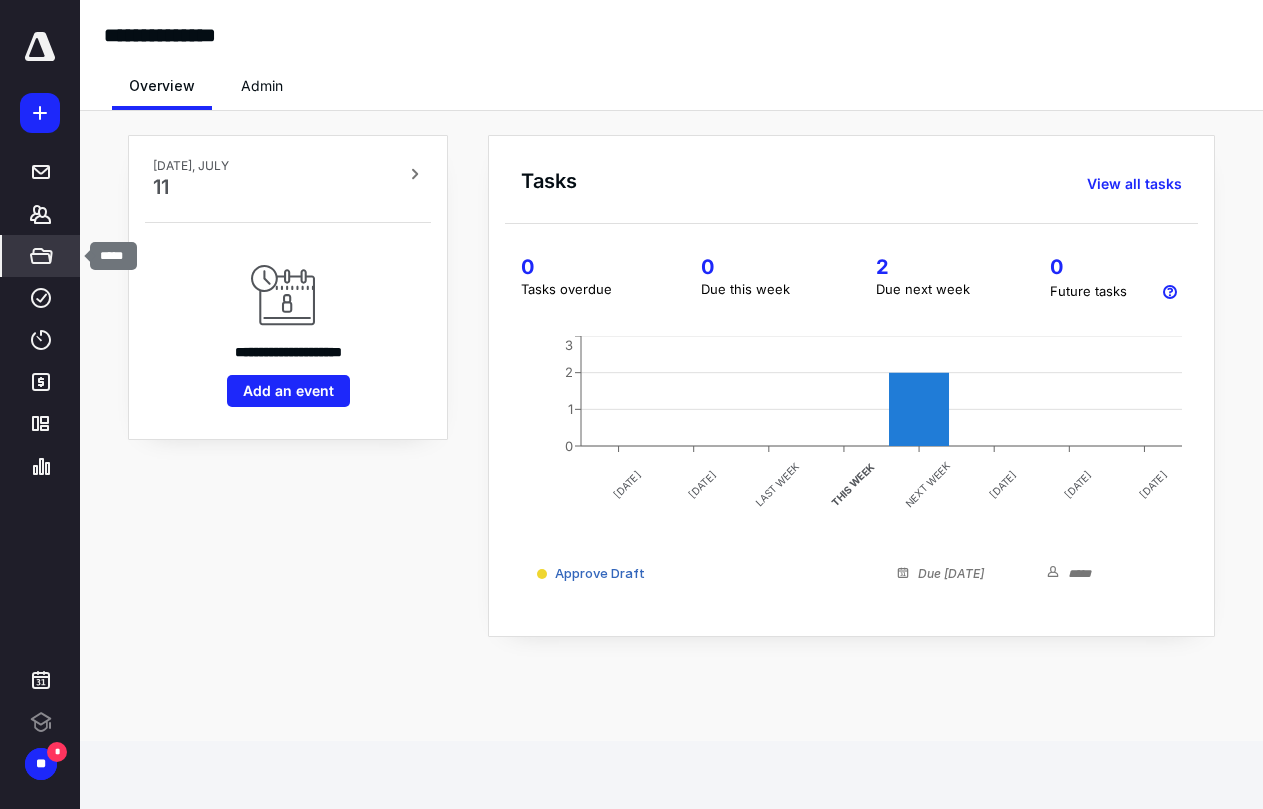 click 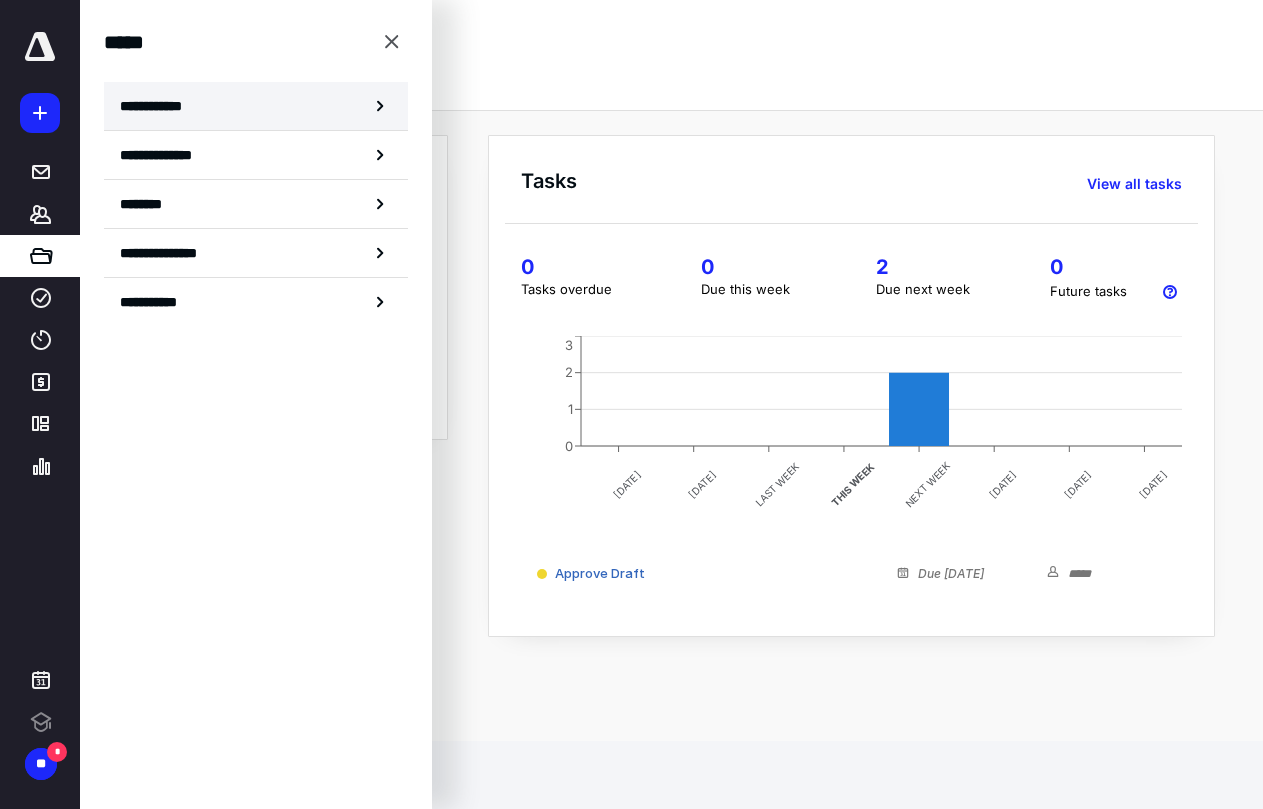 click on "**********" at bounding box center [256, 106] 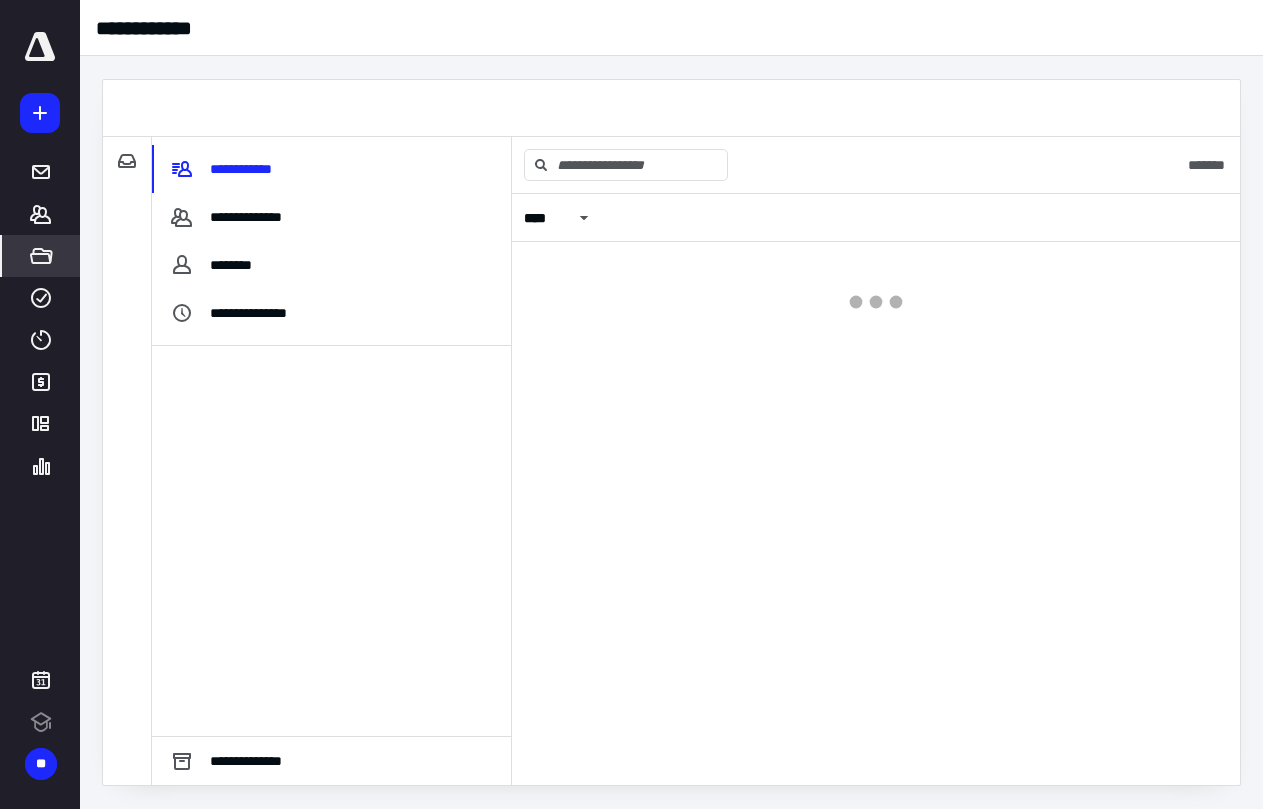 scroll, scrollTop: 0, scrollLeft: 0, axis: both 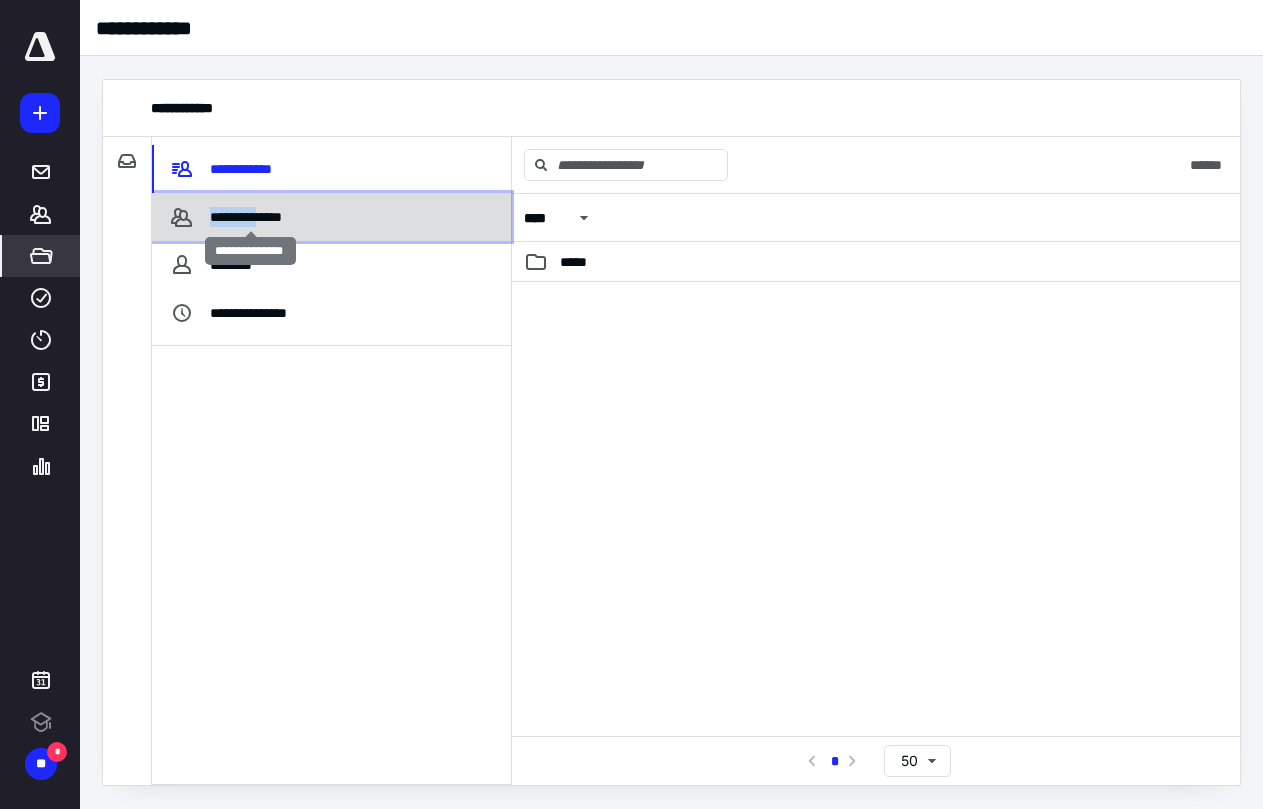 click on "**********" at bounding box center [250, 217] 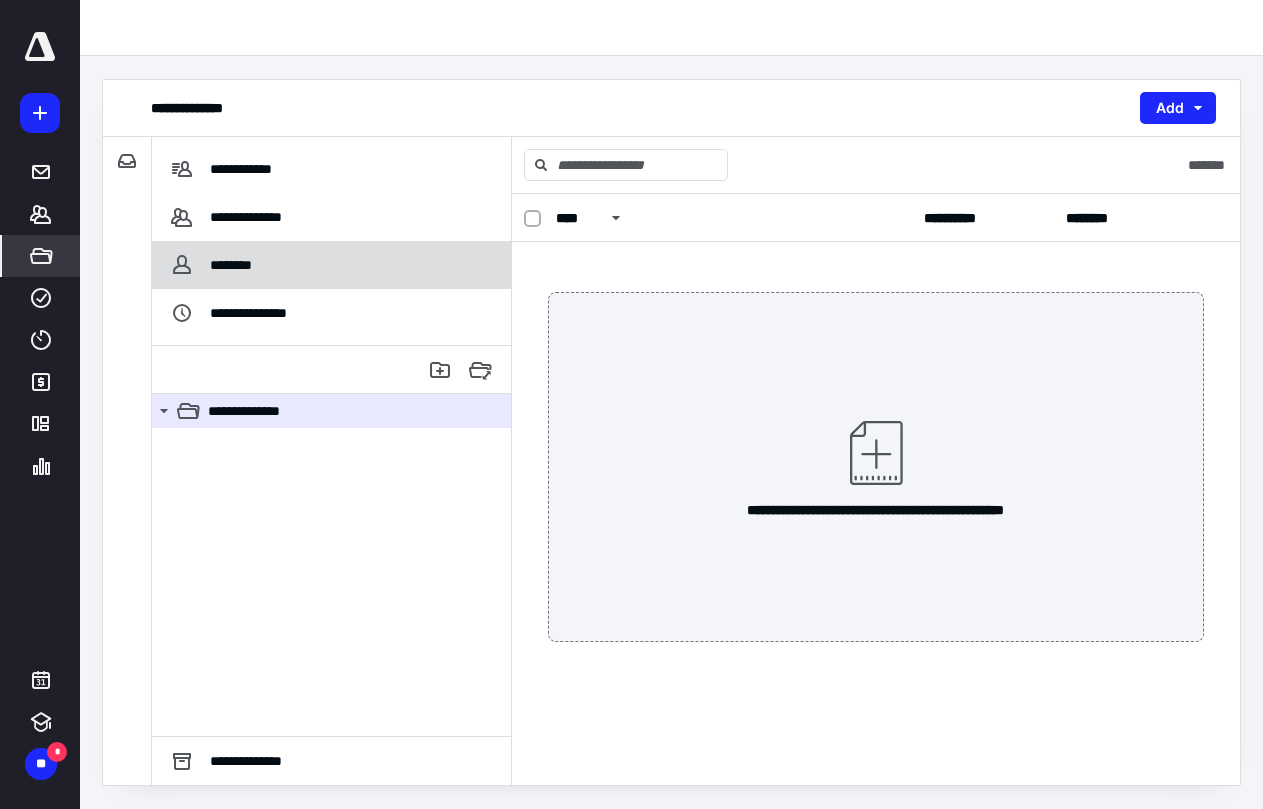 click on "********" at bounding box center (216, 265) 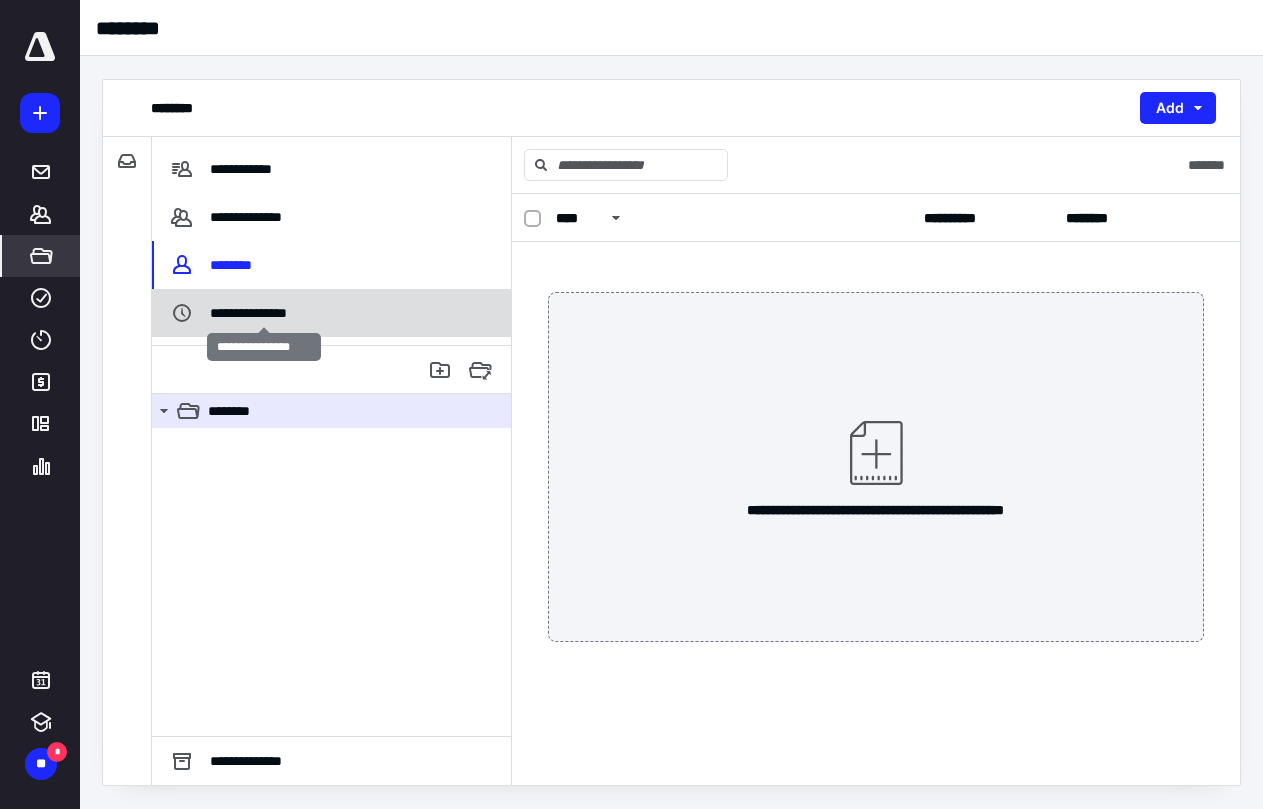 click on "**********" at bounding box center (264, 313) 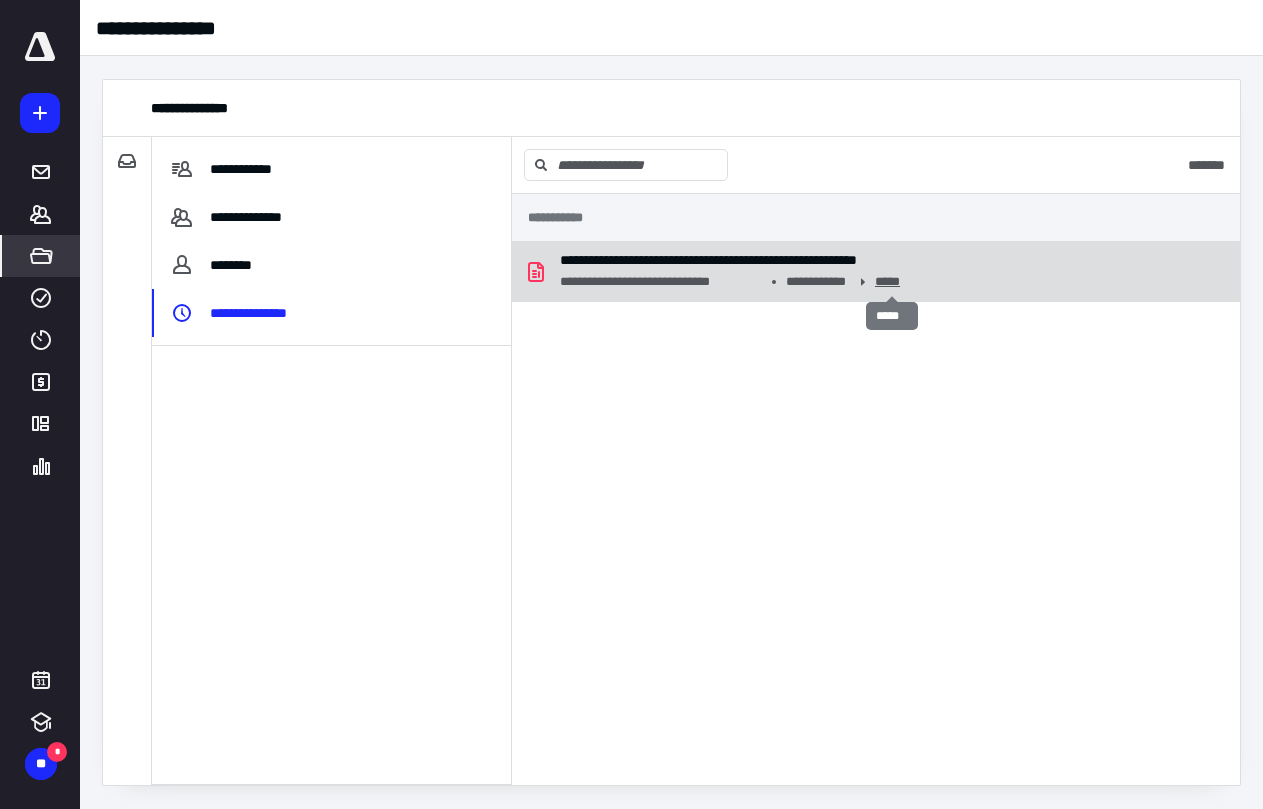 click on "*****" at bounding box center [892, 282] 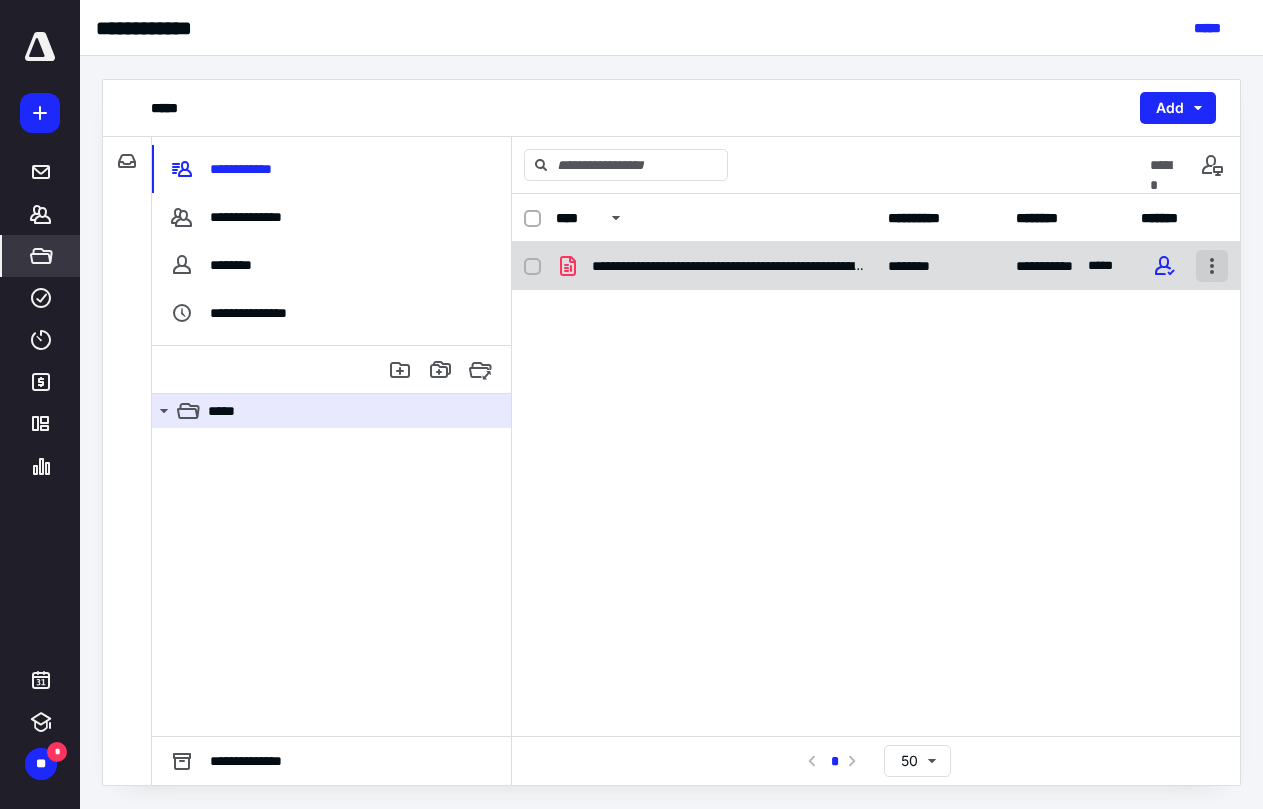 click at bounding box center (1212, 266) 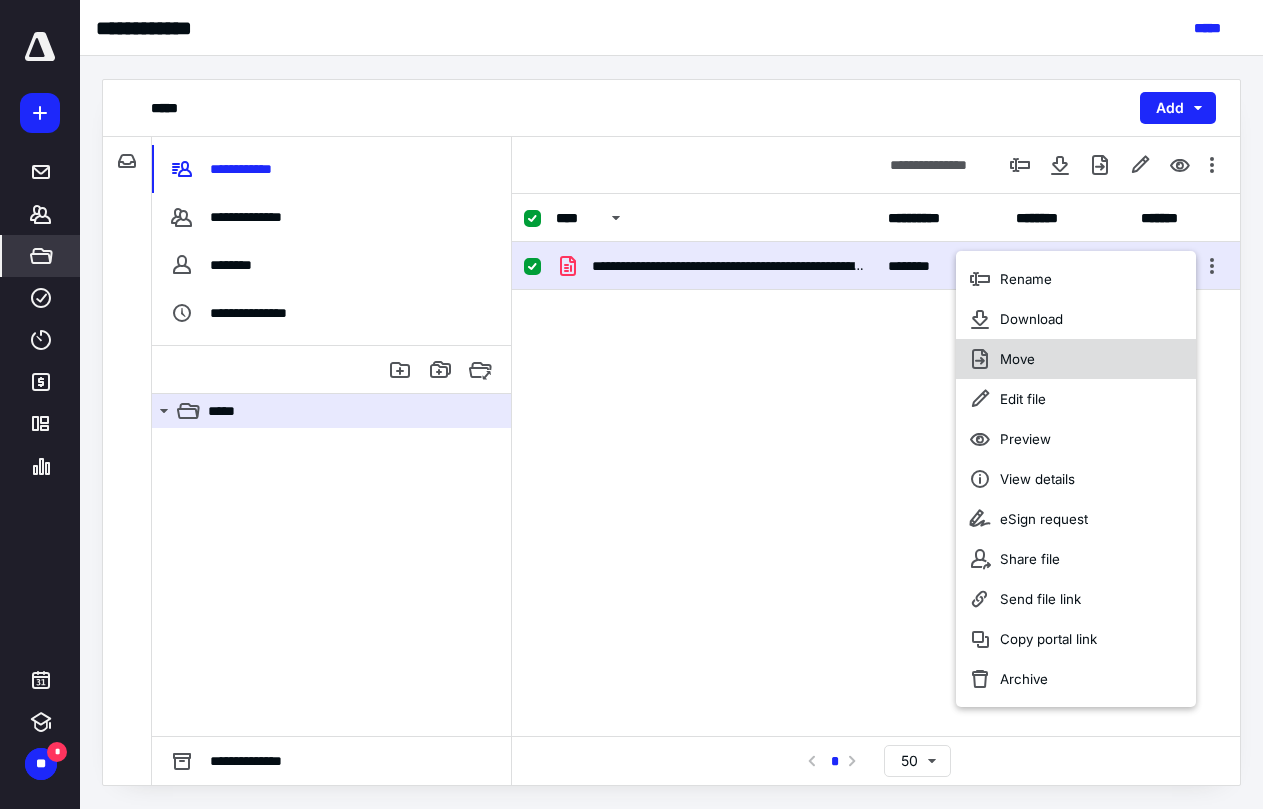 click on "Move" at bounding box center [1076, 359] 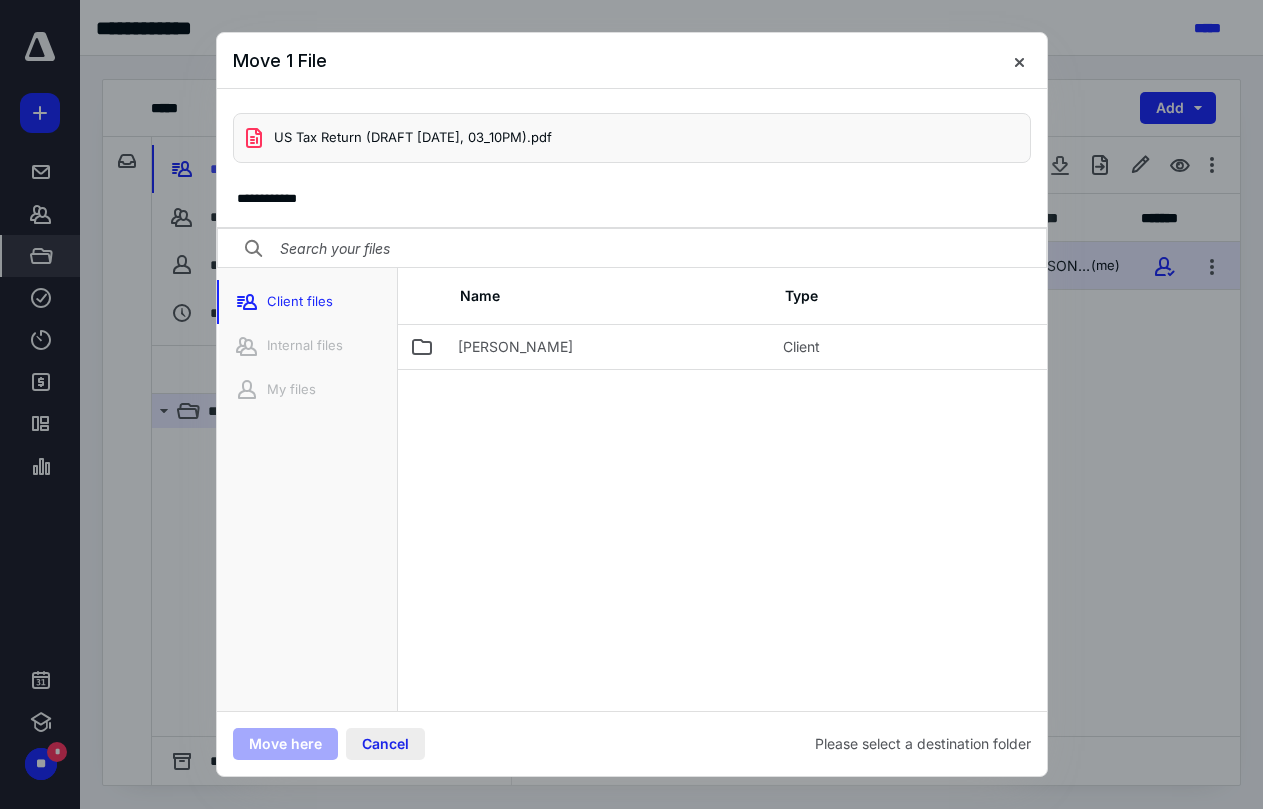 click on "Cancel" at bounding box center (385, 744) 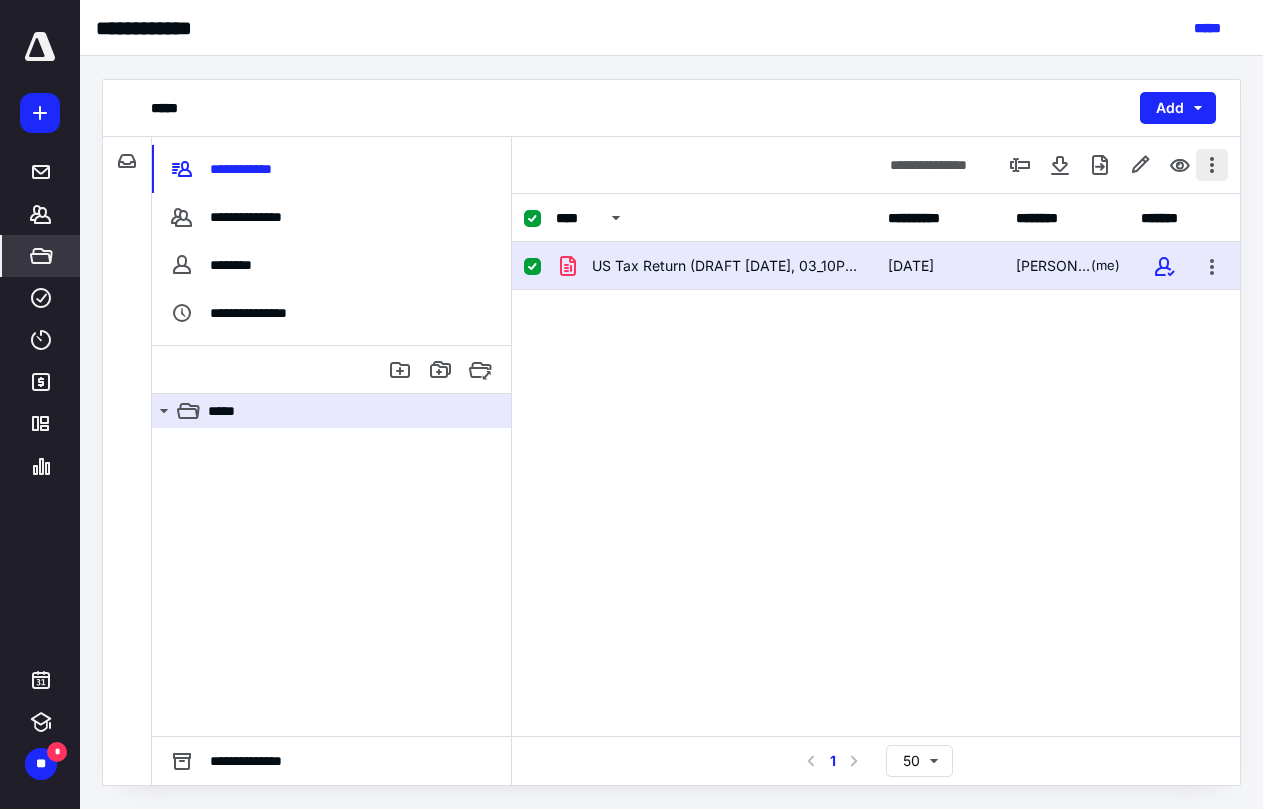 click at bounding box center (1212, 165) 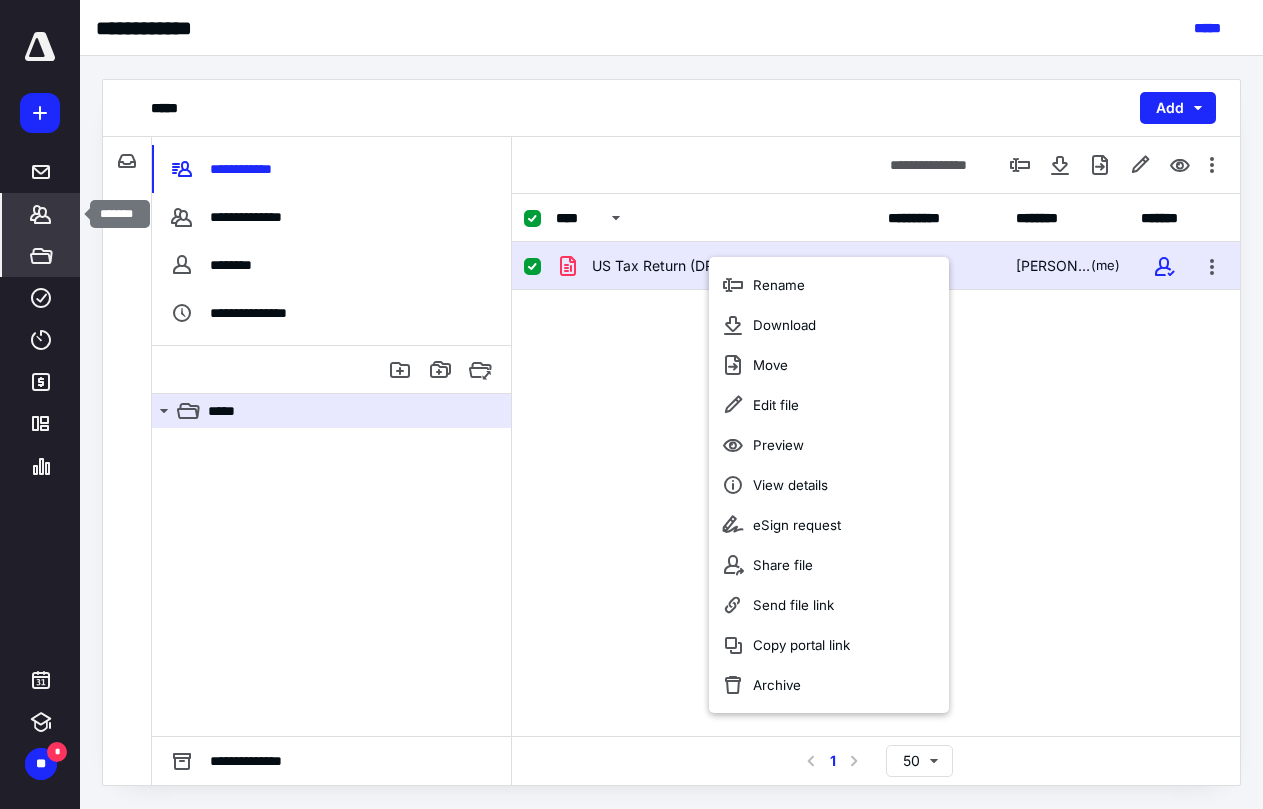 click on "*******" at bounding box center (41, 214) 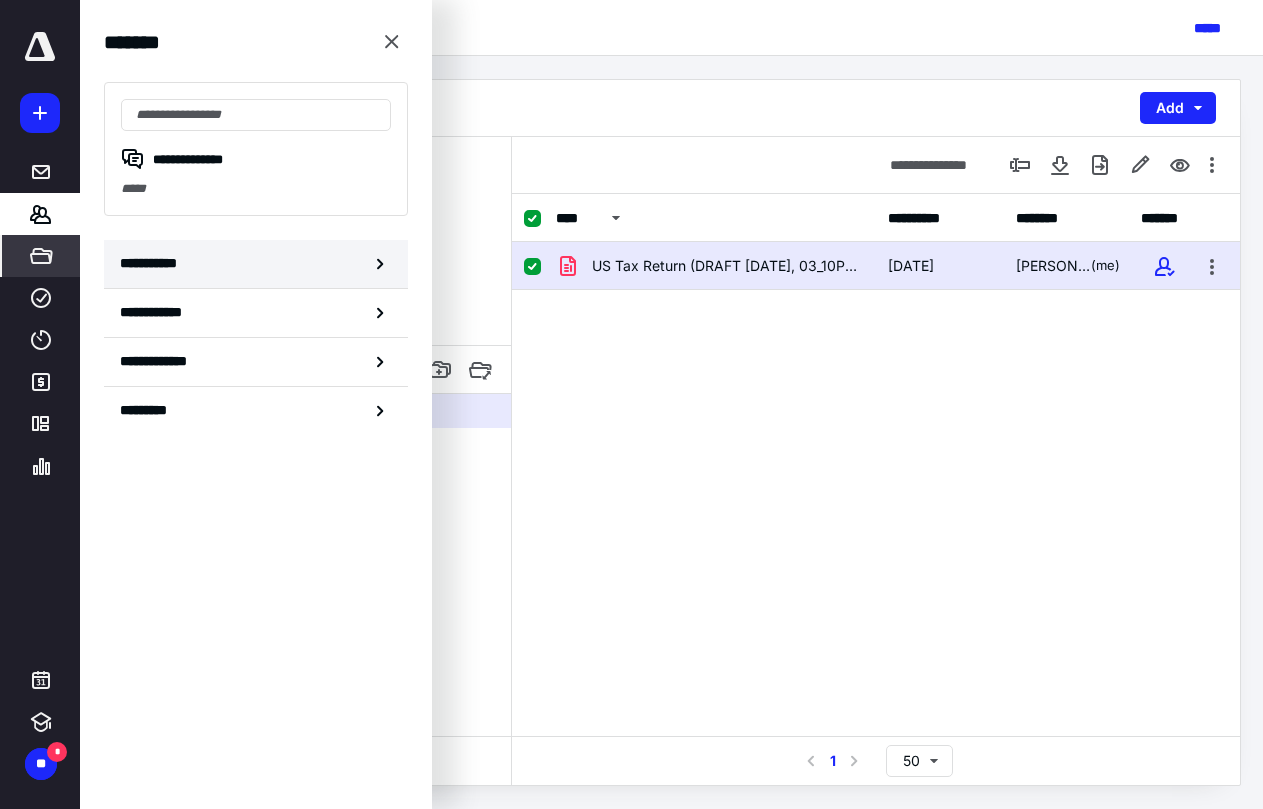 click on "**********" at bounding box center (256, 264) 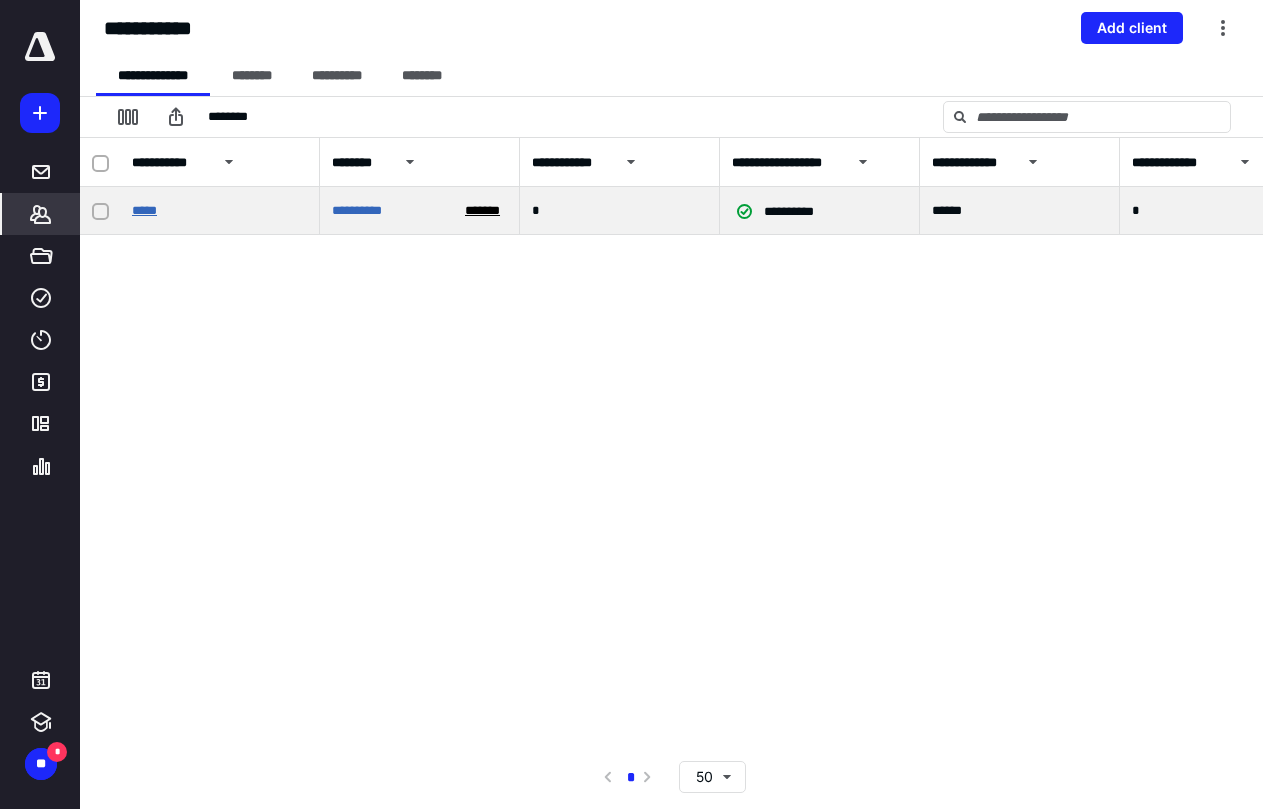 click on "*****" at bounding box center [144, 210] 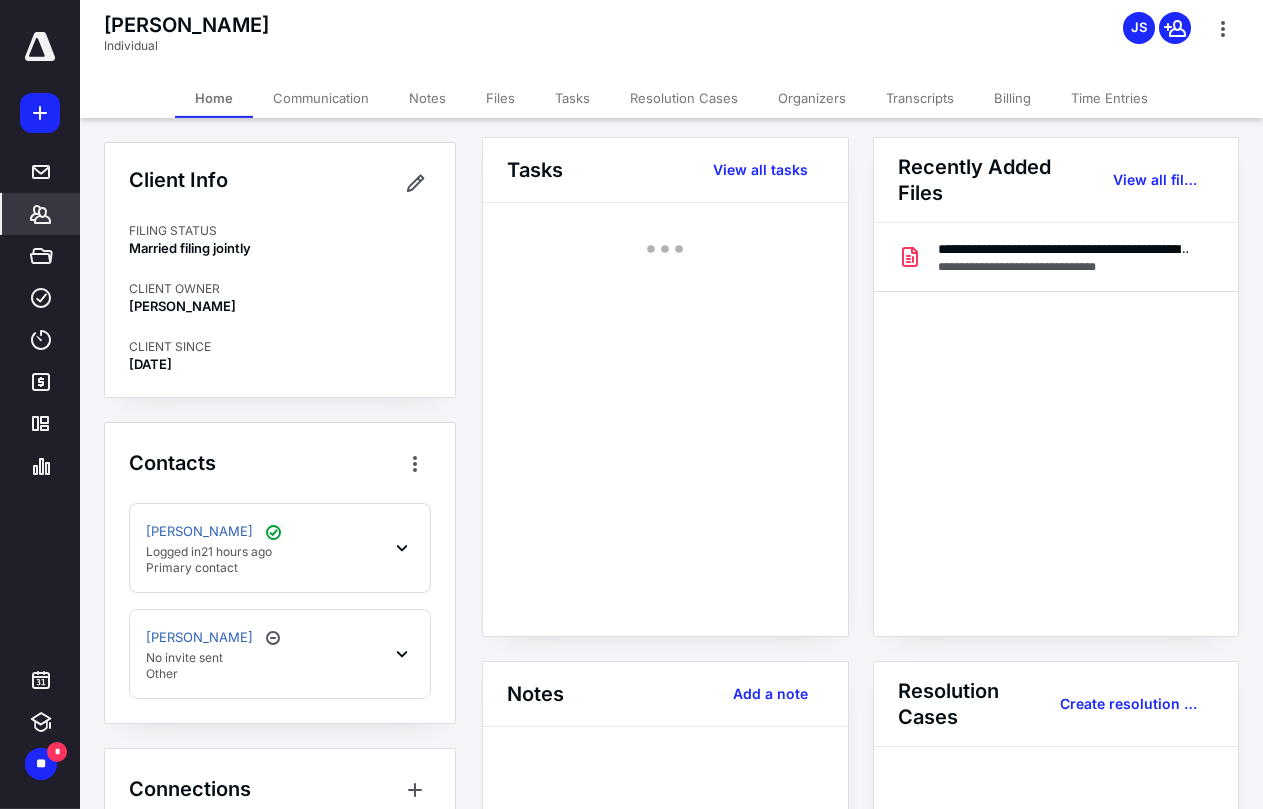 scroll, scrollTop: 2, scrollLeft: 0, axis: vertical 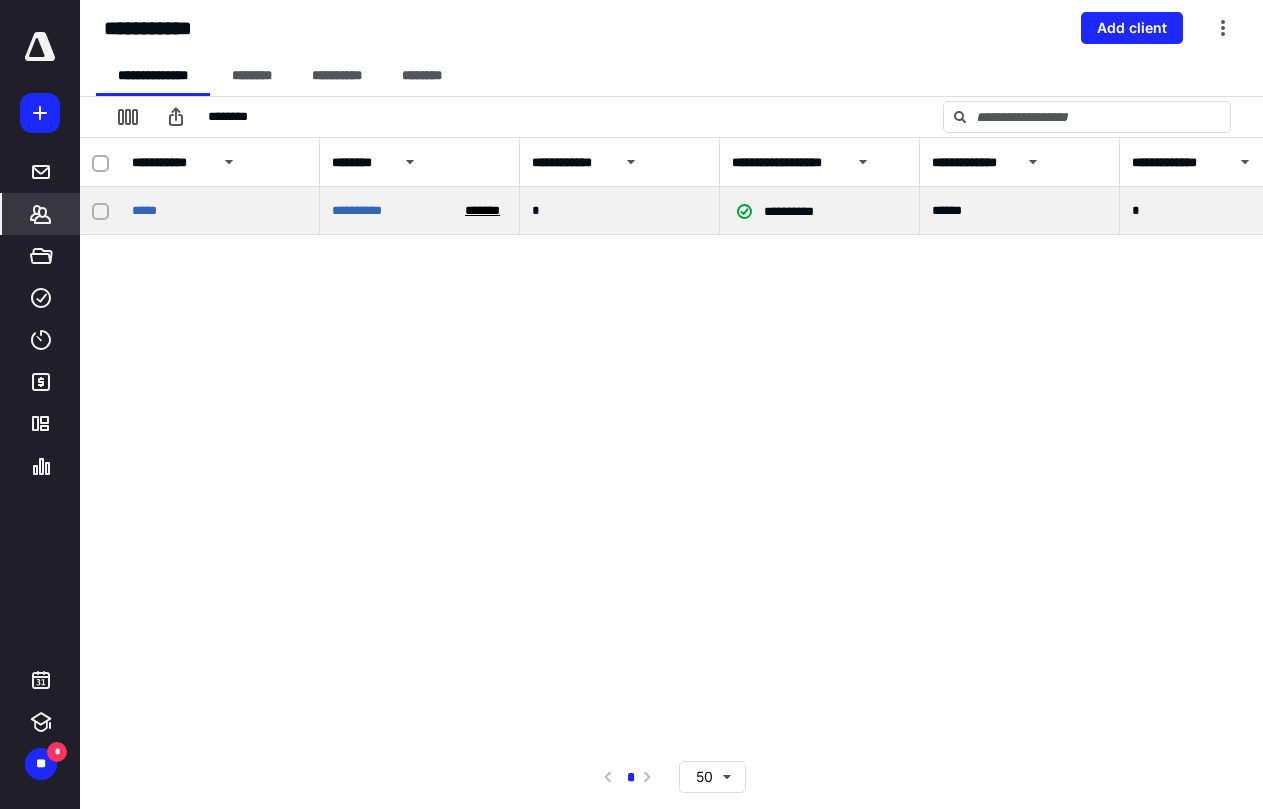 click at bounding box center (100, 212) 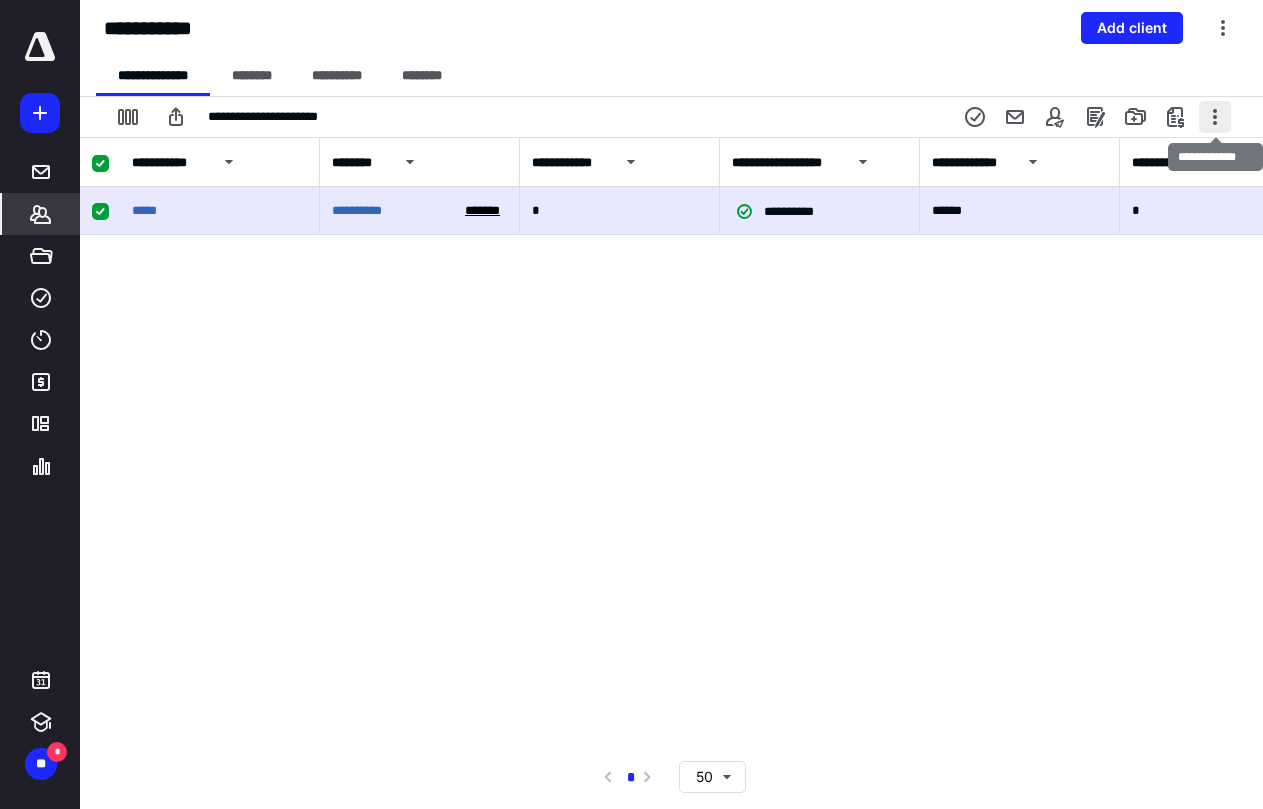 click at bounding box center (1215, 117) 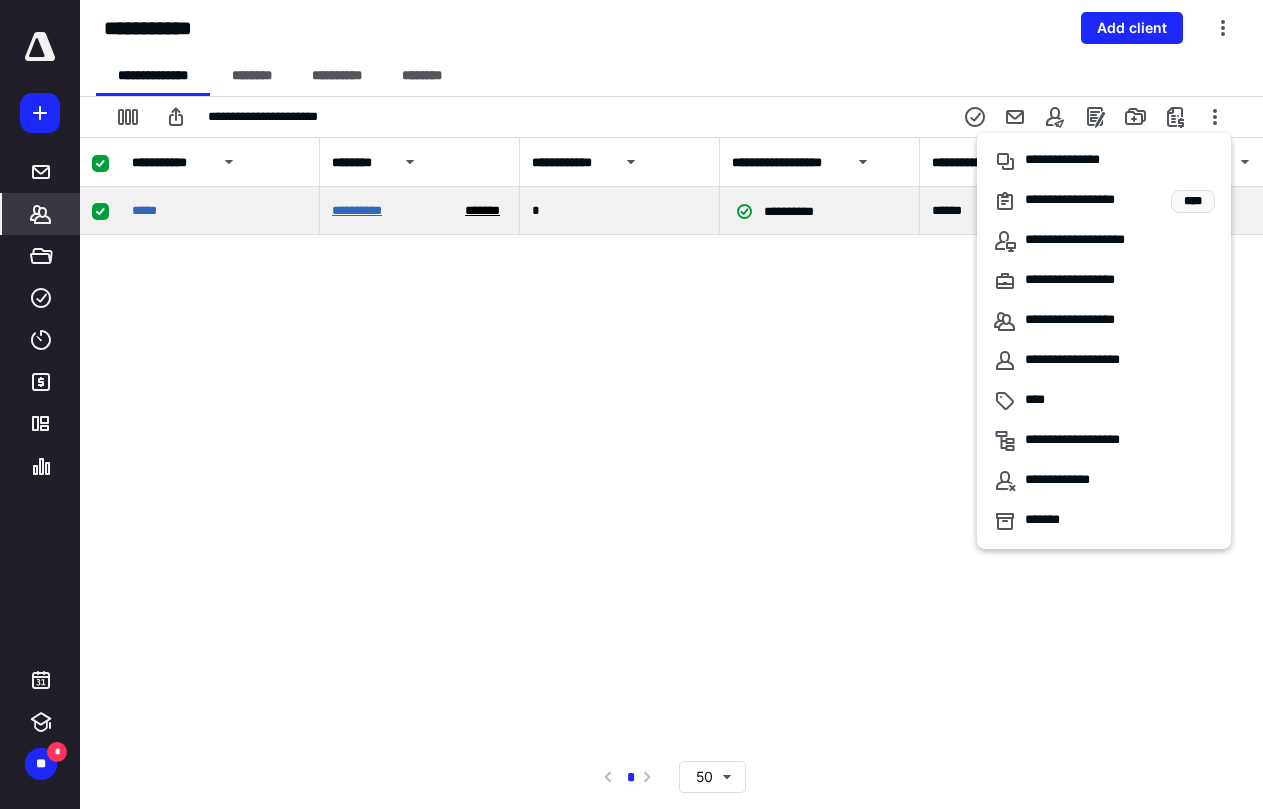 click on "**********" at bounding box center (357, 210) 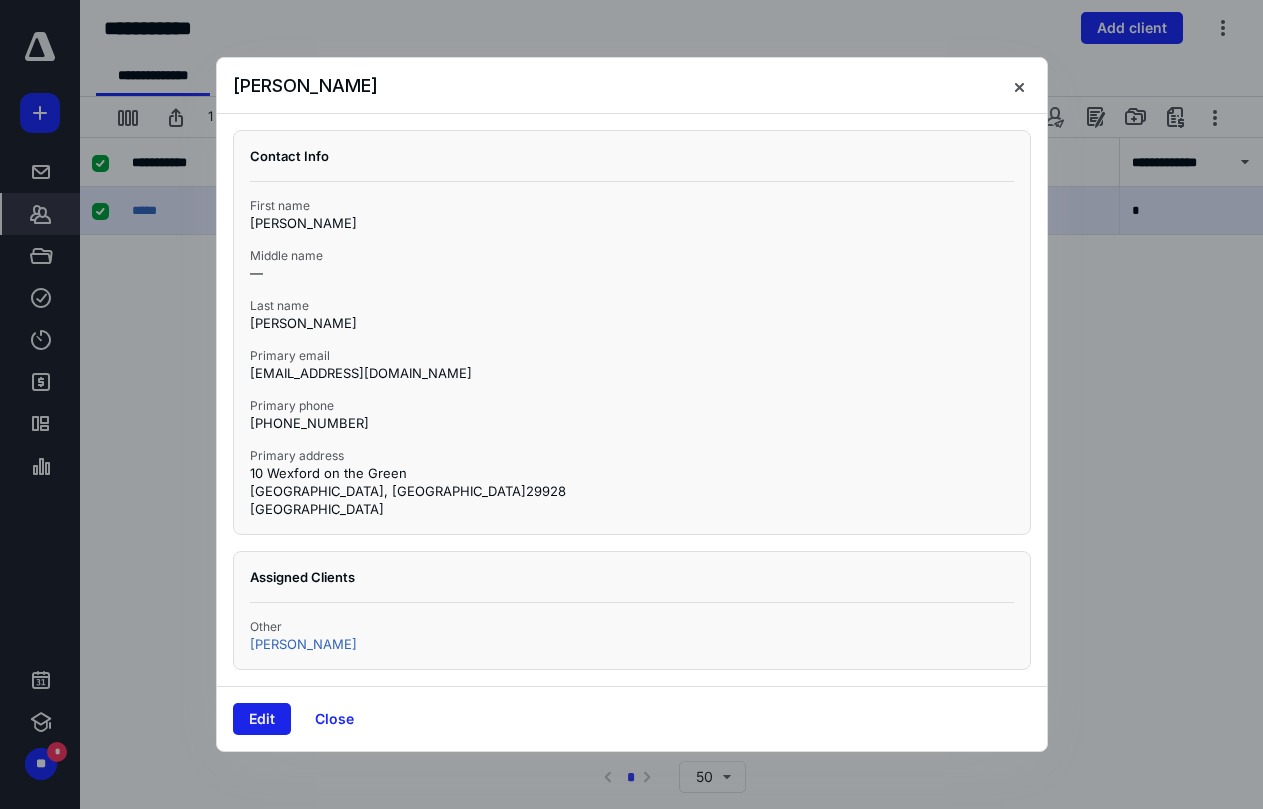 click on "Edit" at bounding box center [262, 719] 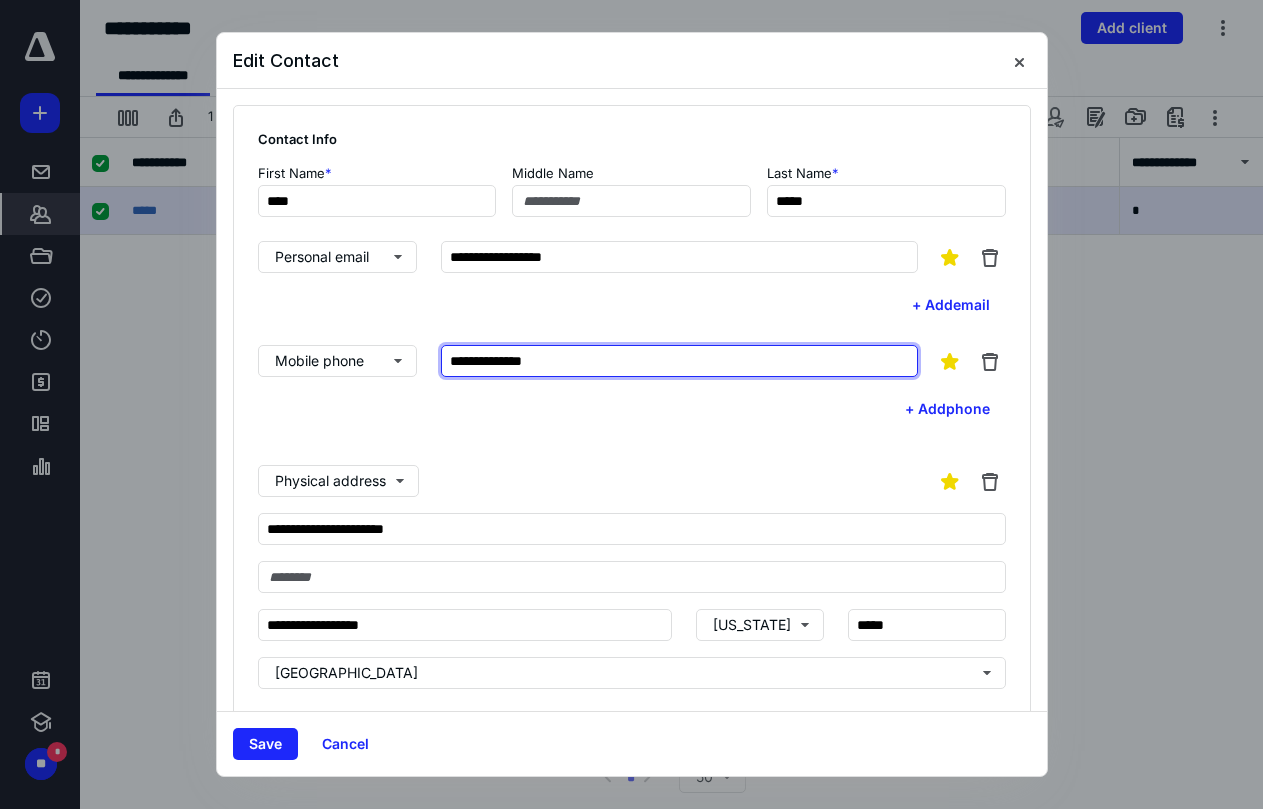 click on "**********" at bounding box center (679, 361) 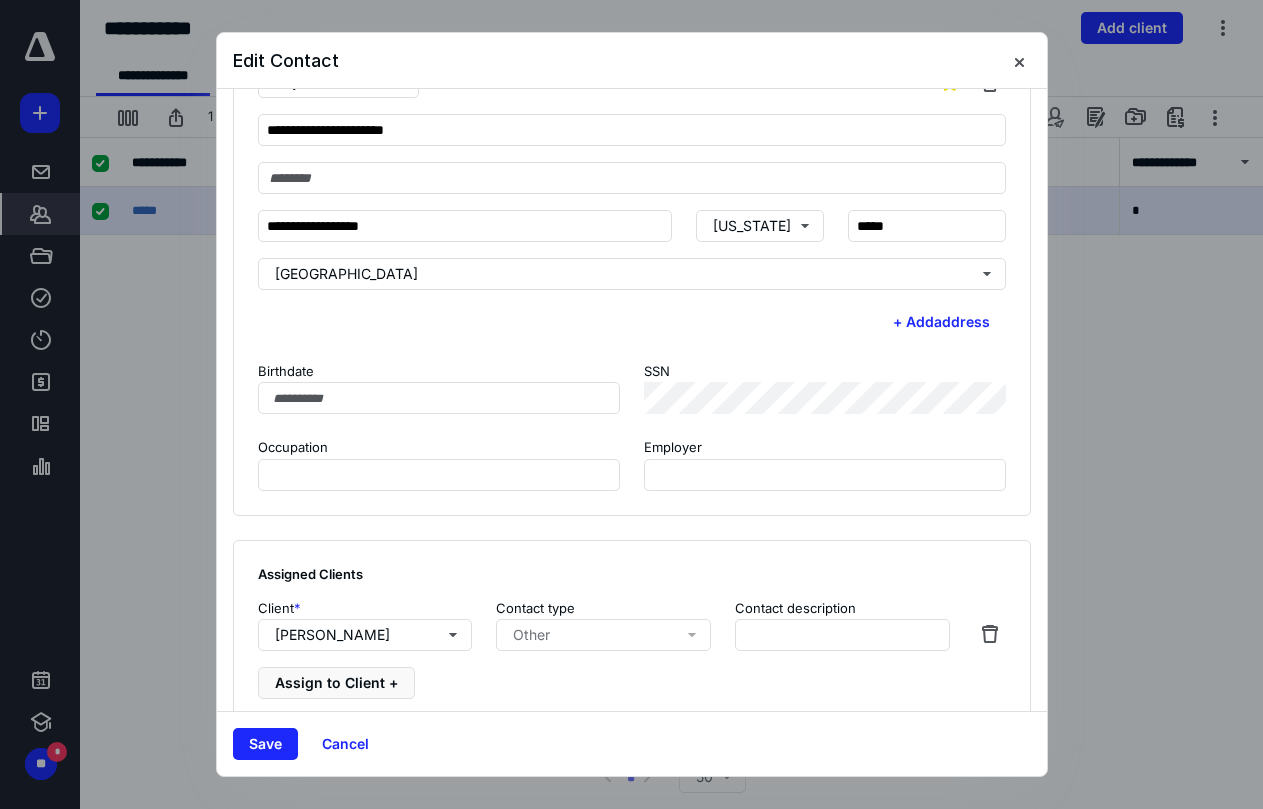 scroll, scrollTop: 428, scrollLeft: 0, axis: vertical 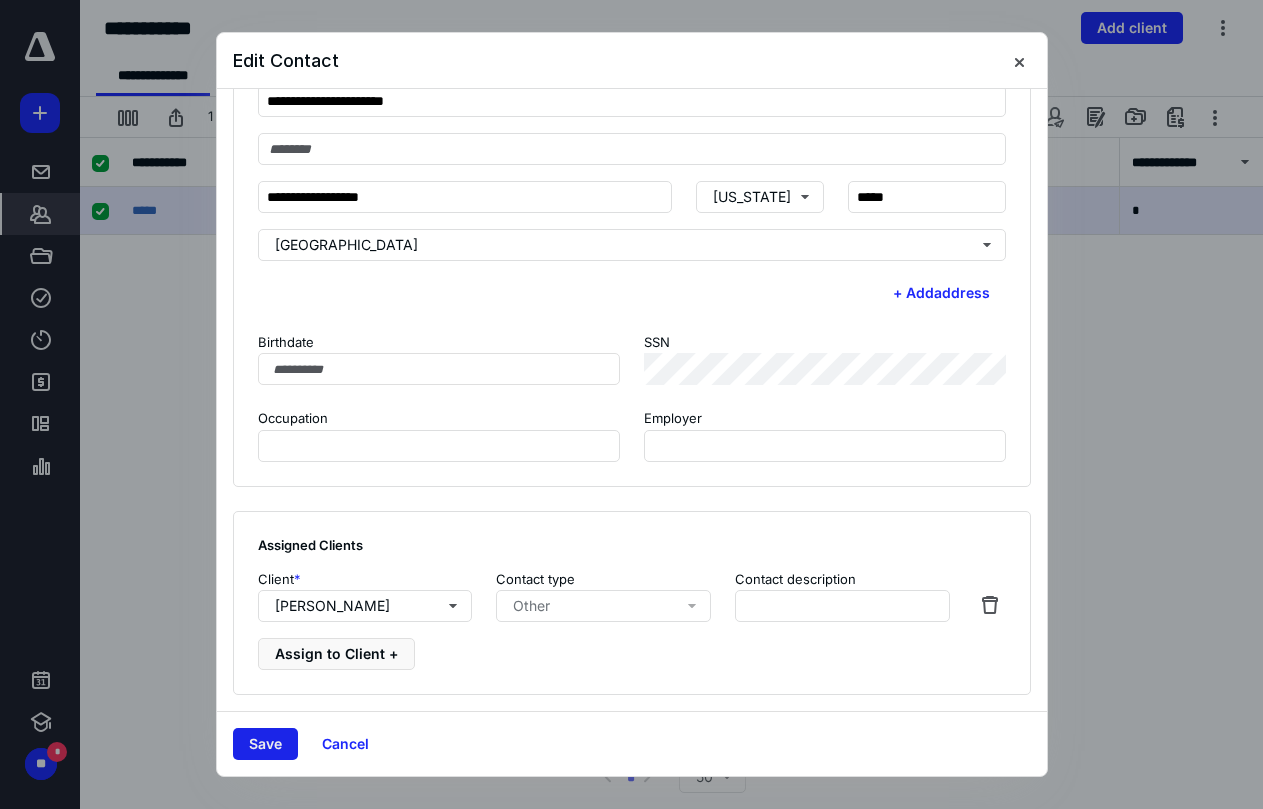 type on "**********" 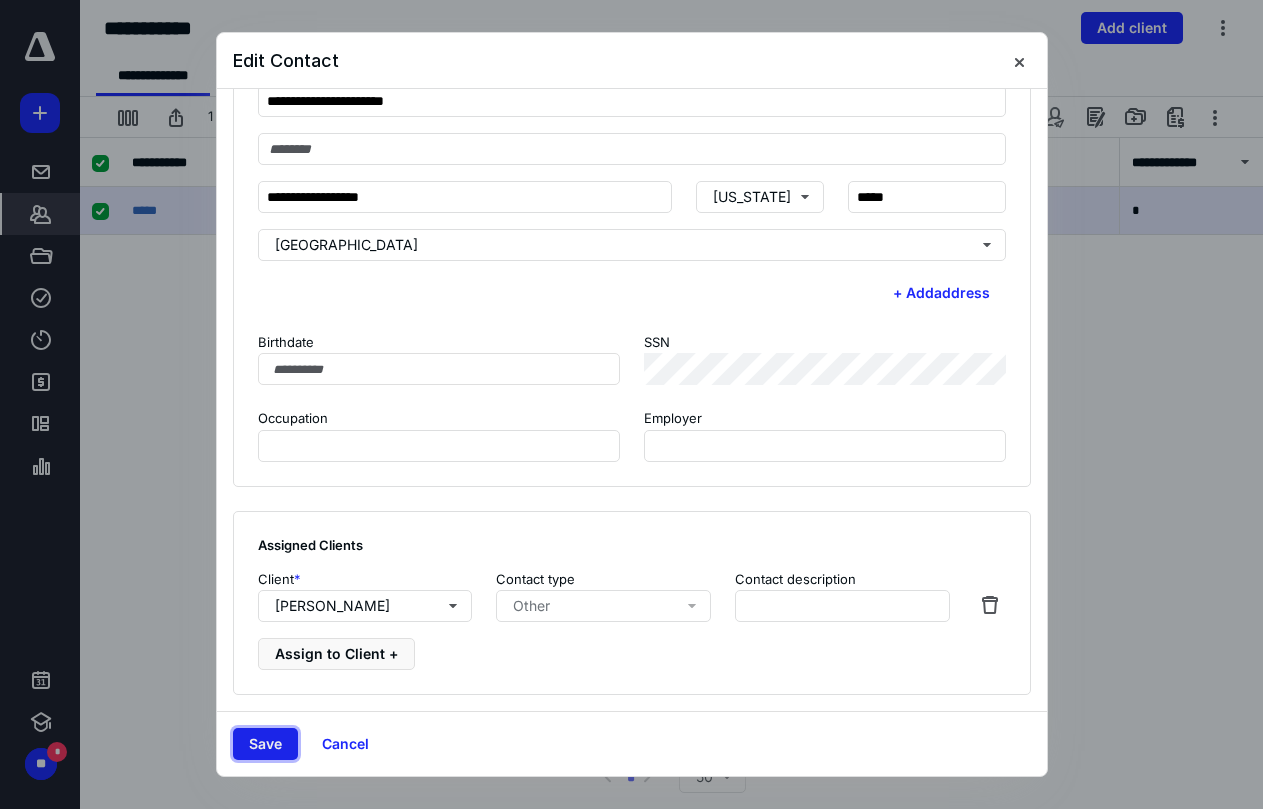 click on "Save" at bounding box center (265, 744) 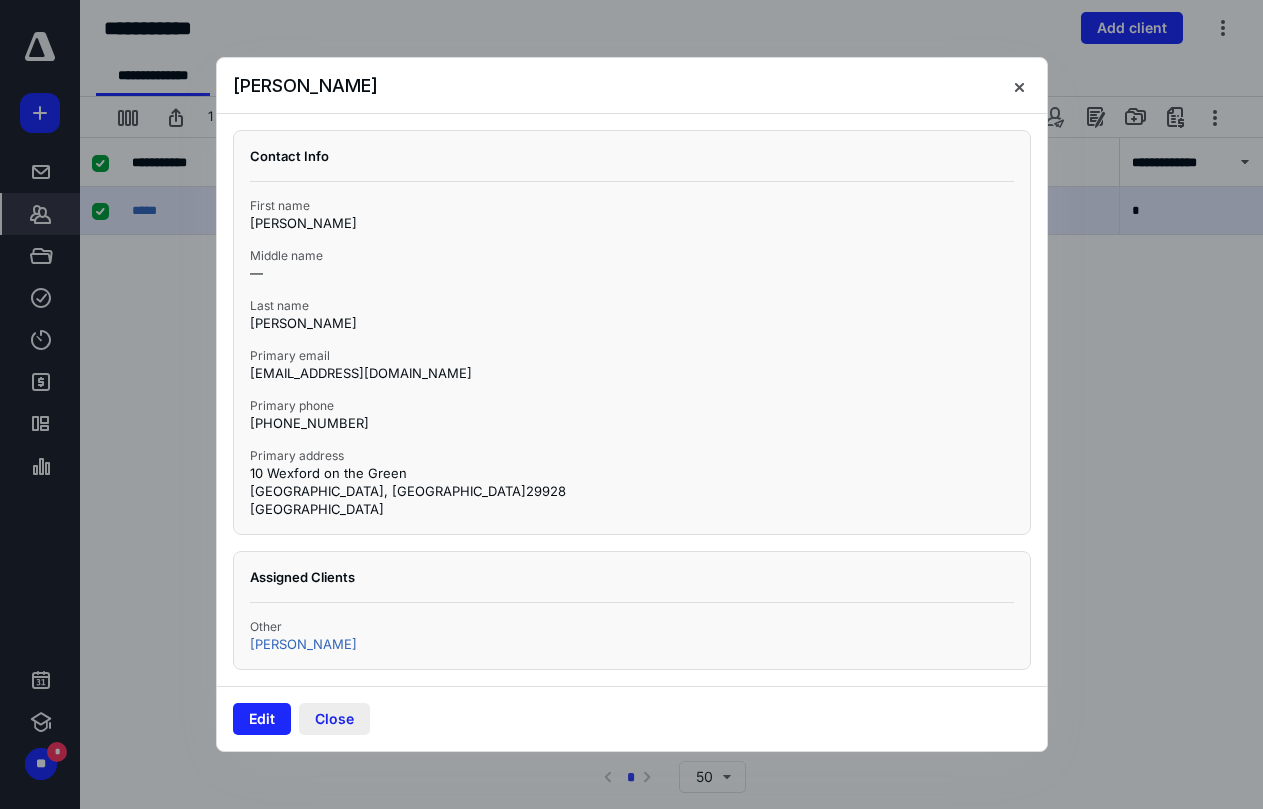 click on "Close" at bounding box center [334, 719] 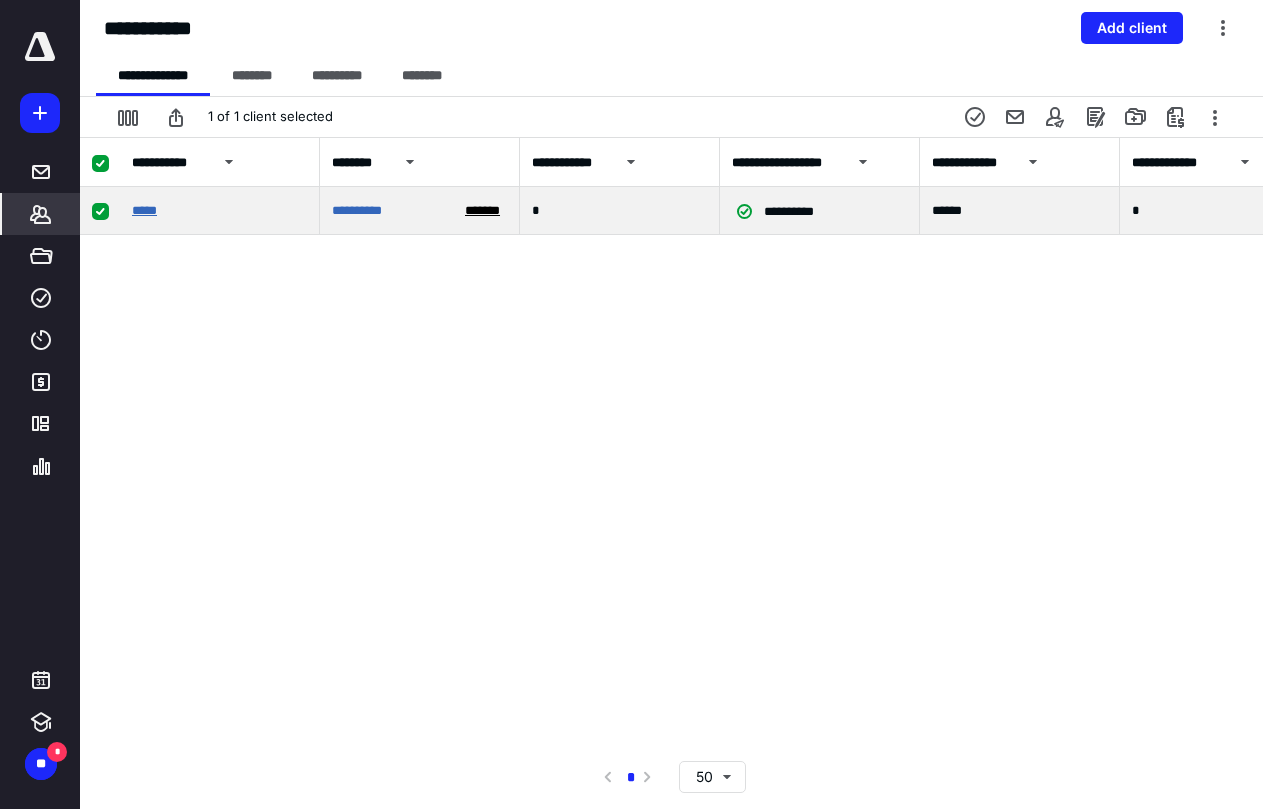 click on "*****" at bounding box center (144, 210) 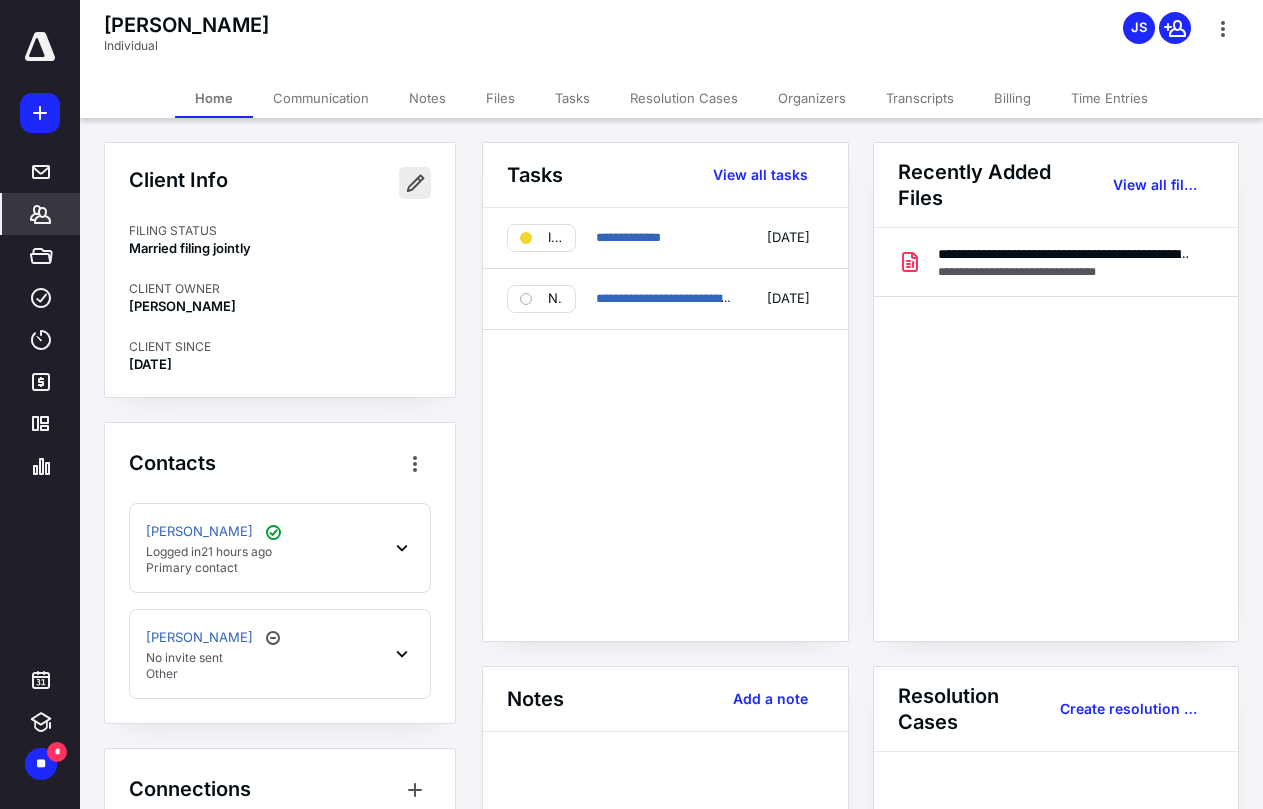 click at bounding box center (415, 183) 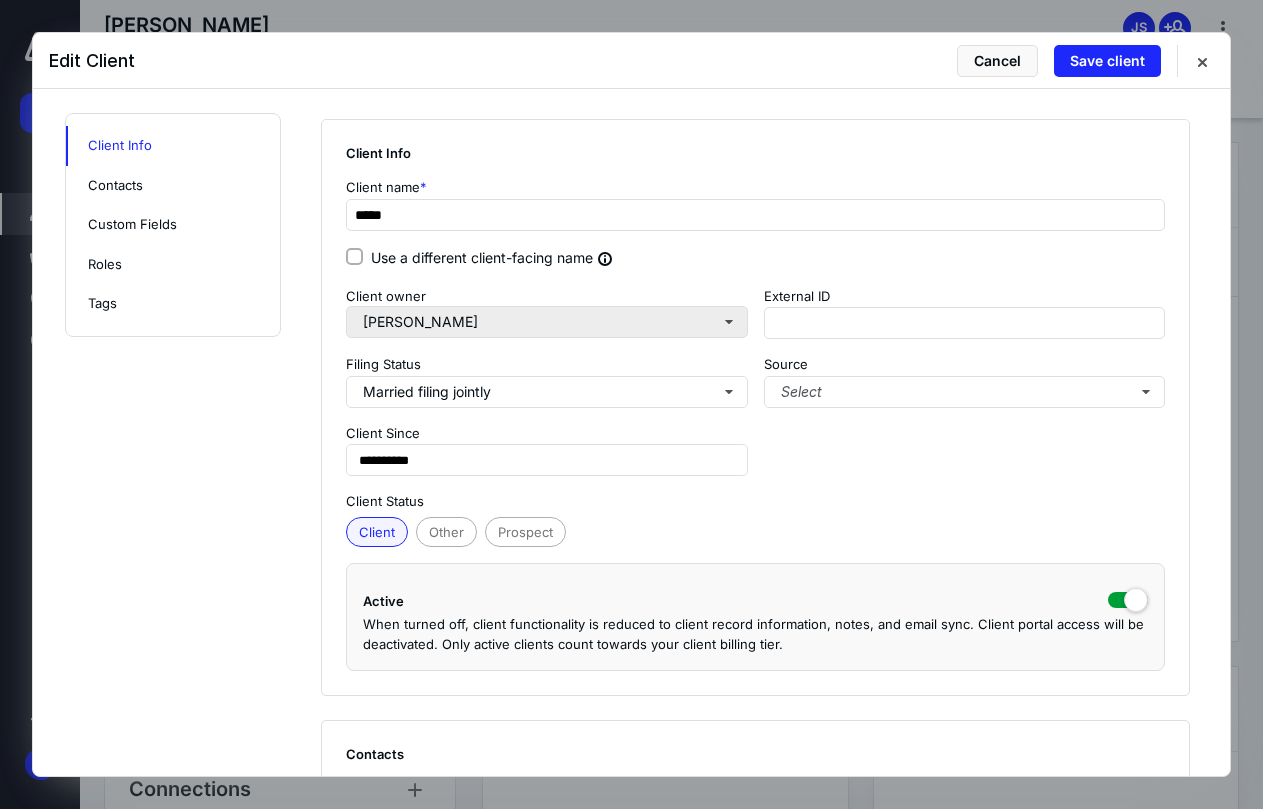 scroll, scrollTop: 0, scrollLeft: 0, axis: both 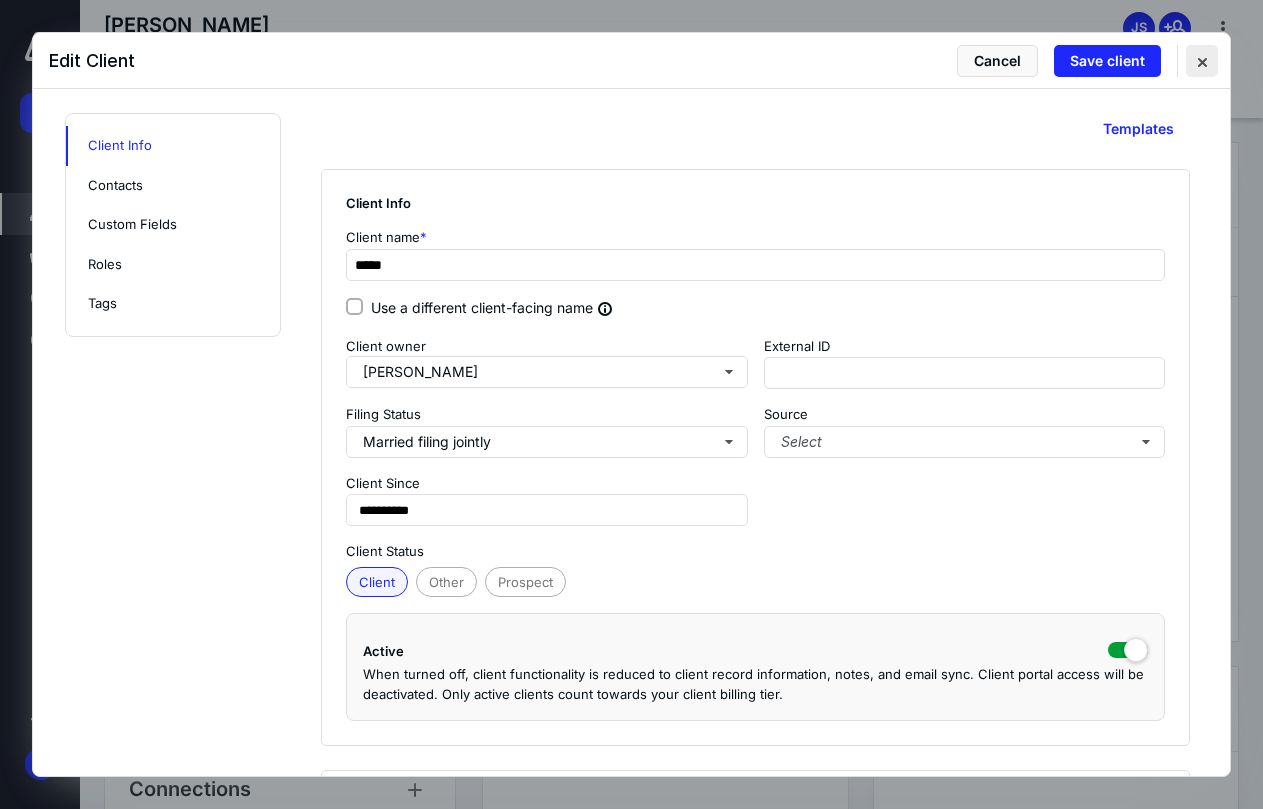 click at bounding box center (1202, 61) 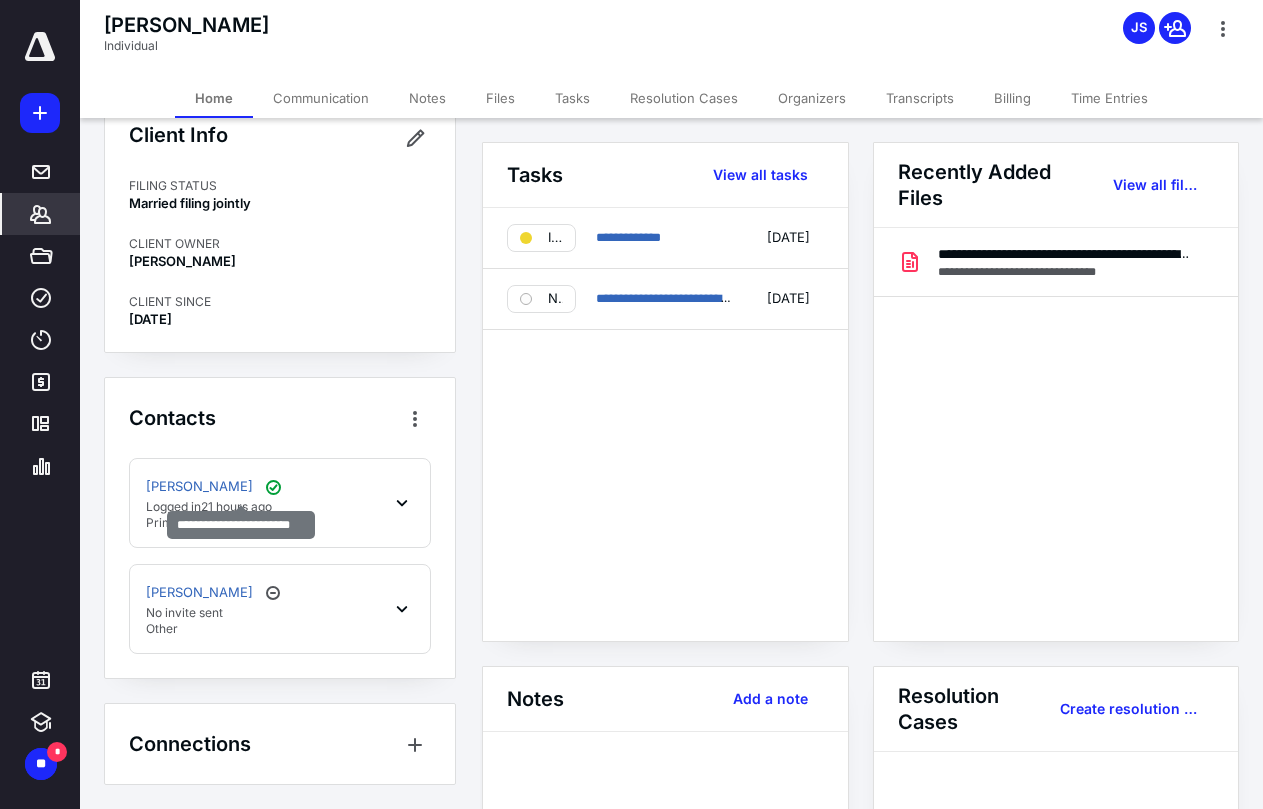 scroll, scrollTop: 0, scrollLeft: 0, axis: both 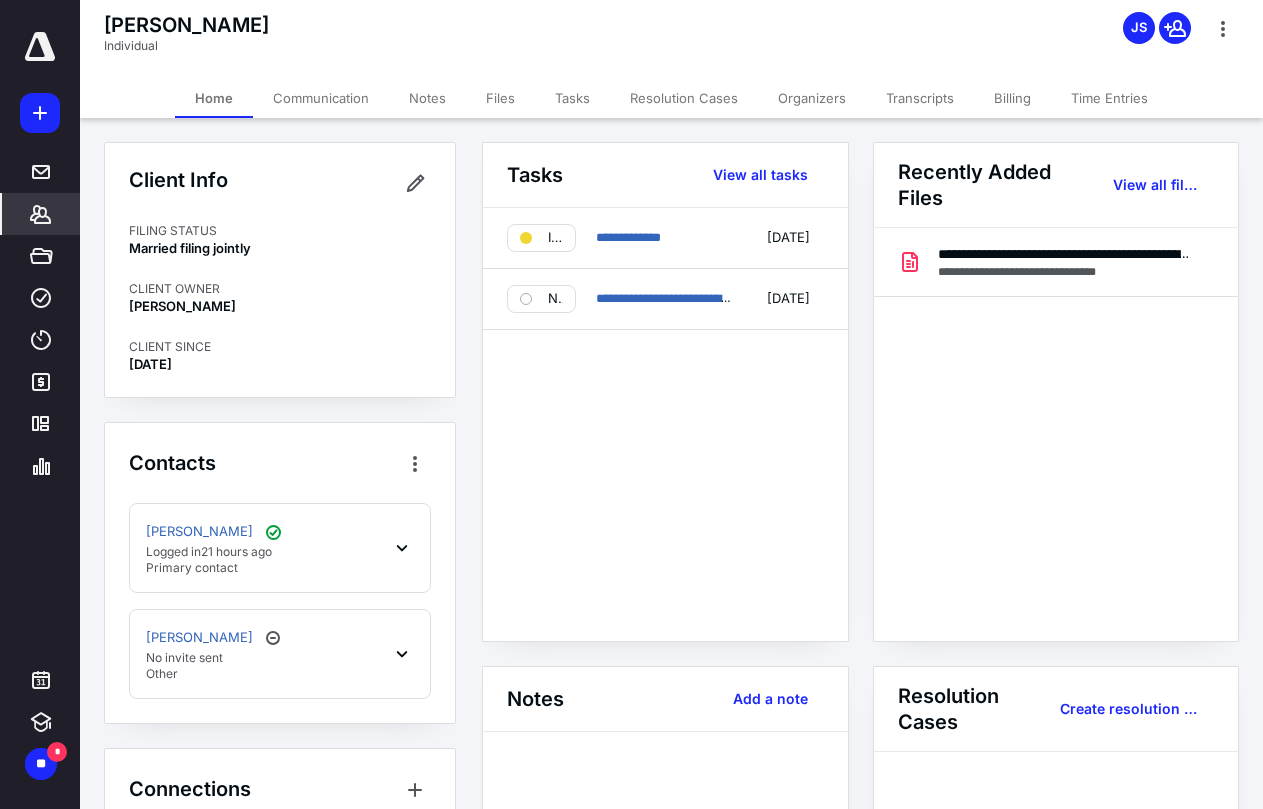 click on "Tasks" at bounding box center [572, 98] 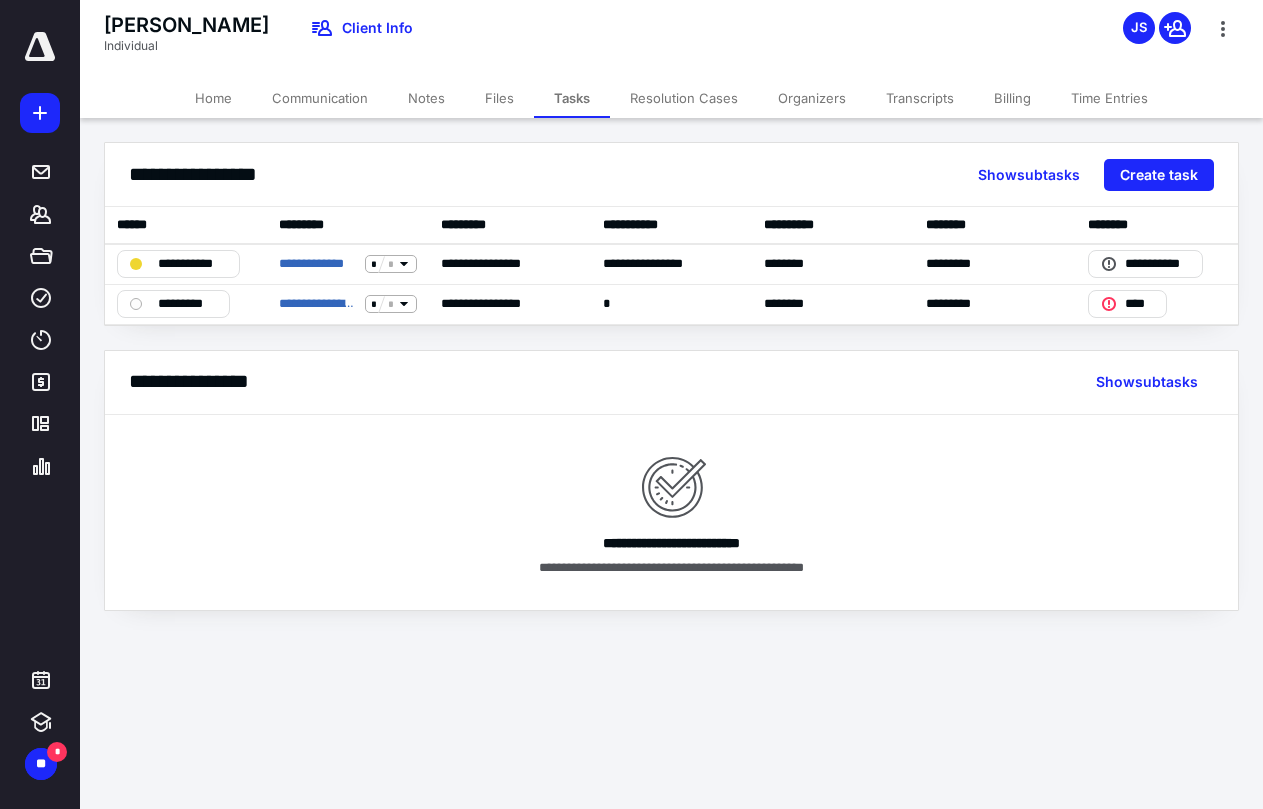 click on "Organizers" at bounding box center (812, 98) 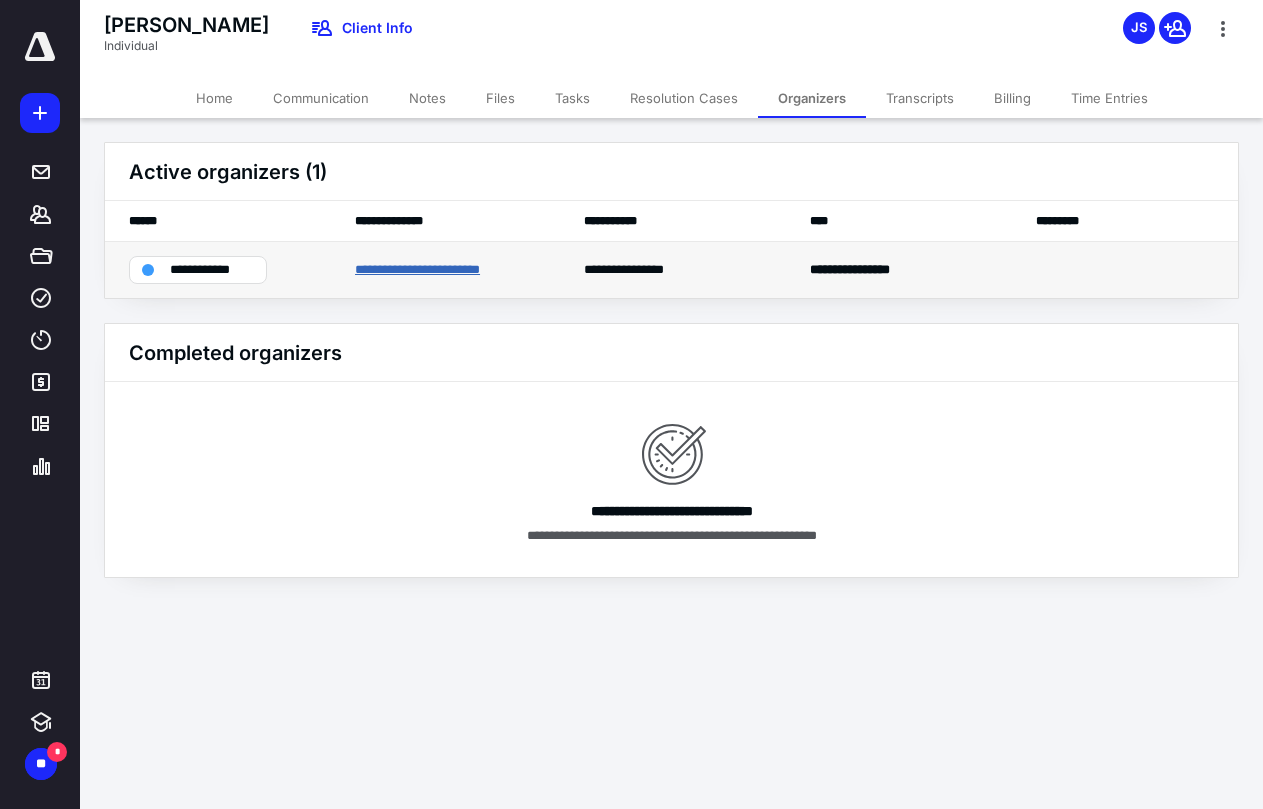 click on "**********" at bounding box center [439, 270] 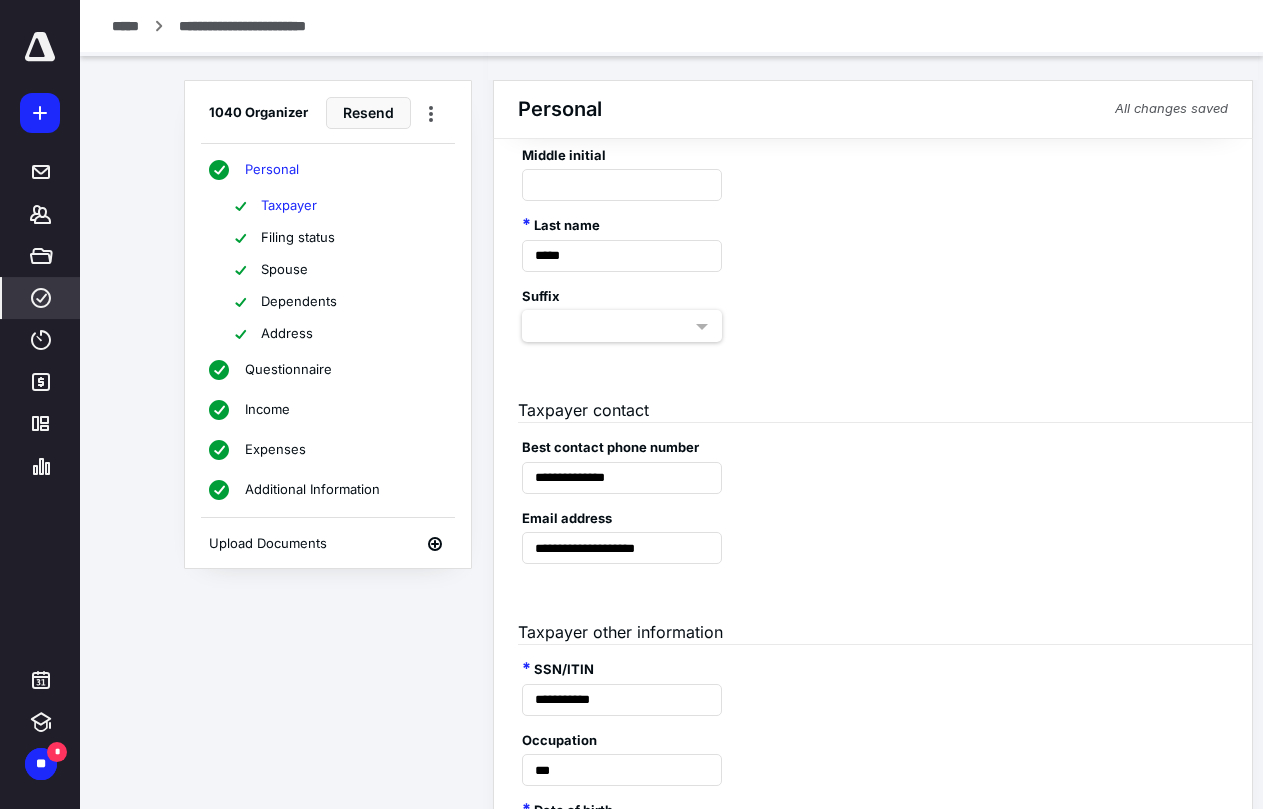 scroll, scrollTop: 170, scrollLeft: 0, axis: vertical 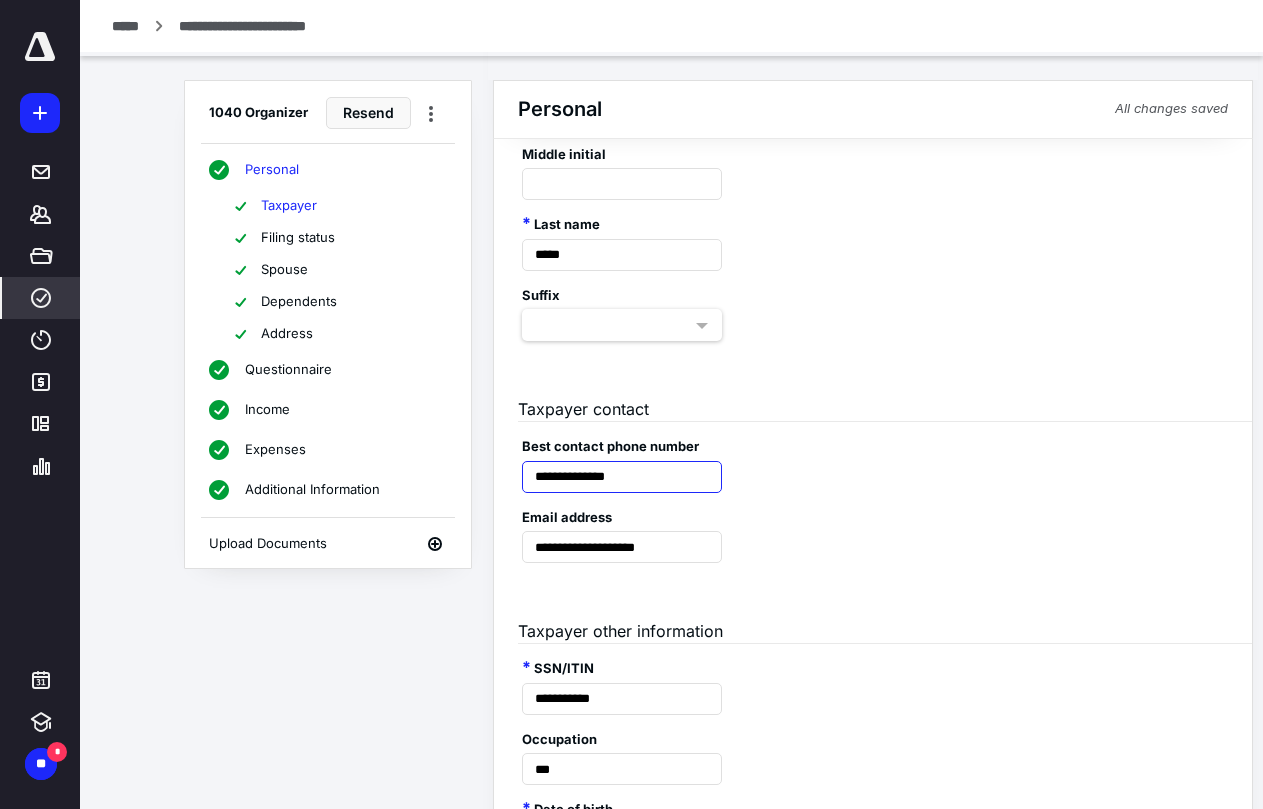 click on "**********" at bounding box center (622, 477) 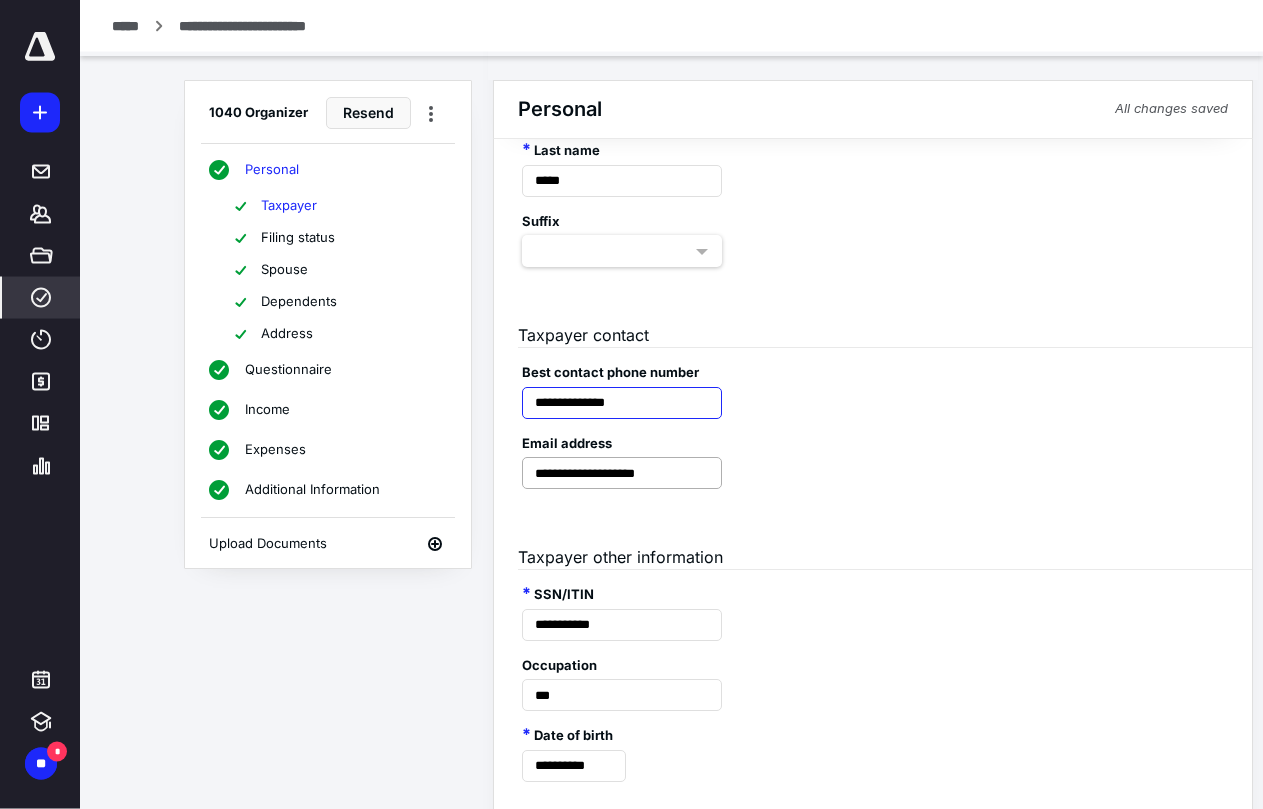 scroll, scrollTop: 281, scrollLeft: 0, axis: vertical 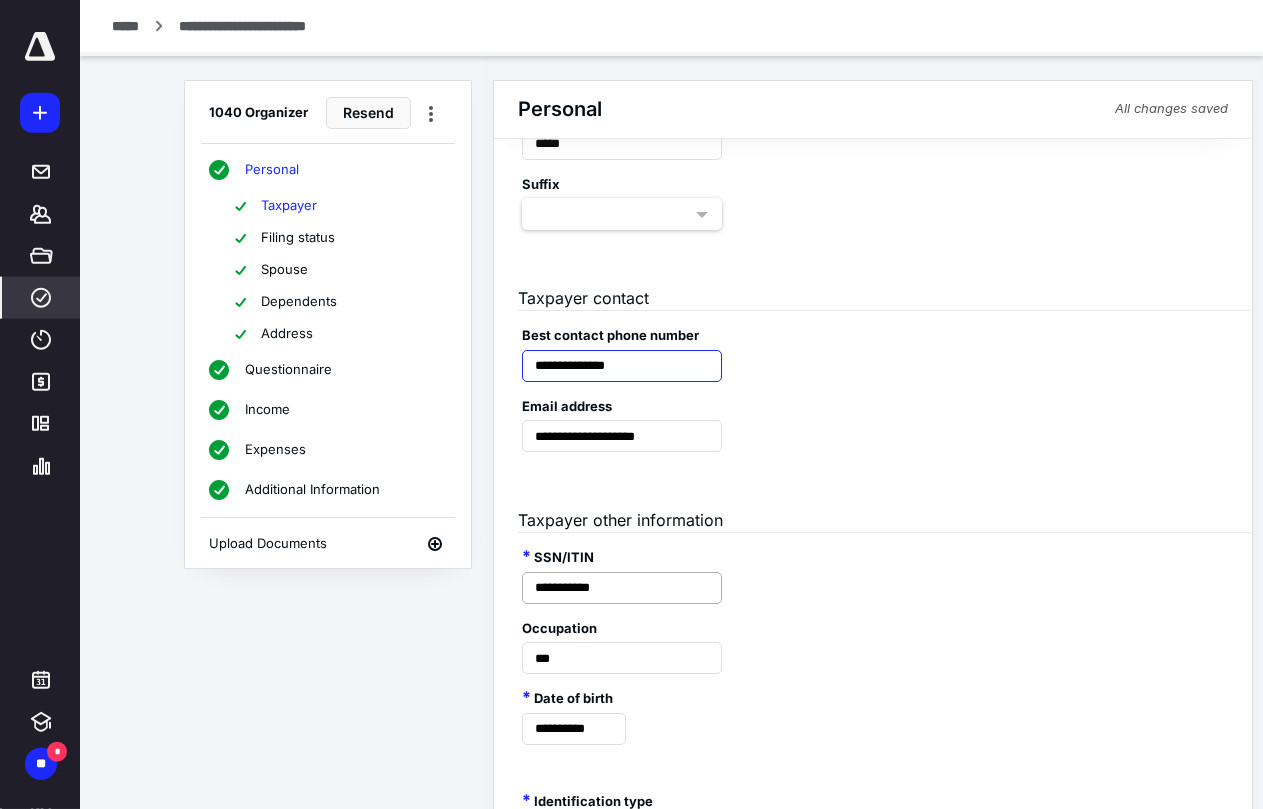 type on "**********" 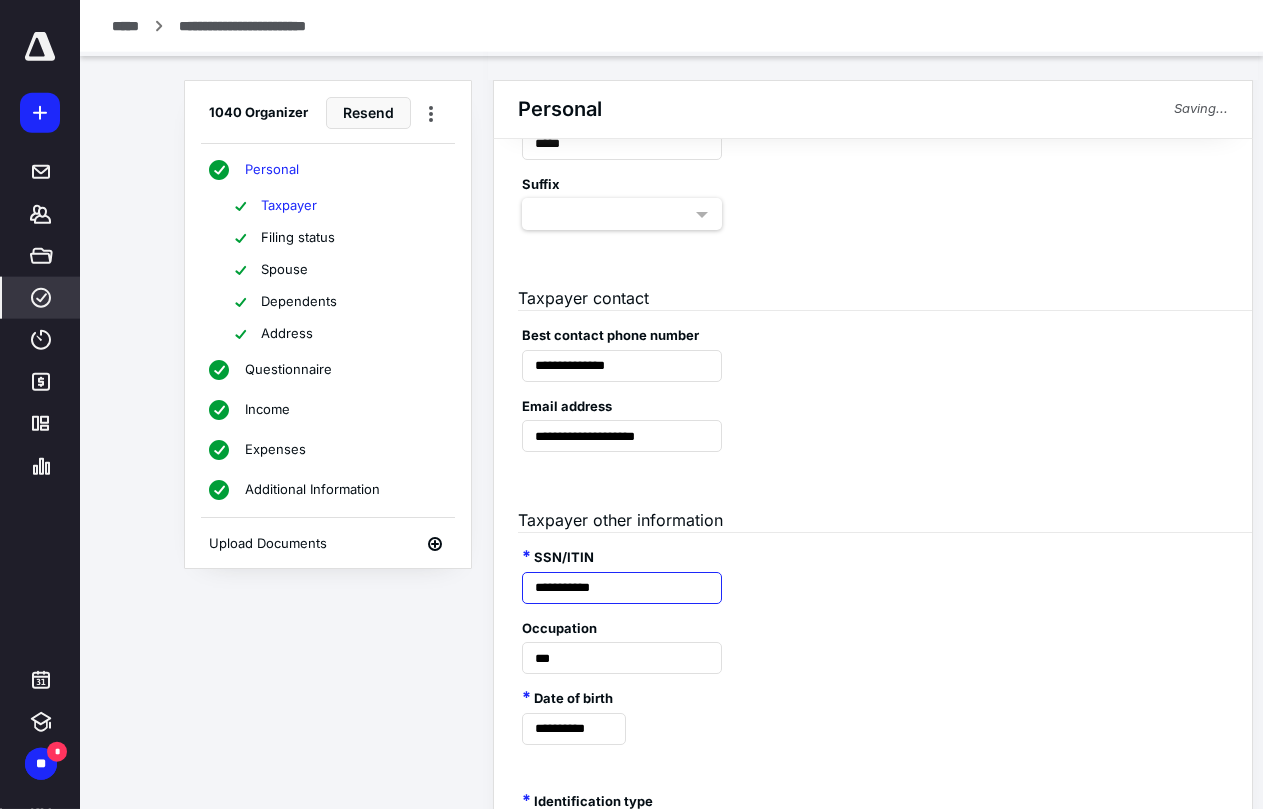 click on "**********" at bounding box center [622, 588] 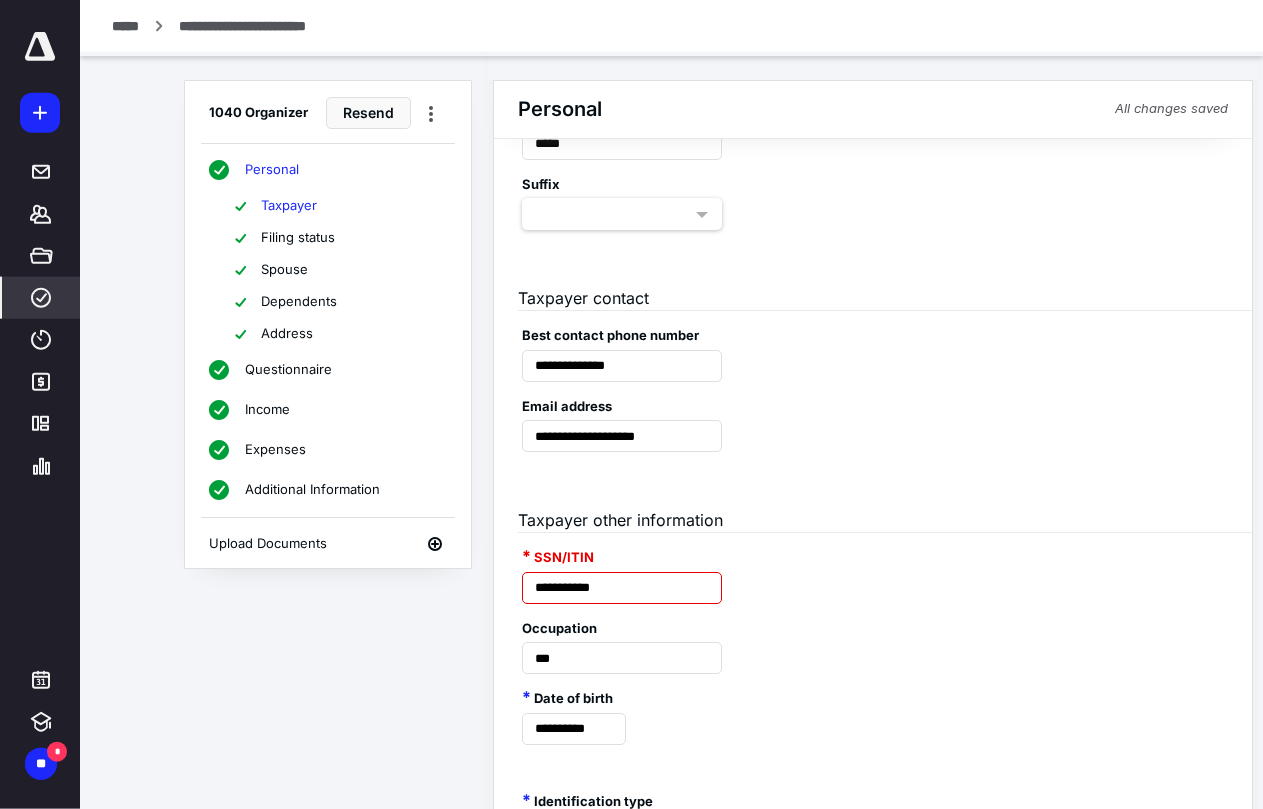 type on "*******" 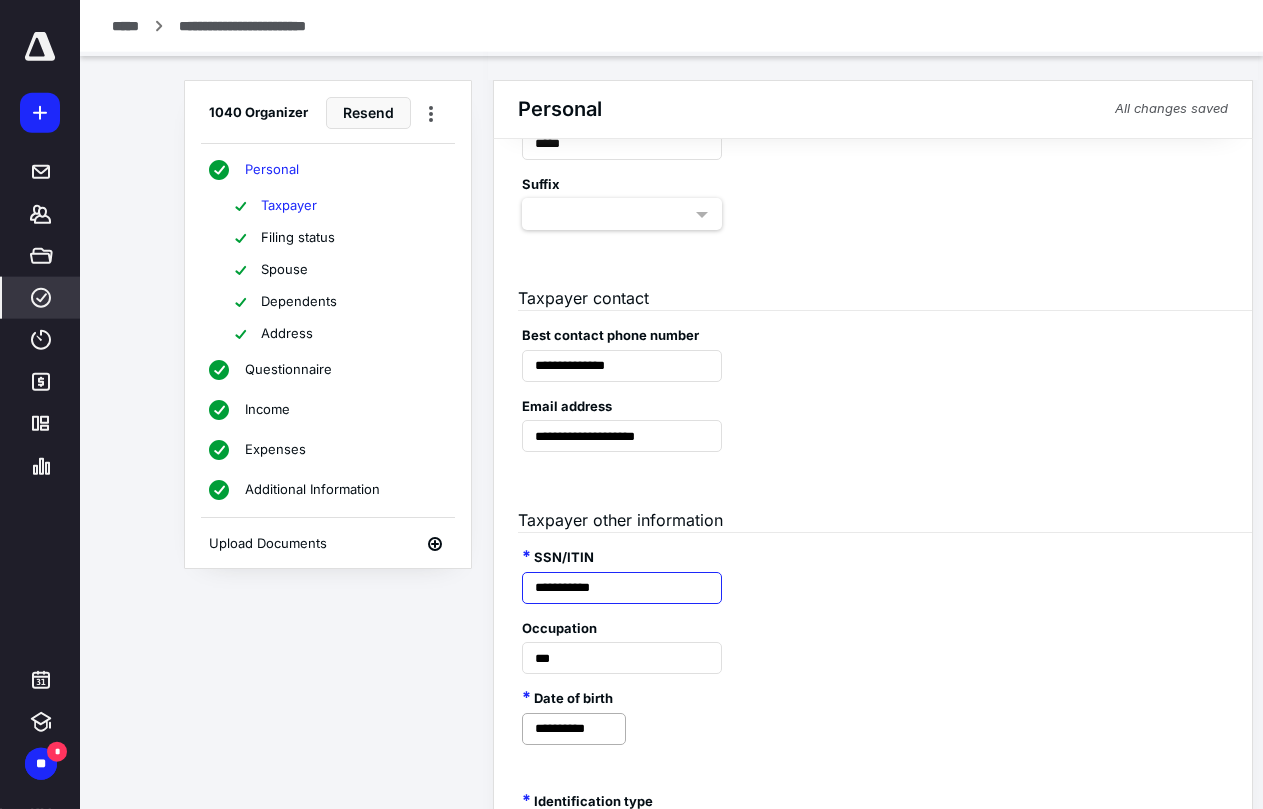 type on "**********" 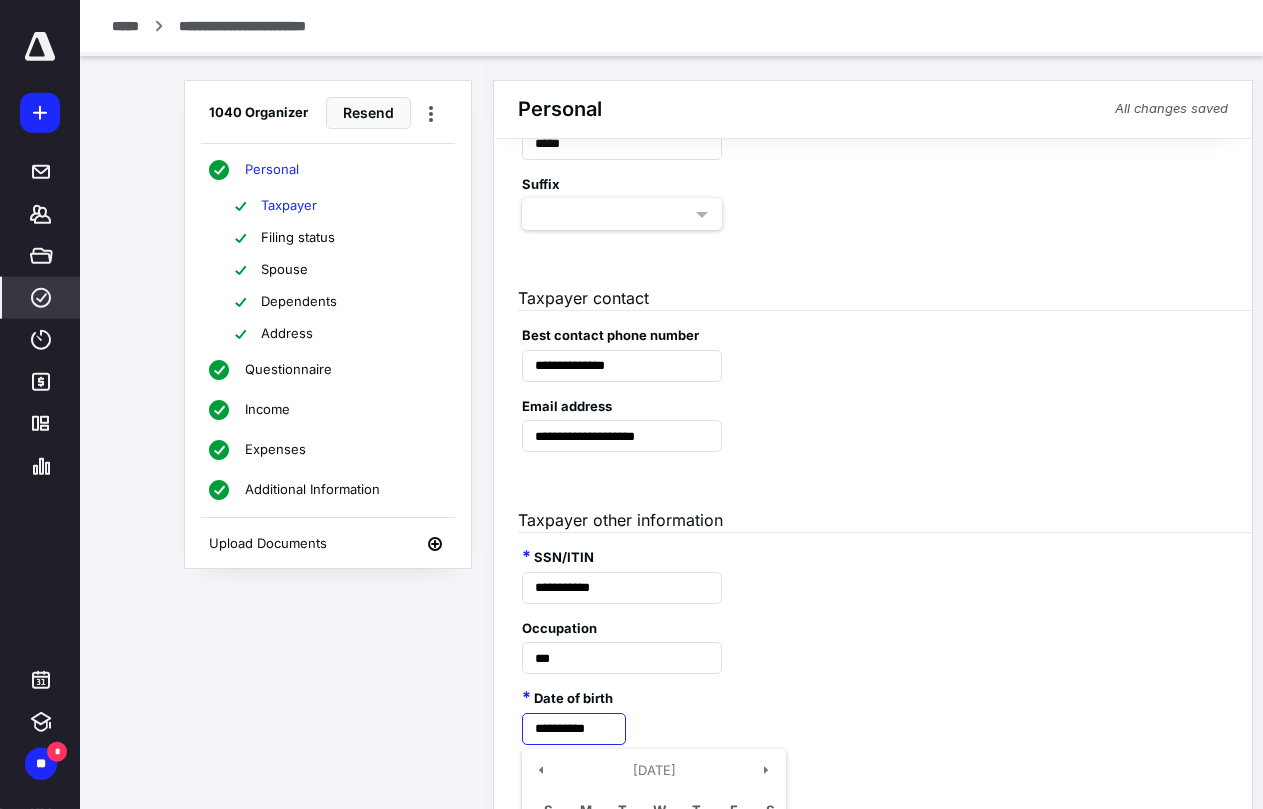 drag, startPoint x: 608, startPoint y: 728, endPoint x: 506, endPoint y: 728, distance: 102 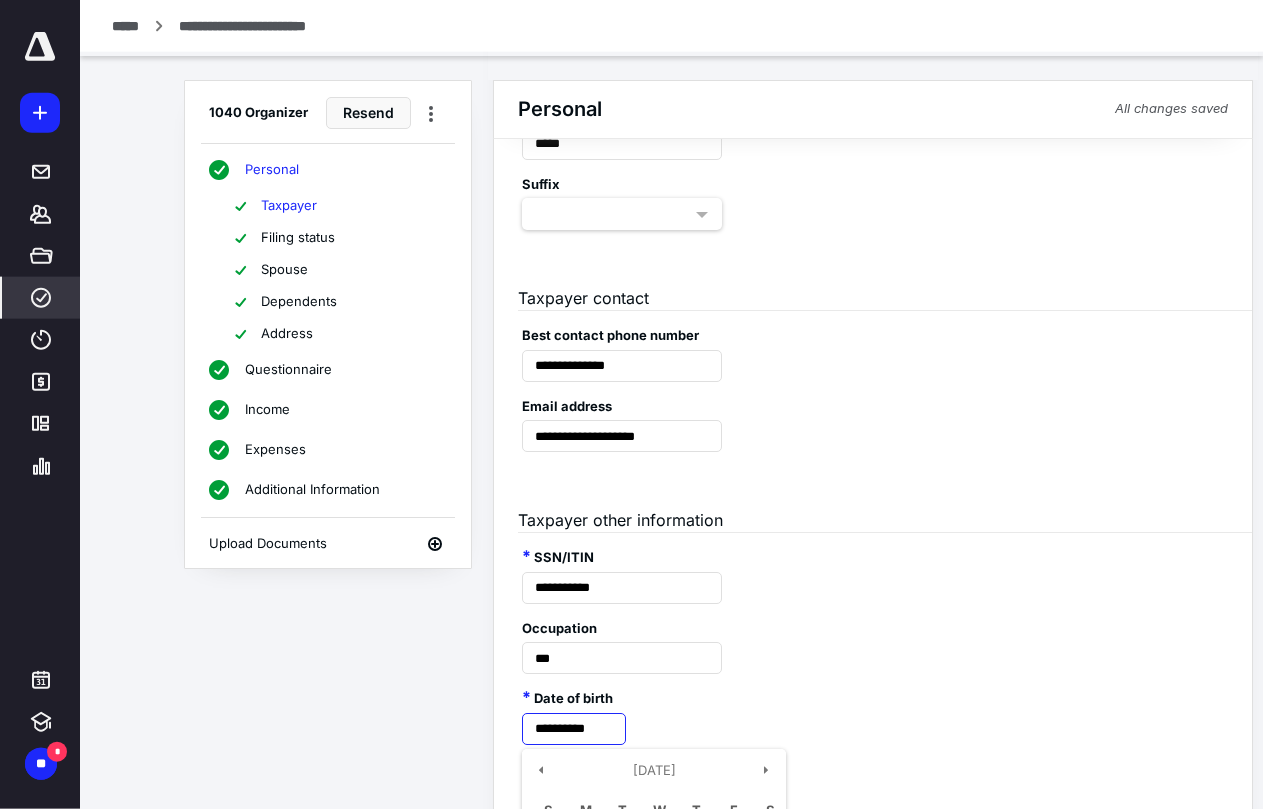 type on "**********" 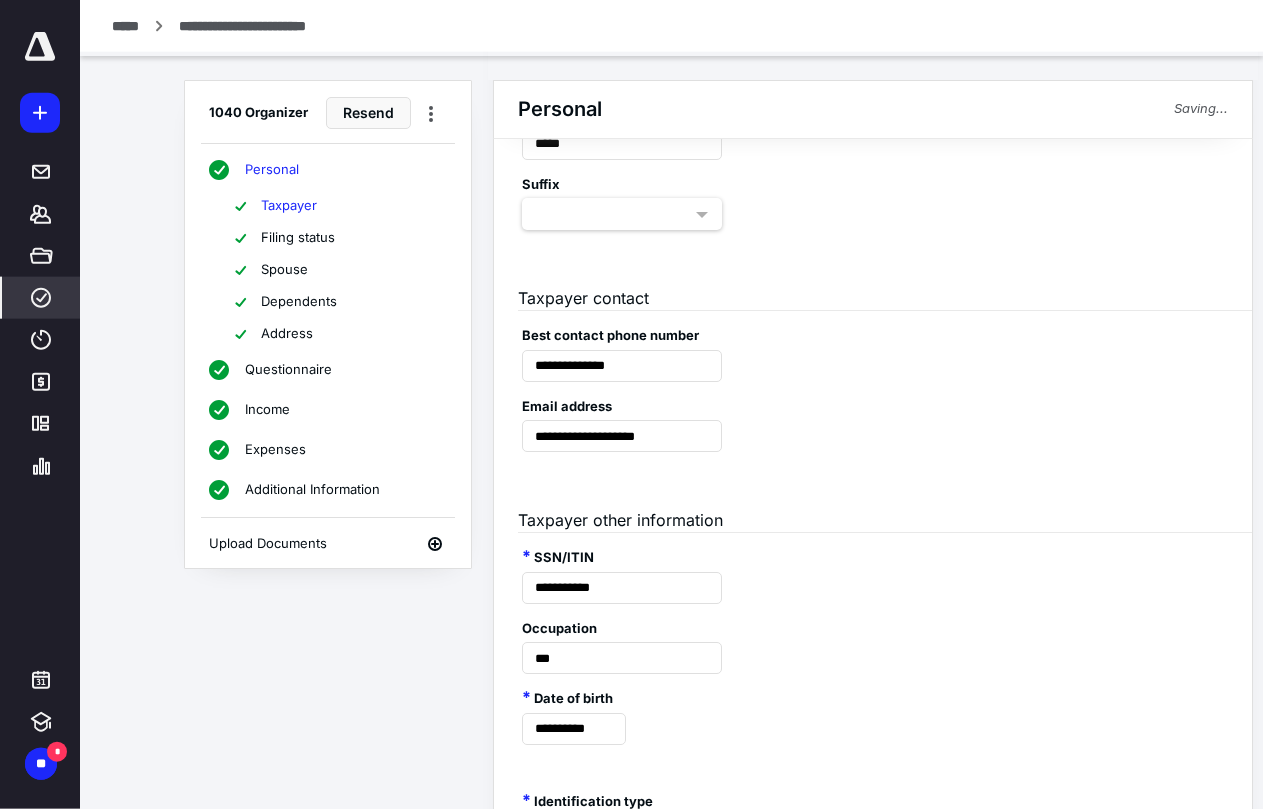 click on "**********" at bounding box center [873, 709] 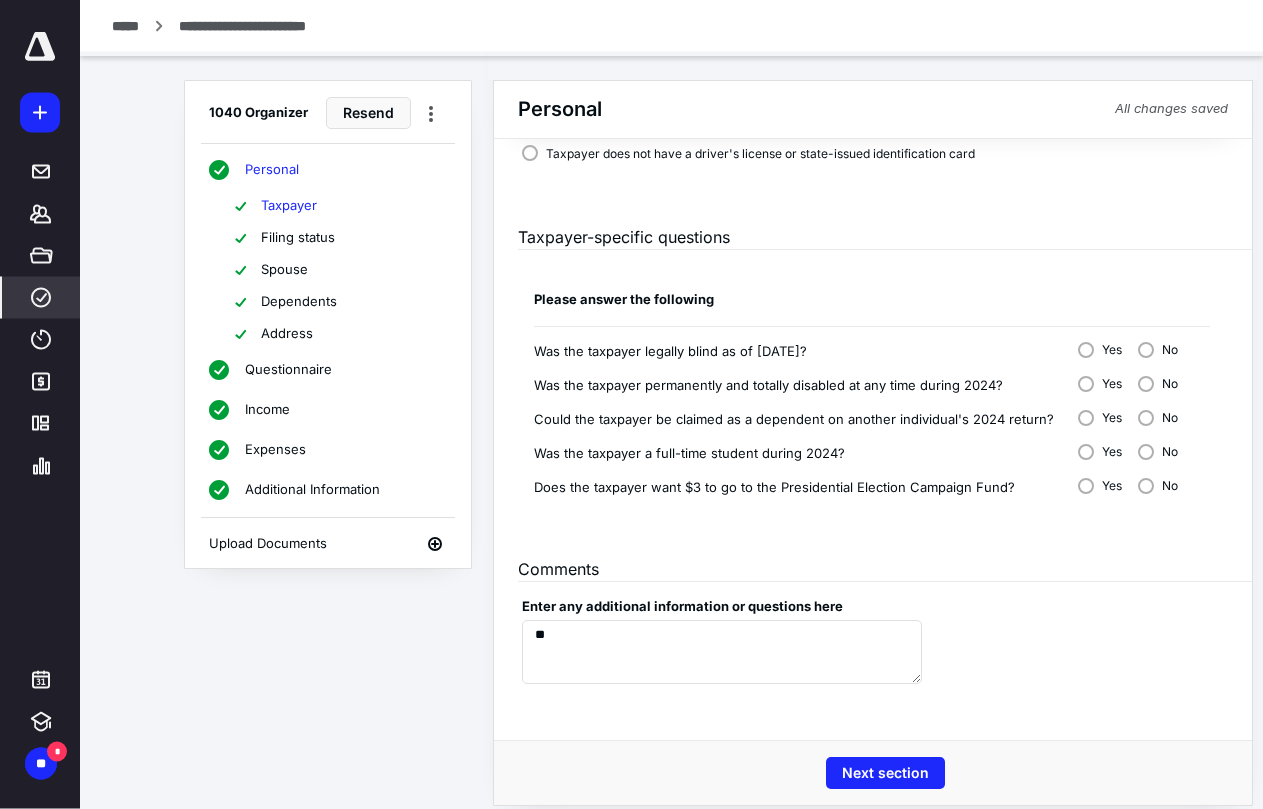 scroll, scrollTop: 1032, scrollLeft: 0, axis: vertical 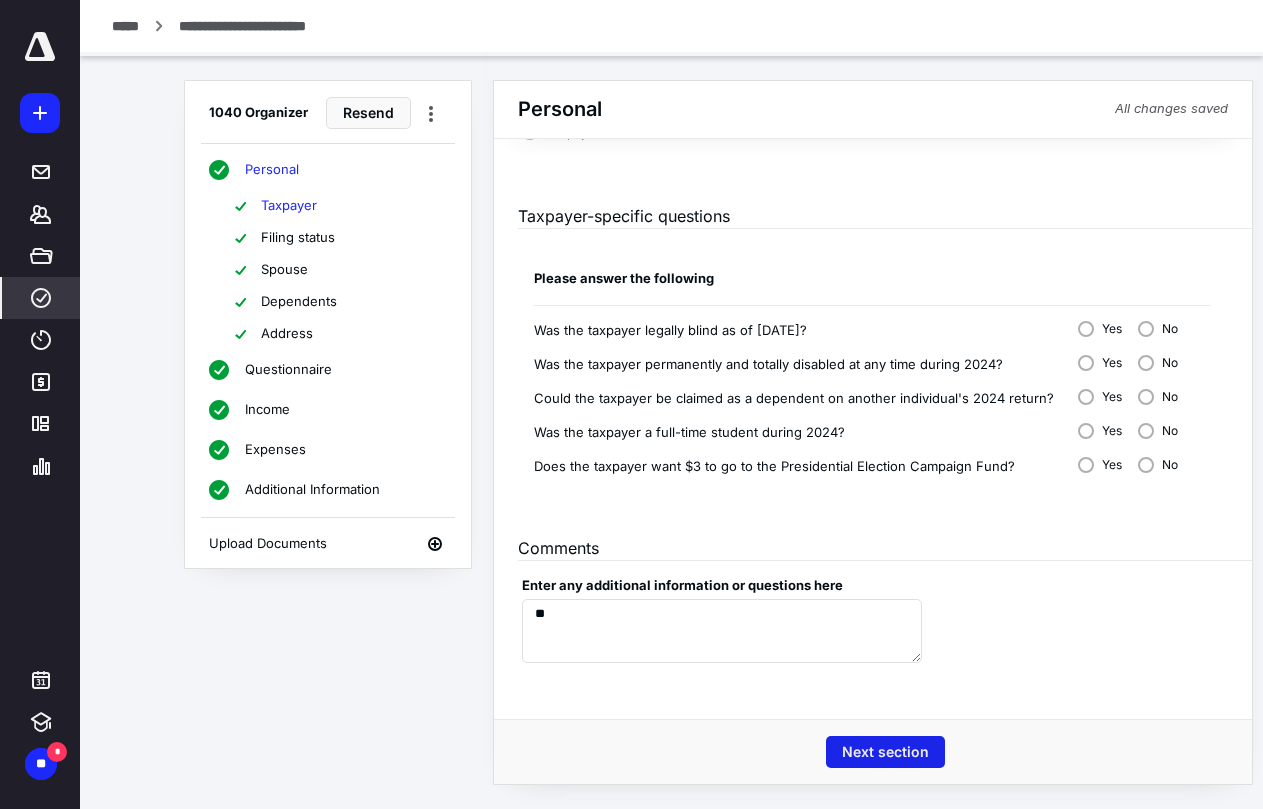 click on "Next section" at bounding box center [885, 752] 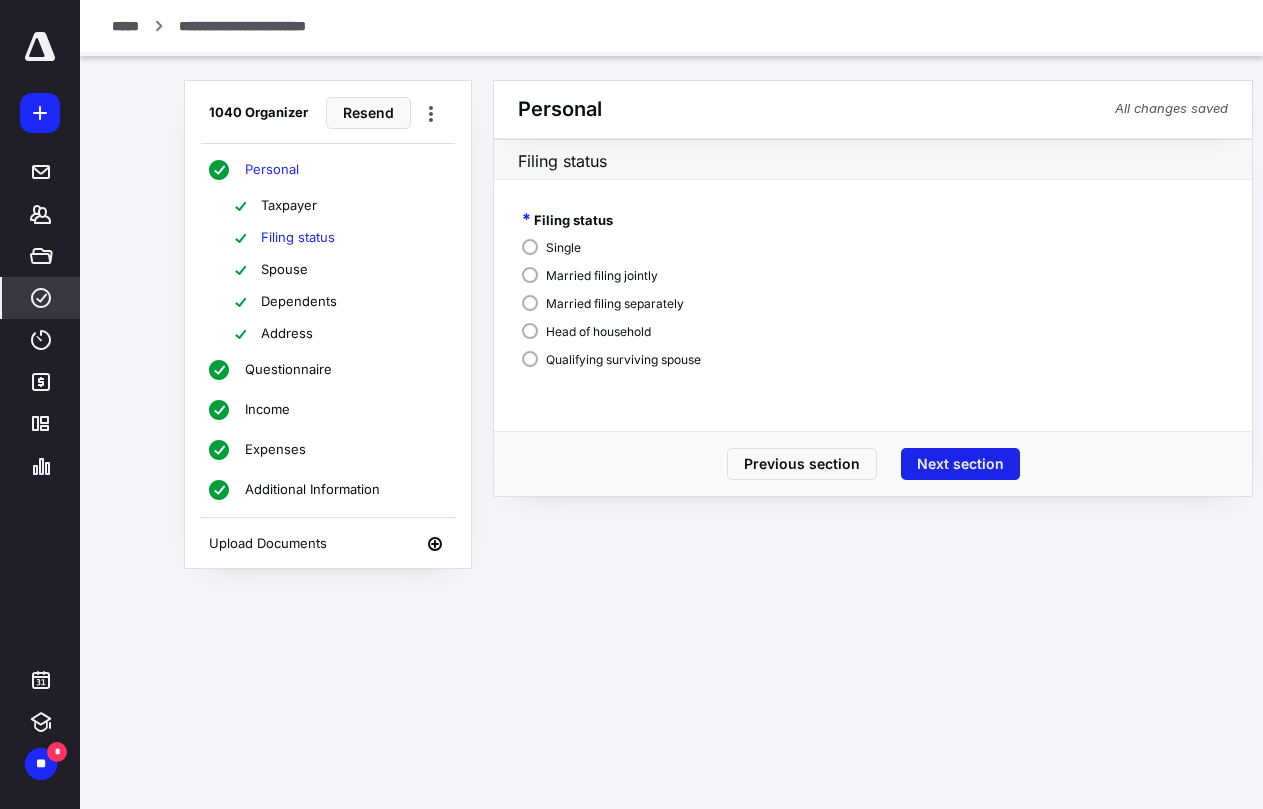 click on "Next section" at bounding box center [960, 464] 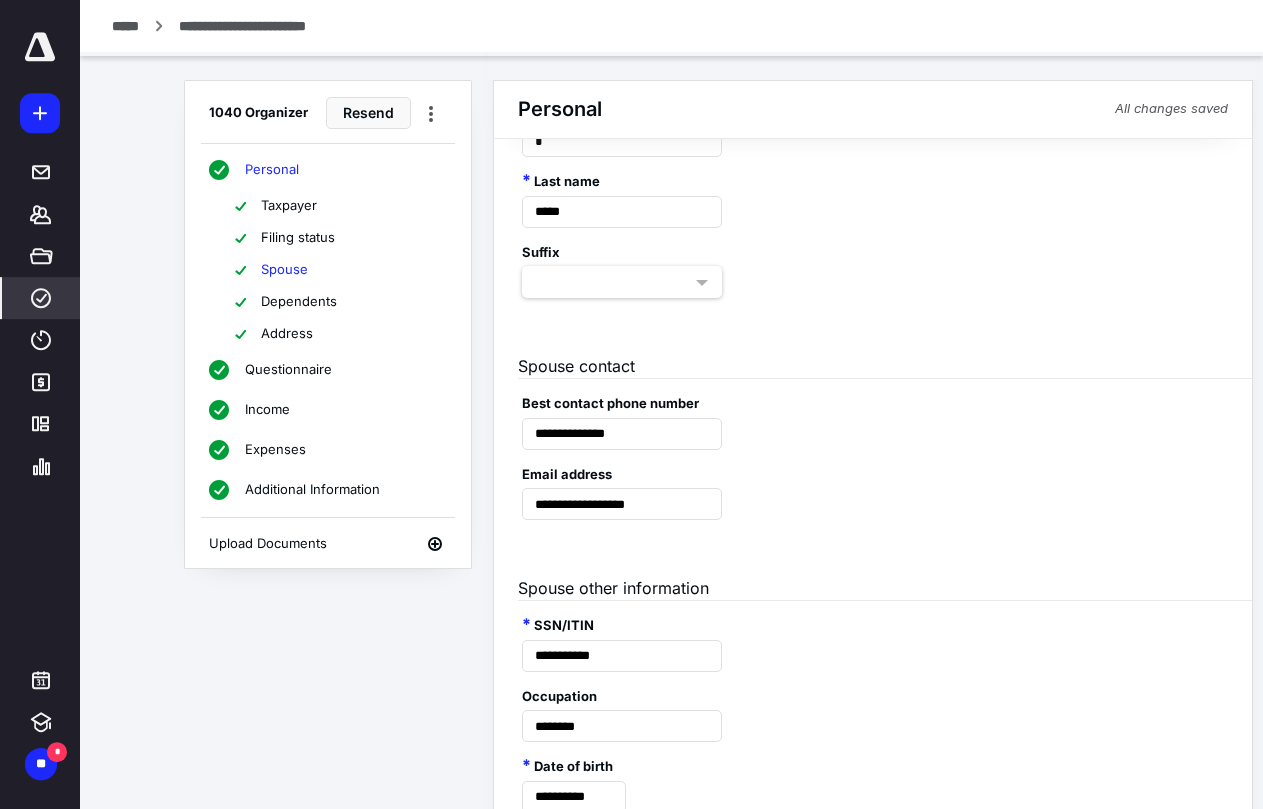scroll, scrollTop: 237, scrollLeft: 0, axis: vertical 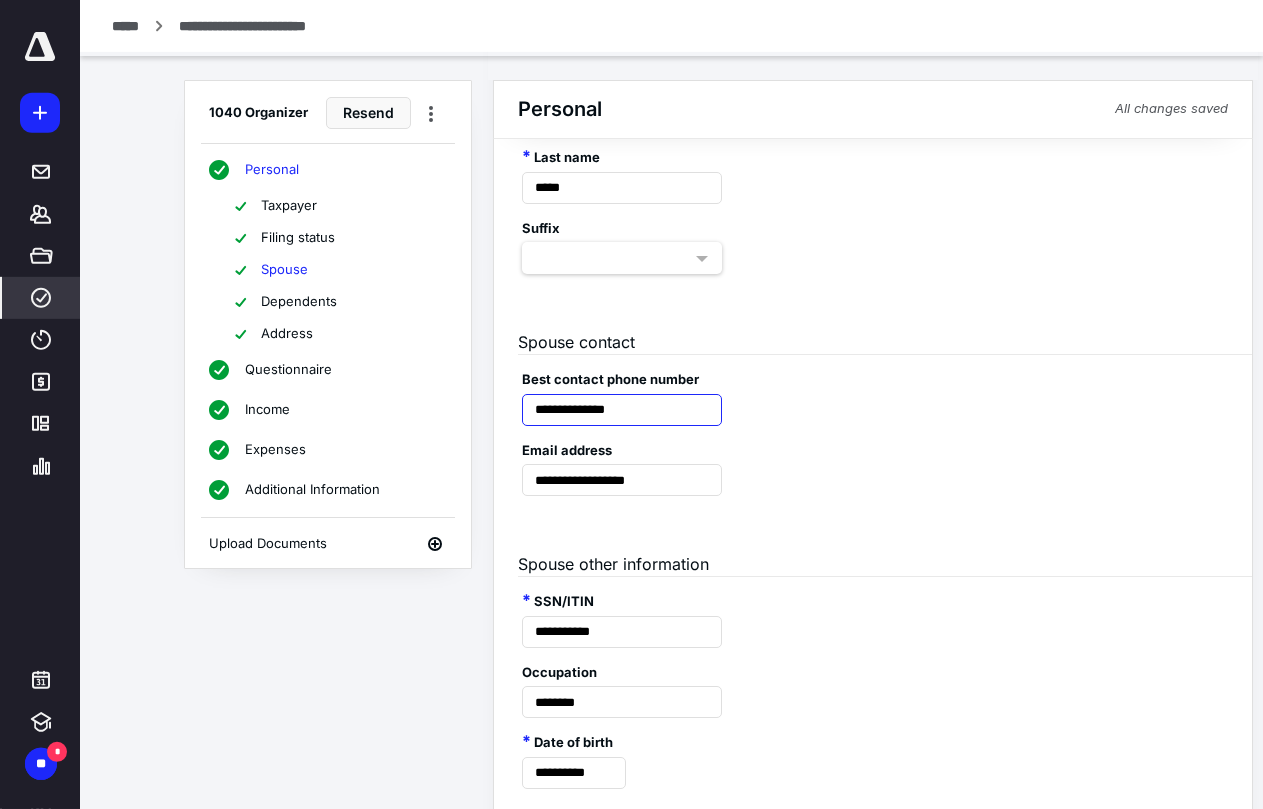 drag, startPoint x: 670, startPoint y: 405, endPoint x: 608, endPoint y: 416, distance: 62.968246 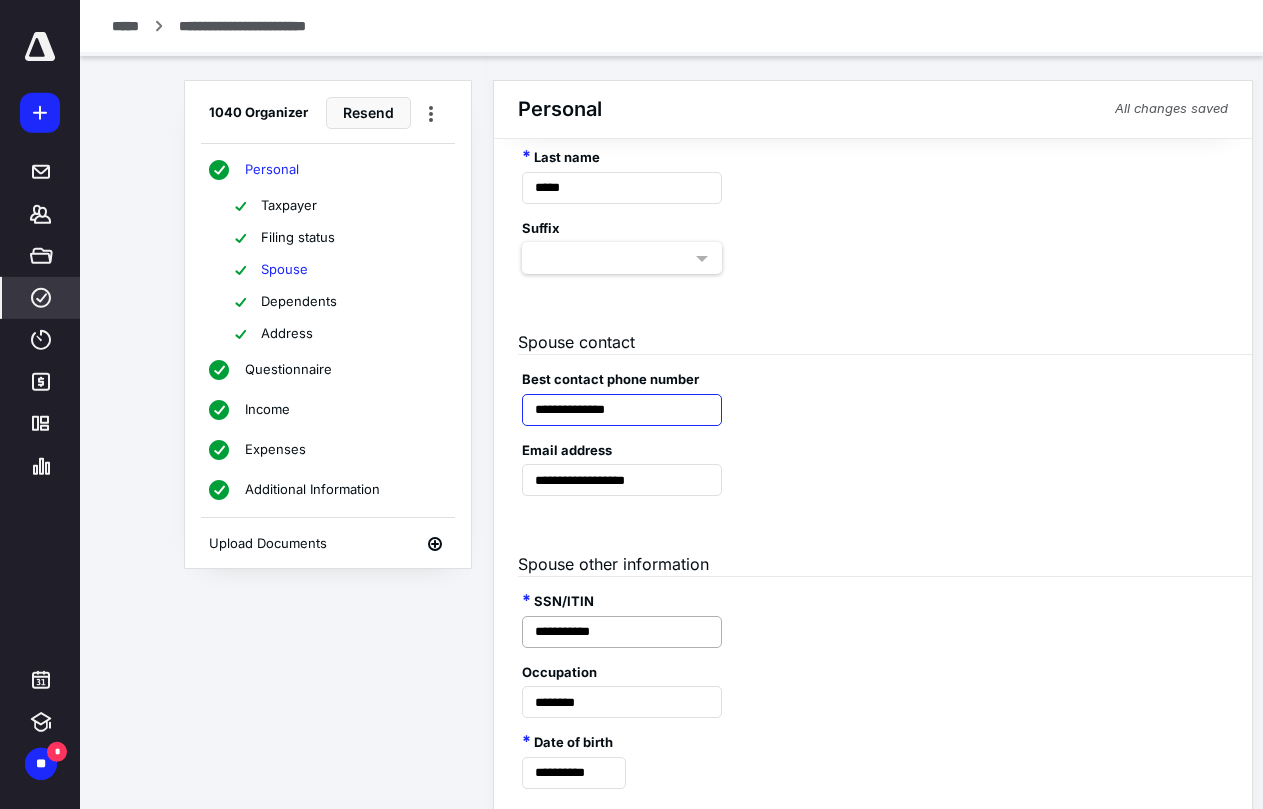 type on "**********" 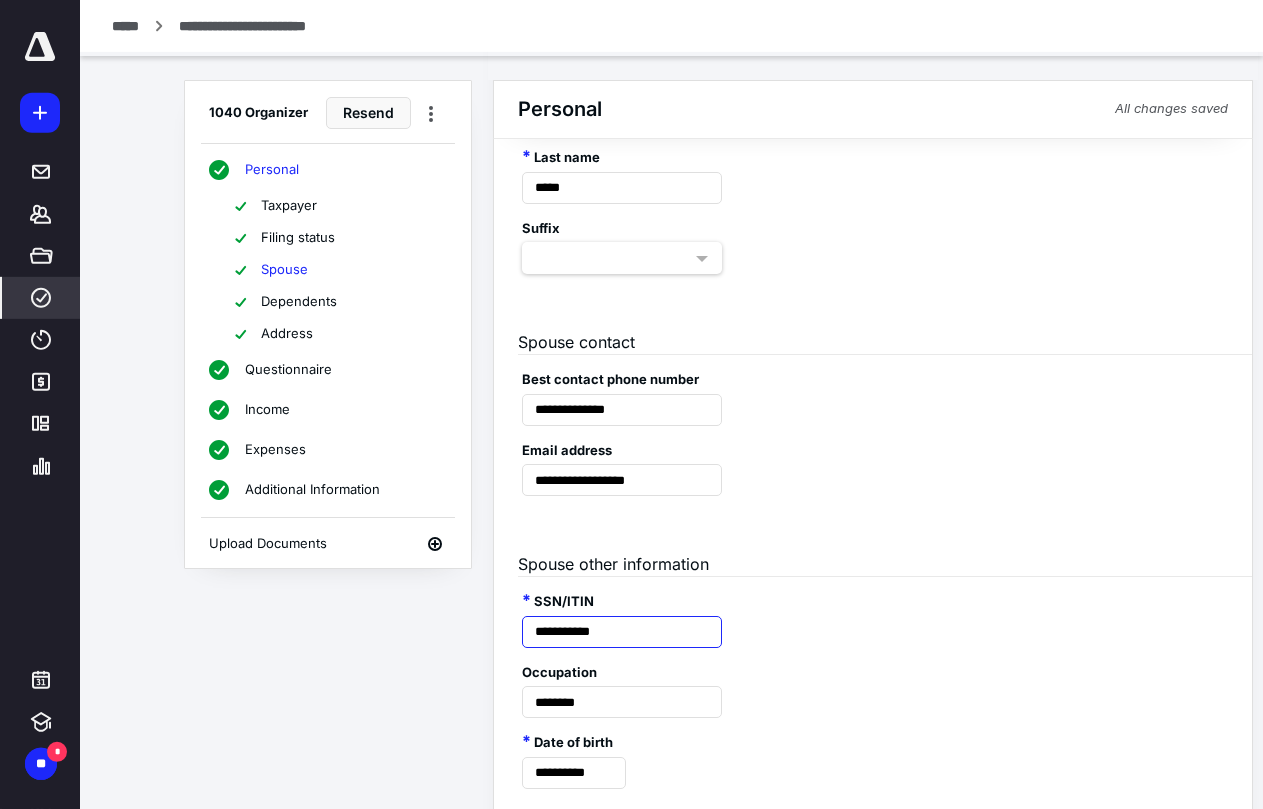 drag, startPoint x: 636, startPoint y: 632, endPoint x: 518, endPoint y: 638, distance: 118.15244 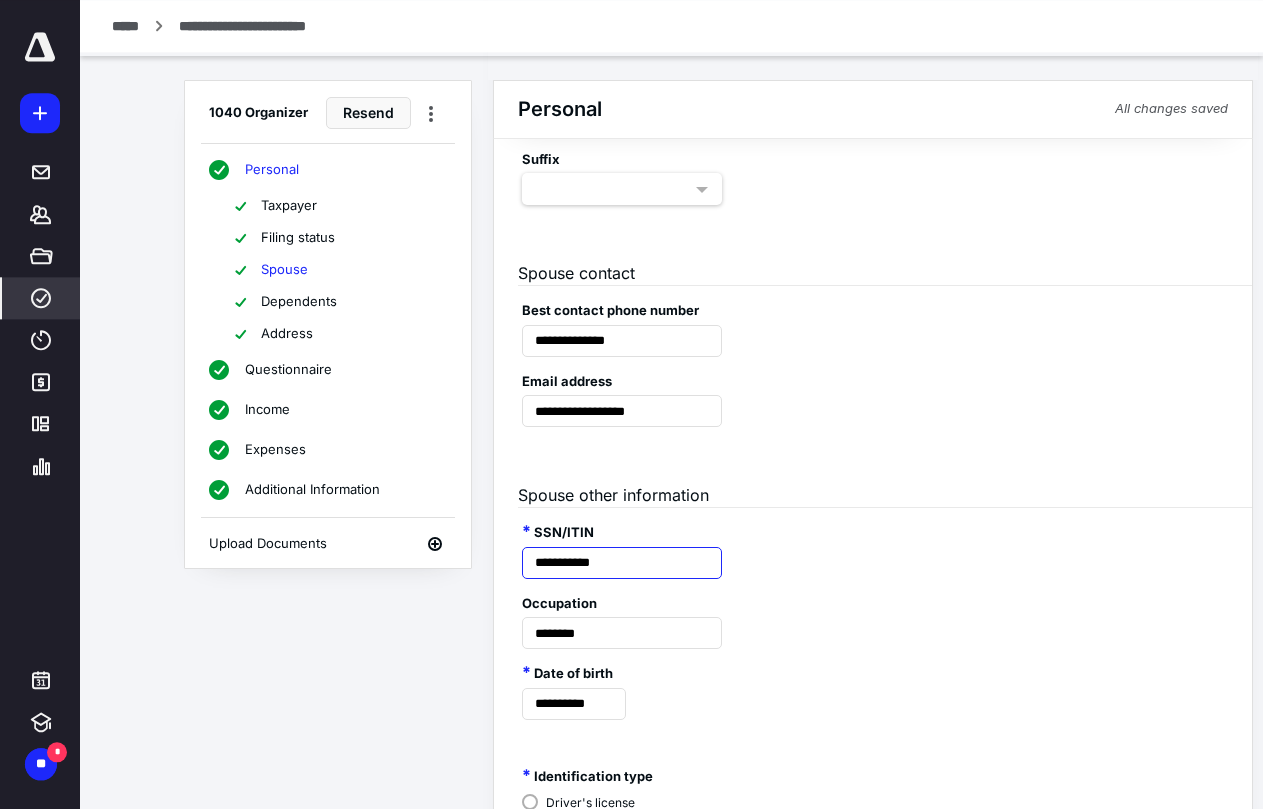 scroll, scrollTop: 315, scrollLeft: 0, axis: vertical 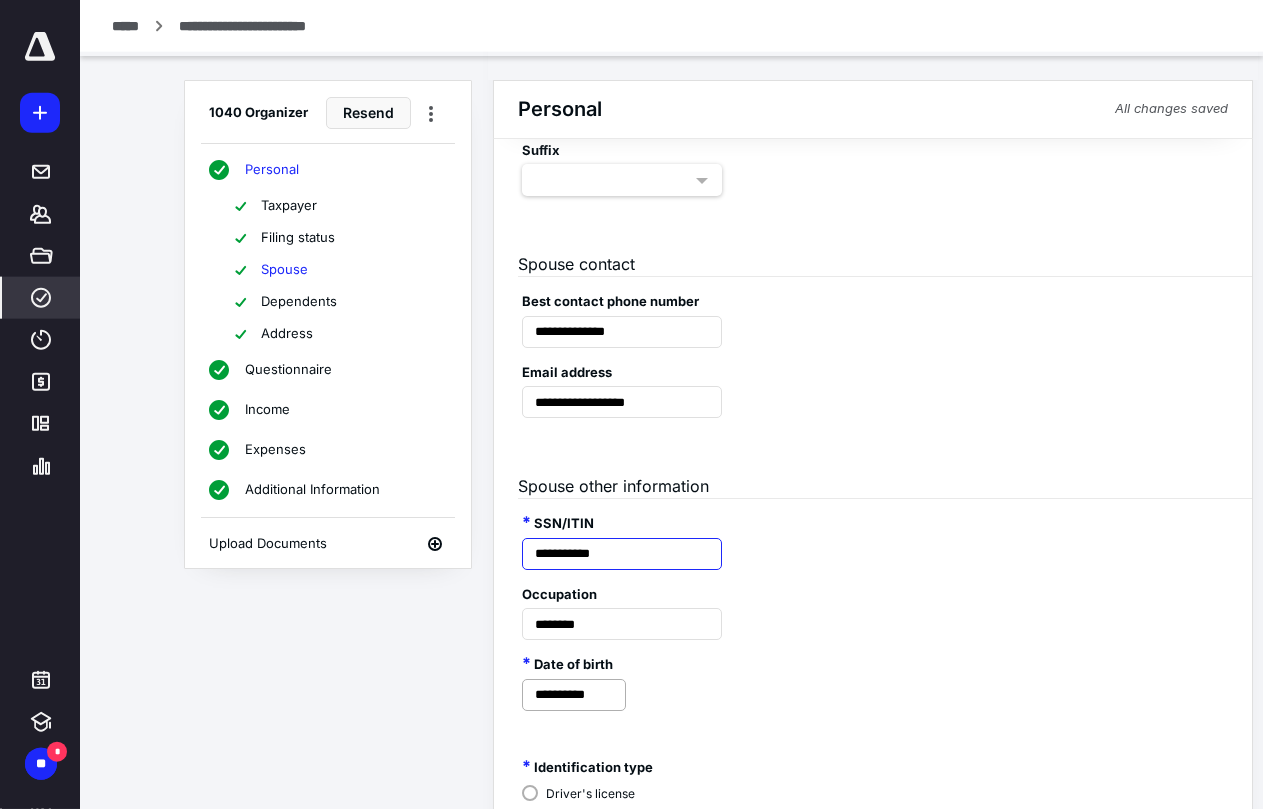 type on "**********" 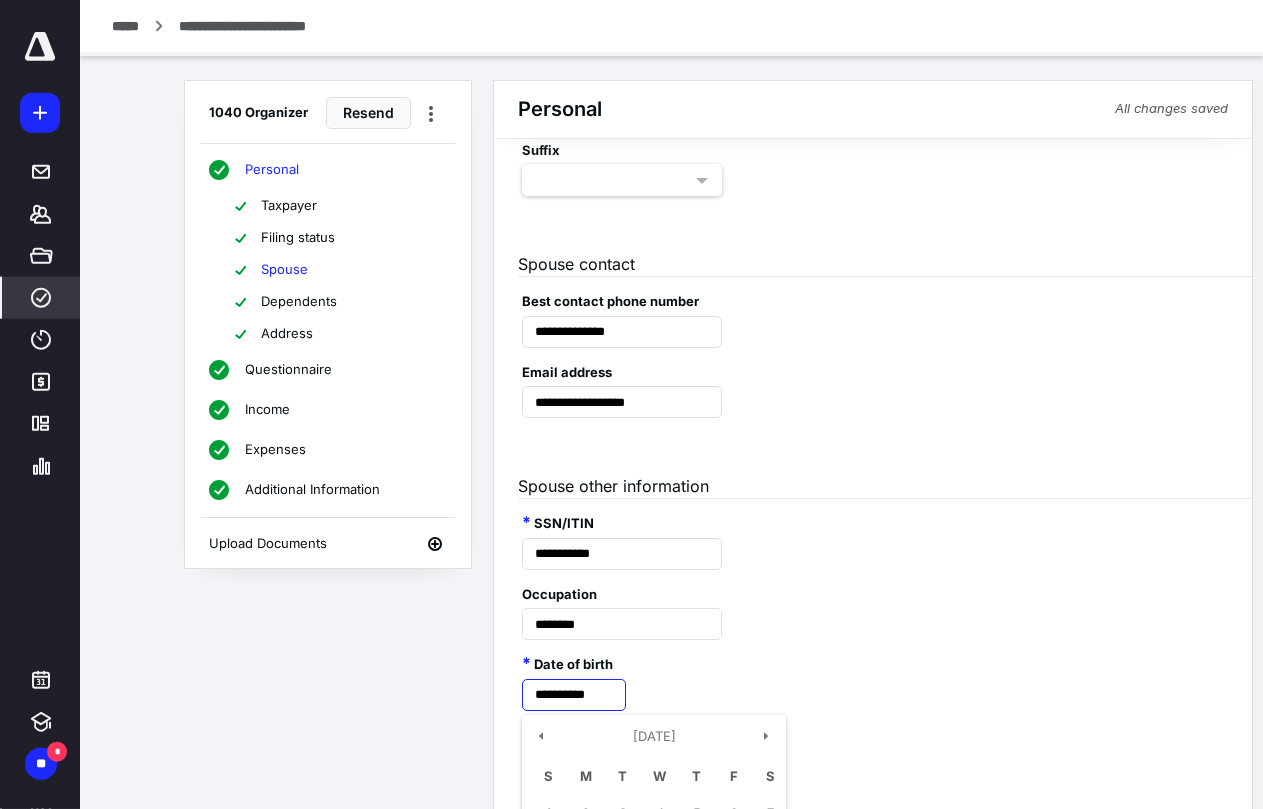 drag, startPoint x: 611, startPoint y: 704, endPoint x: 481, endPoint y: 695, distance: 130.31117 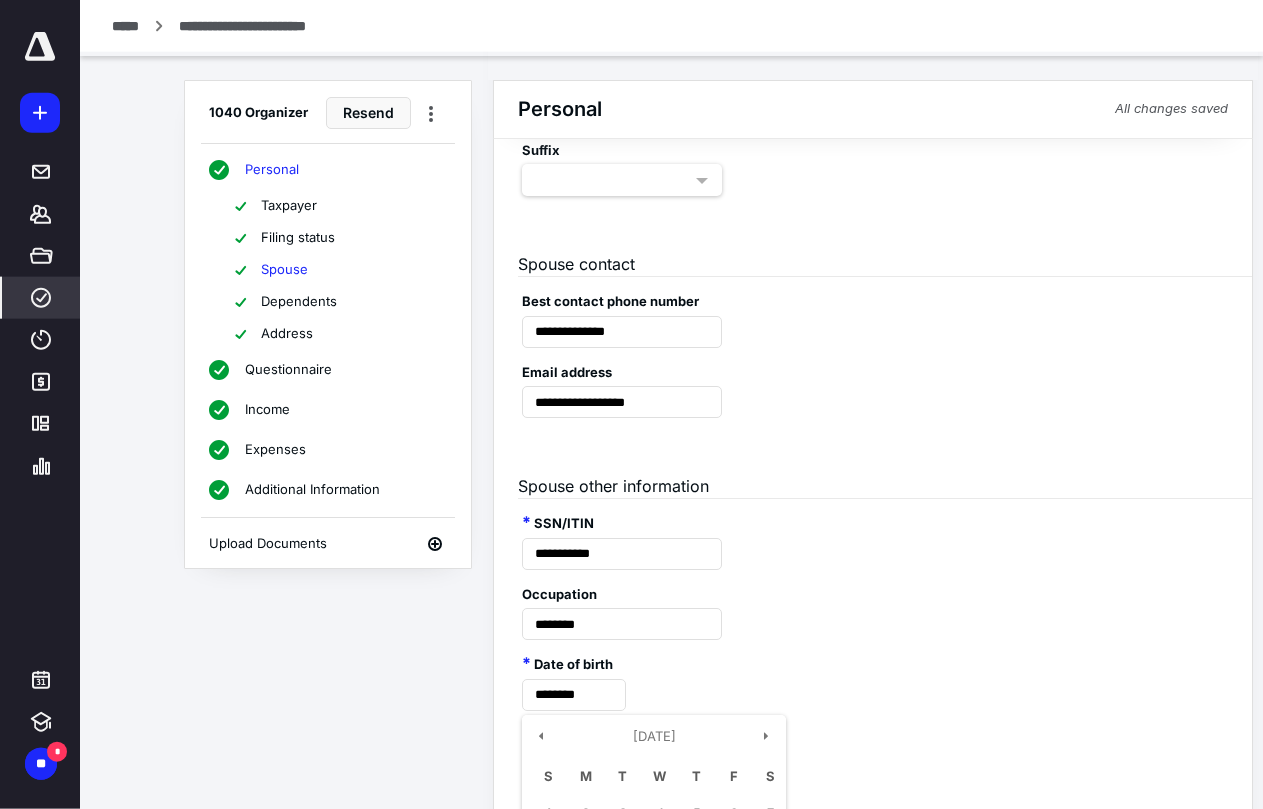 type on "**********" 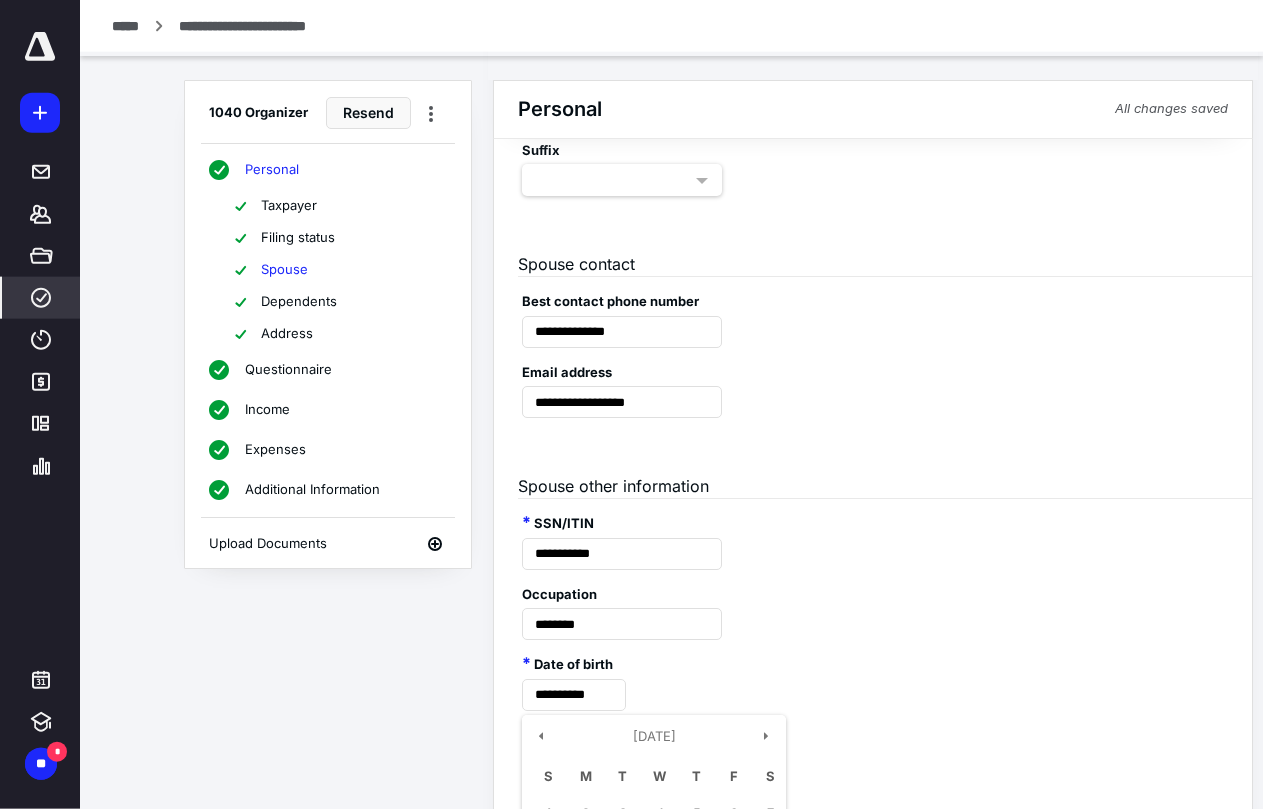 click on "**********" at bounding box center [873, 675] 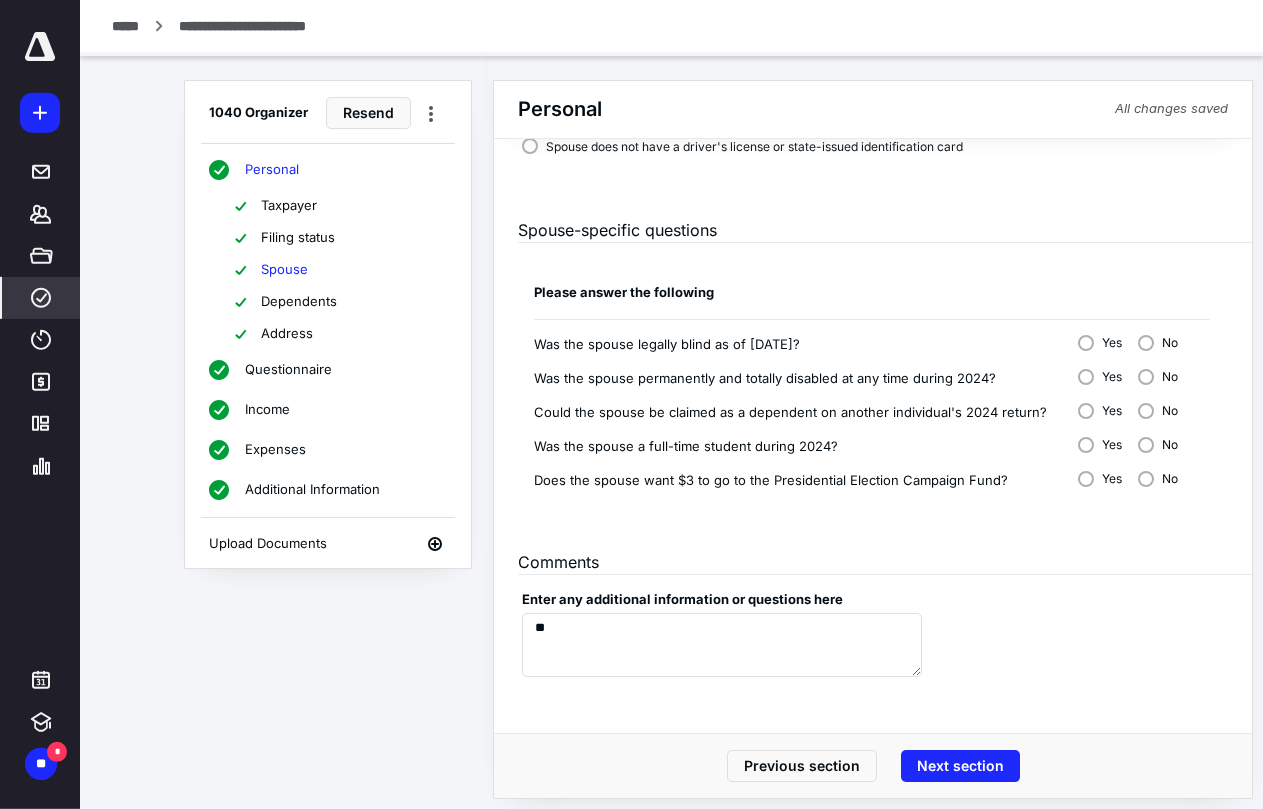 scroll, scrollTop: 1032, scrollLeft: 0, axis: vertical 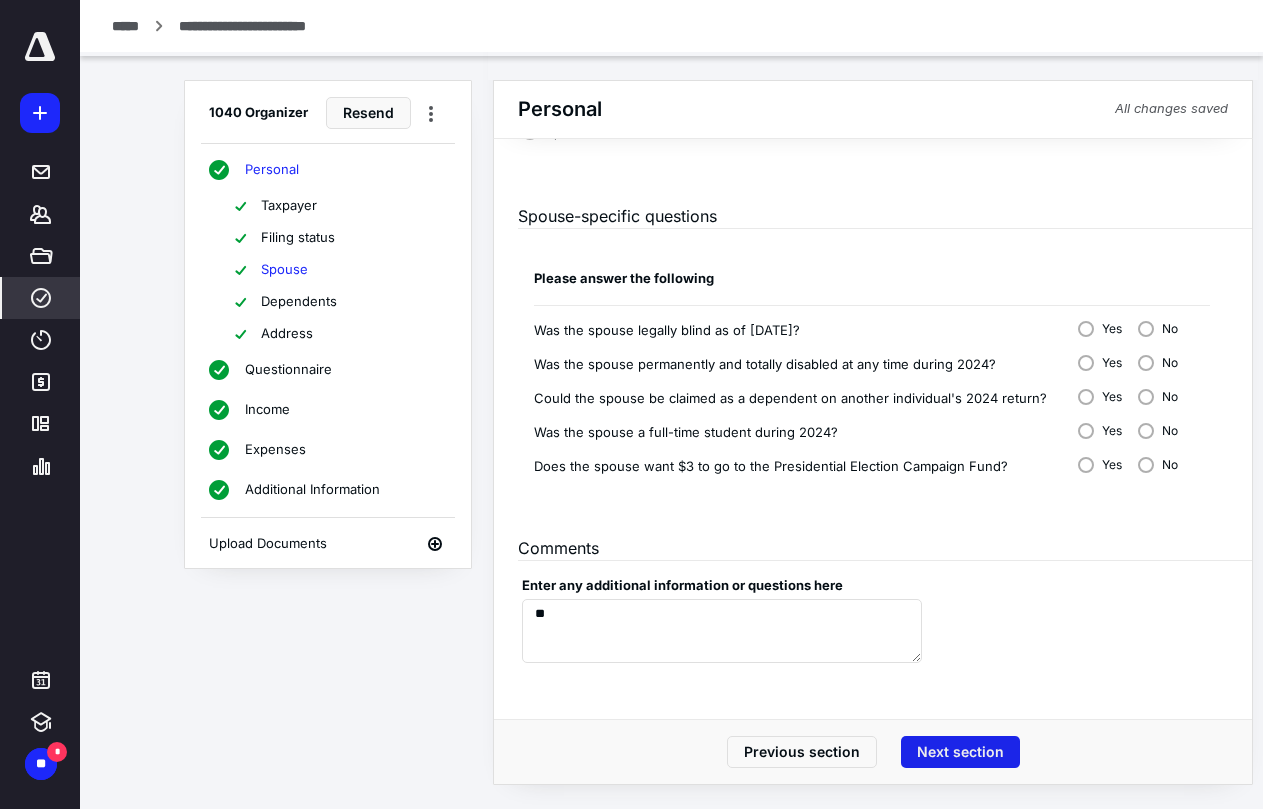 click on "Next section" at bounding box center [960, 752] 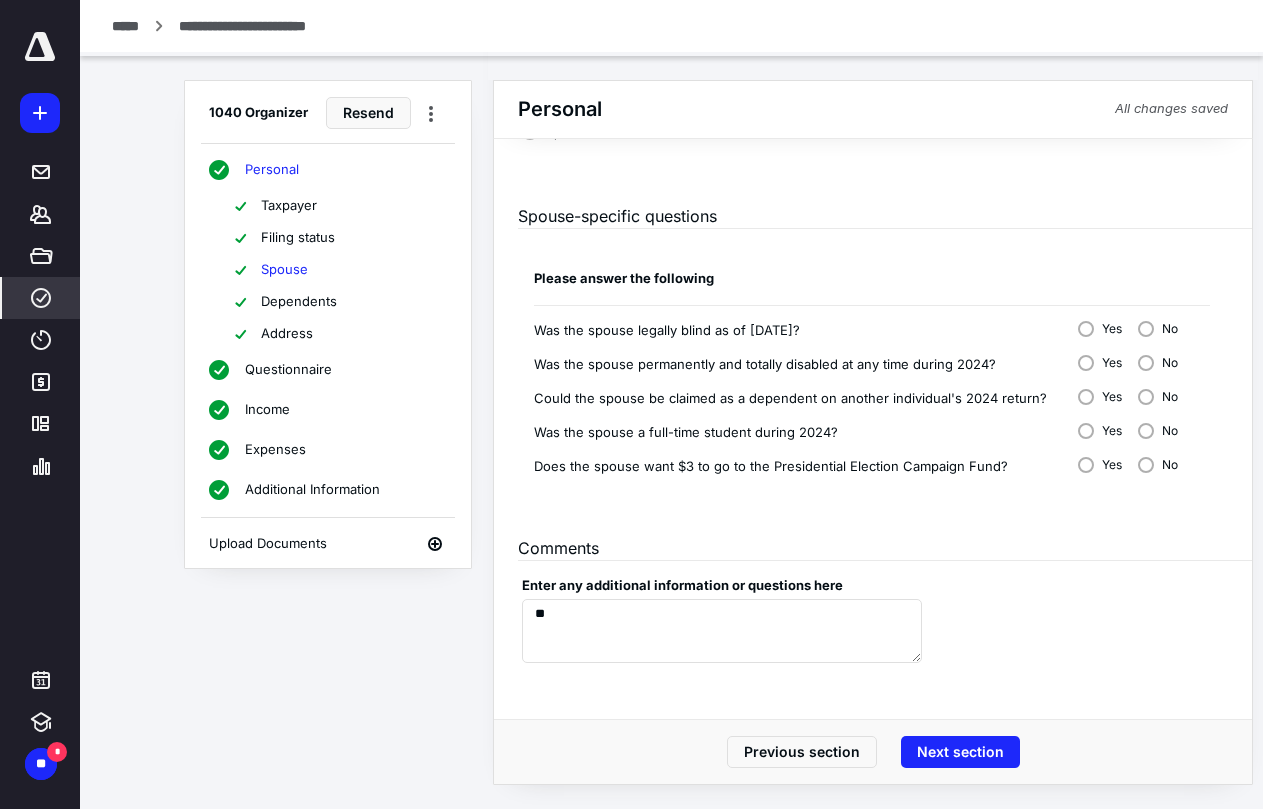 scroll, scrollTop: 0, scrollLeft: 0, axis: both 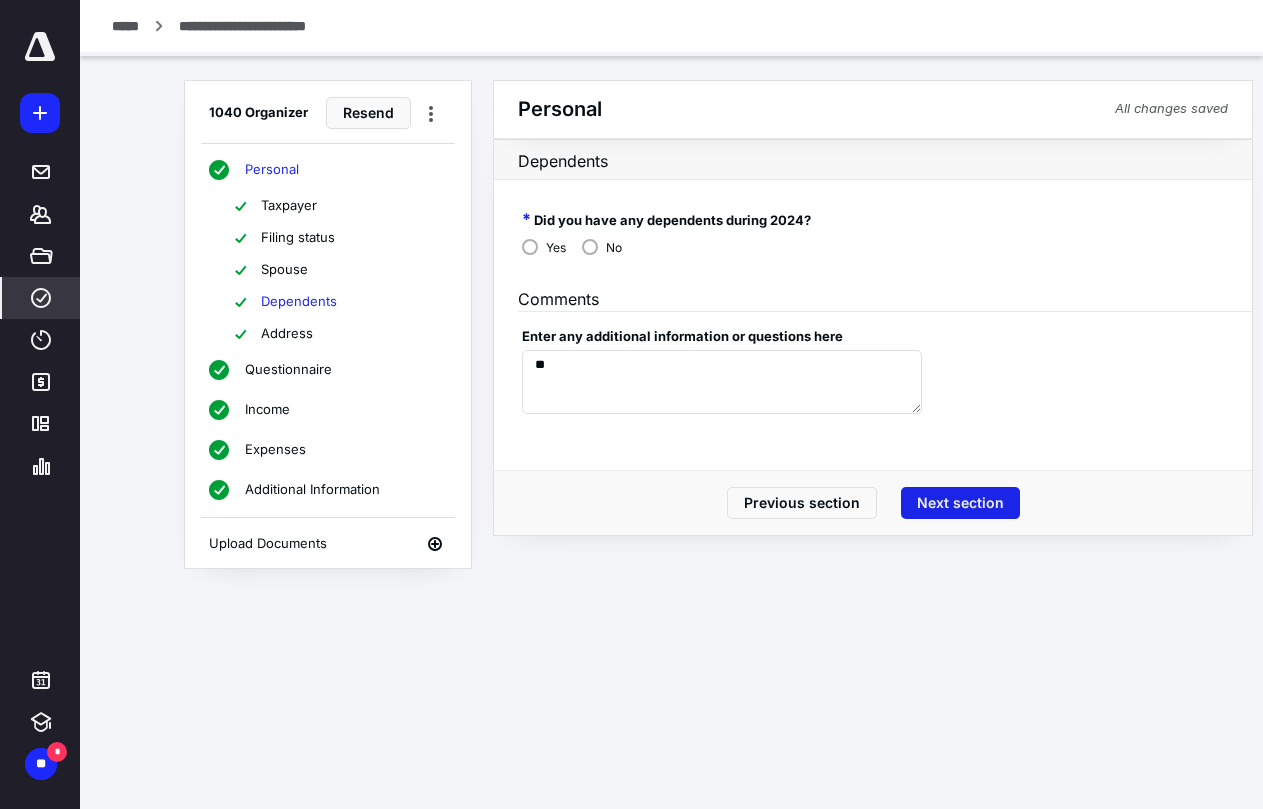 click on "Next section" at bounding box center [960, 503] 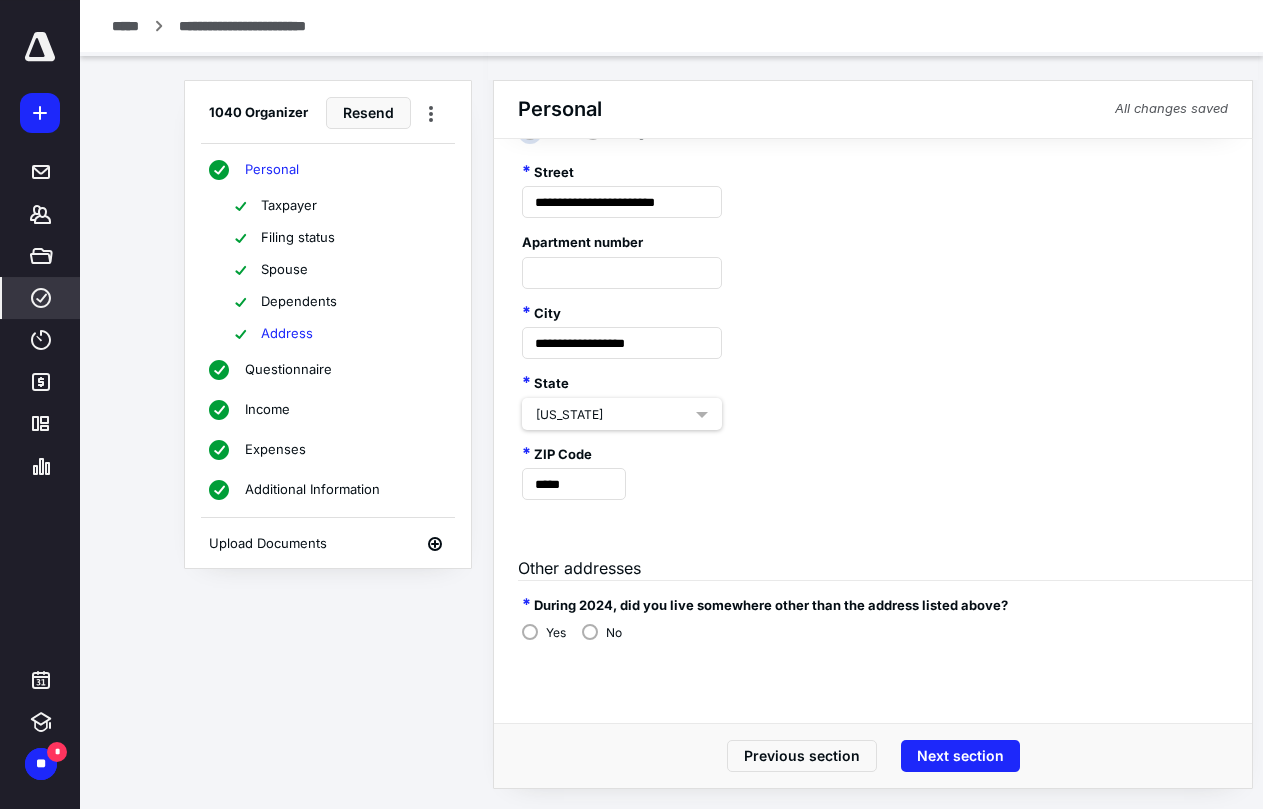 scroll, scrollTop: 152, scrollLeft: 0, axis: vertical 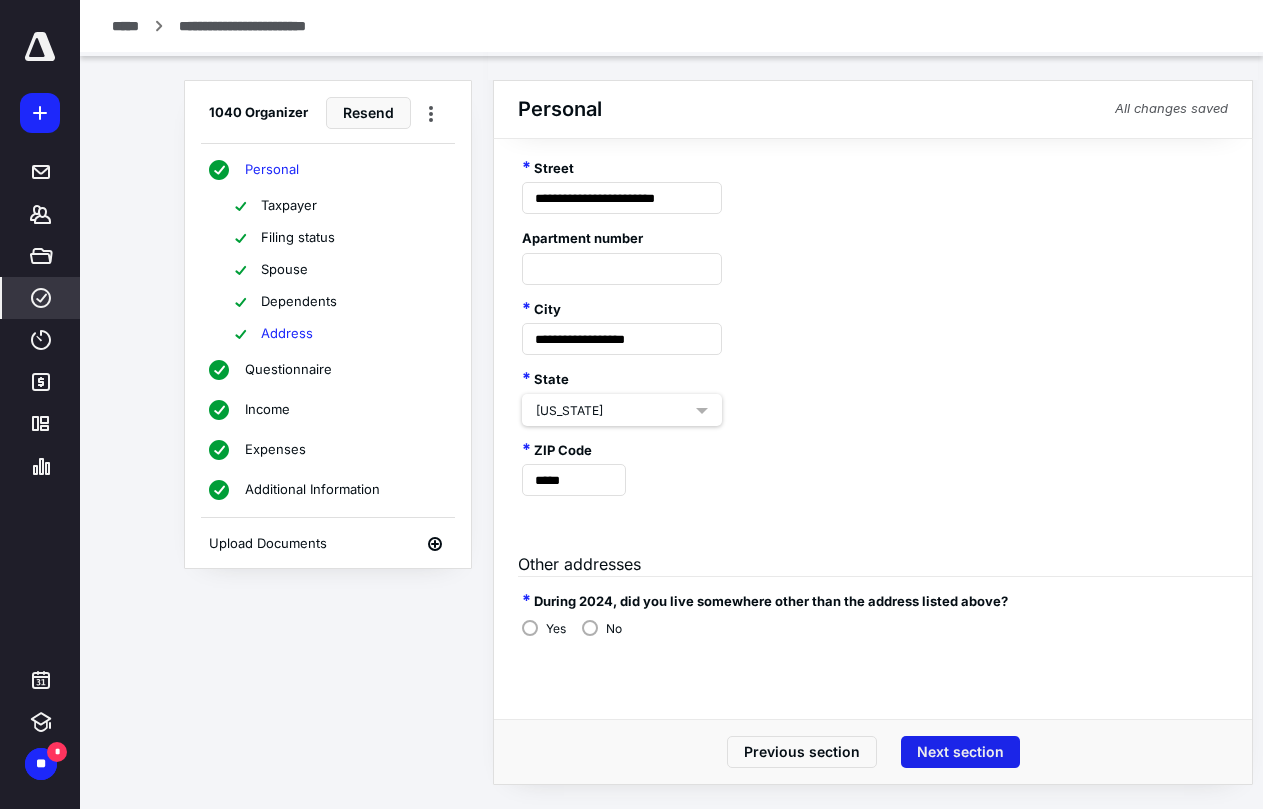 click on "Next section" at bounding box center (960, 752) 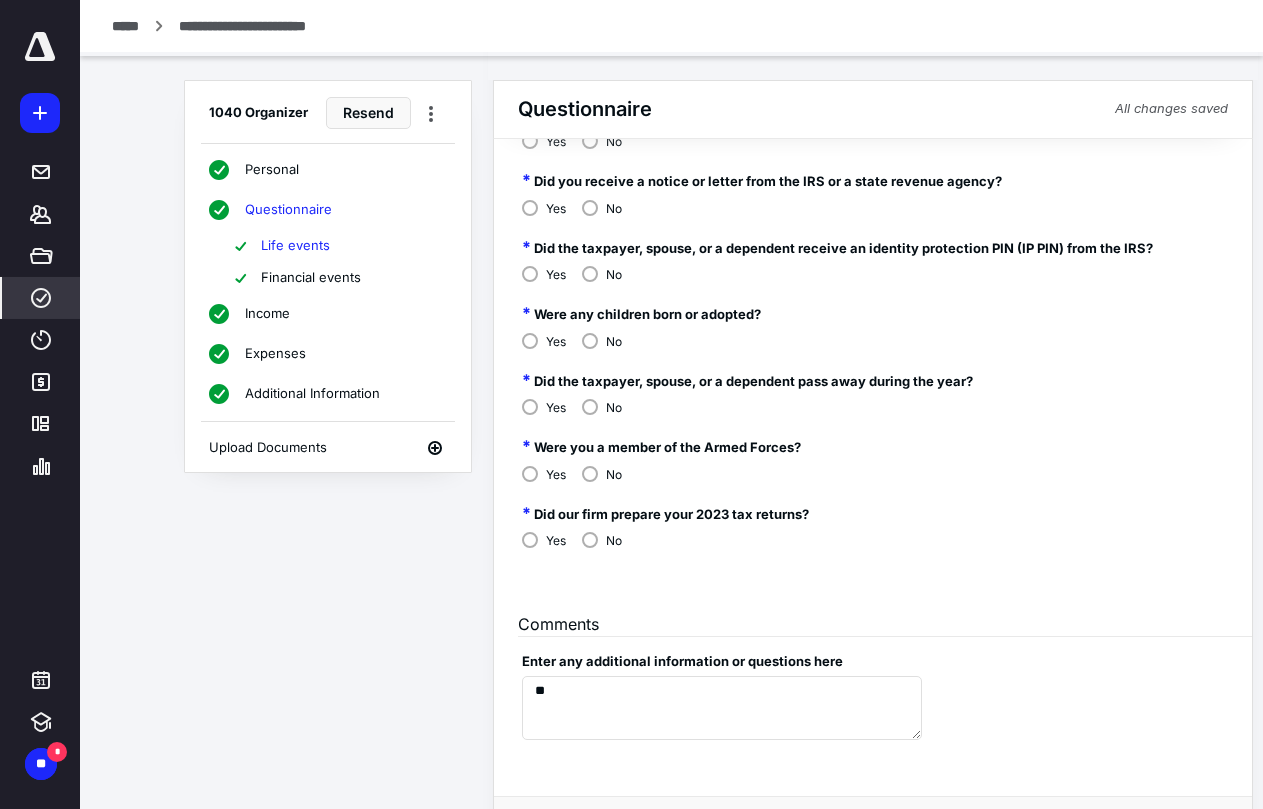 scroll, scrollTop: 282, scrollLeft: 0, axis: vertical 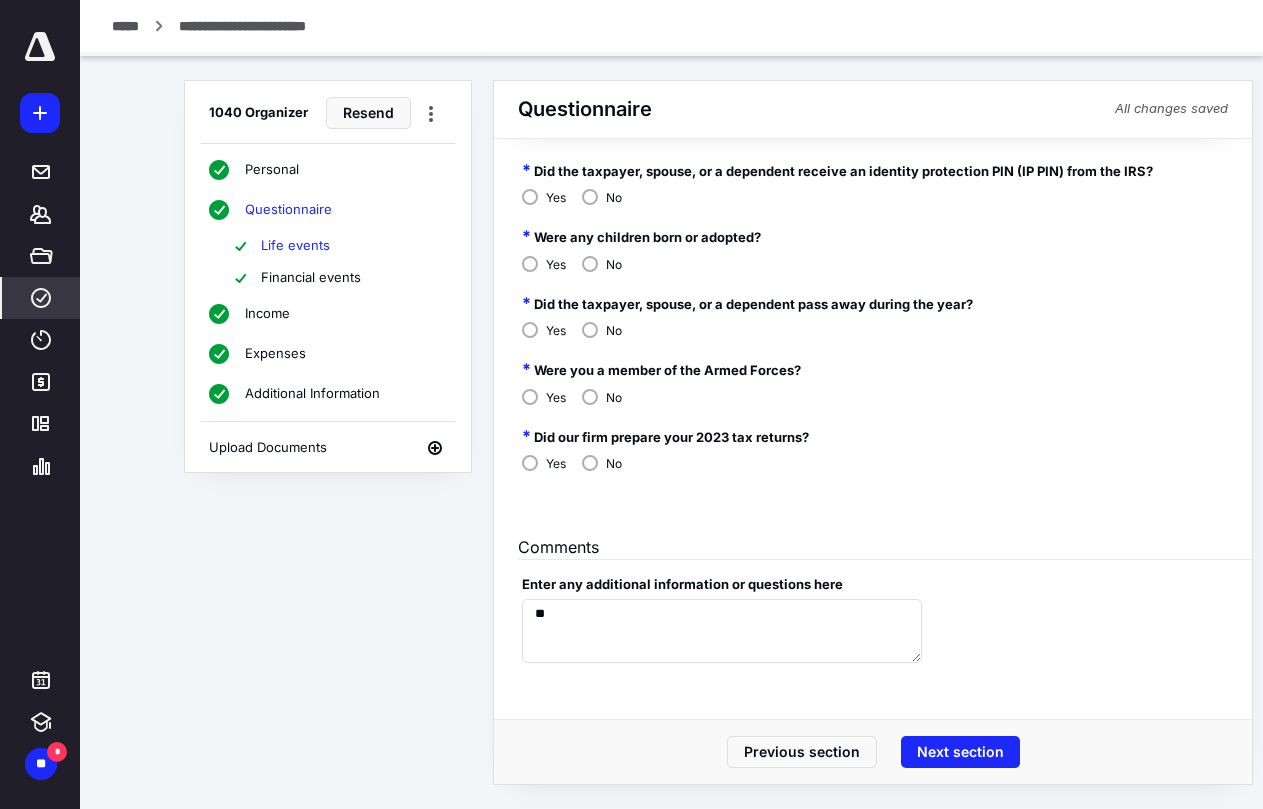 click on "Next section" at bounding box center (960, 752) 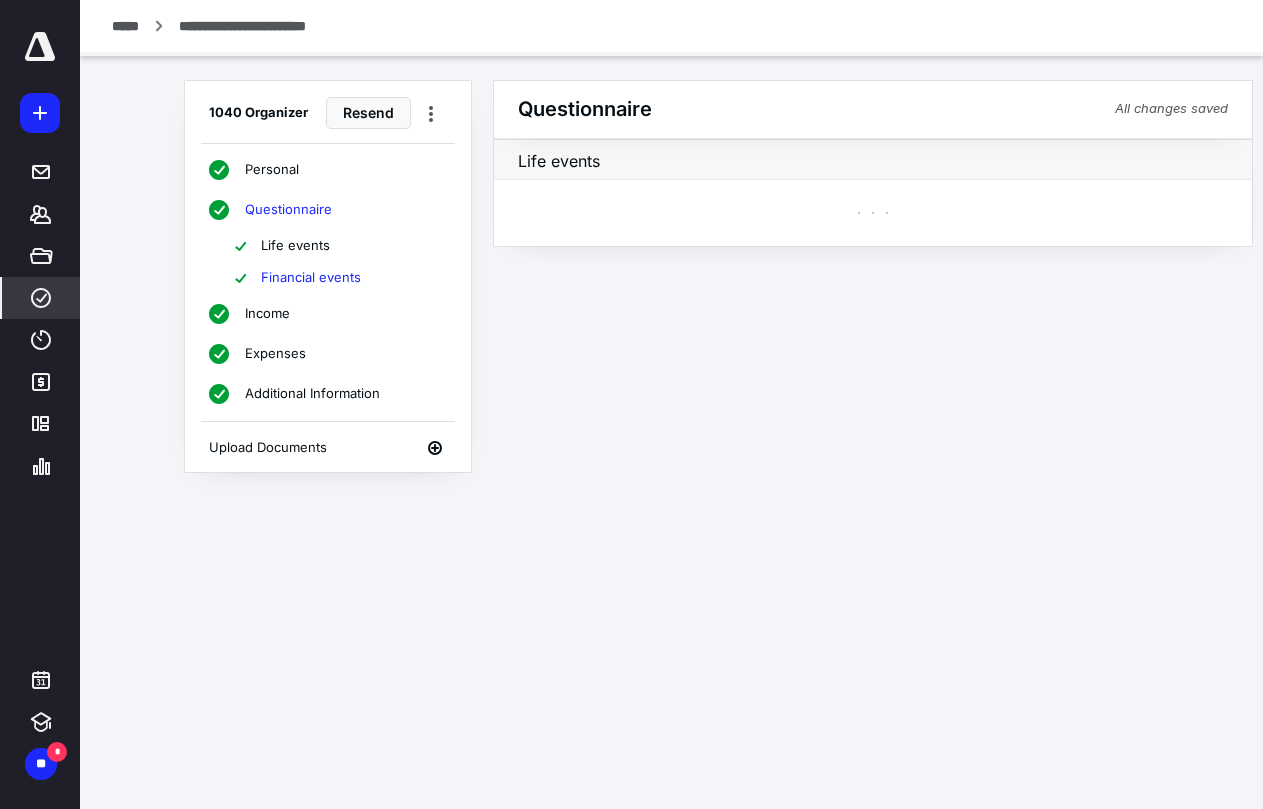 scroll, scrollTop: 0, scrollLeft: 0, axis: both 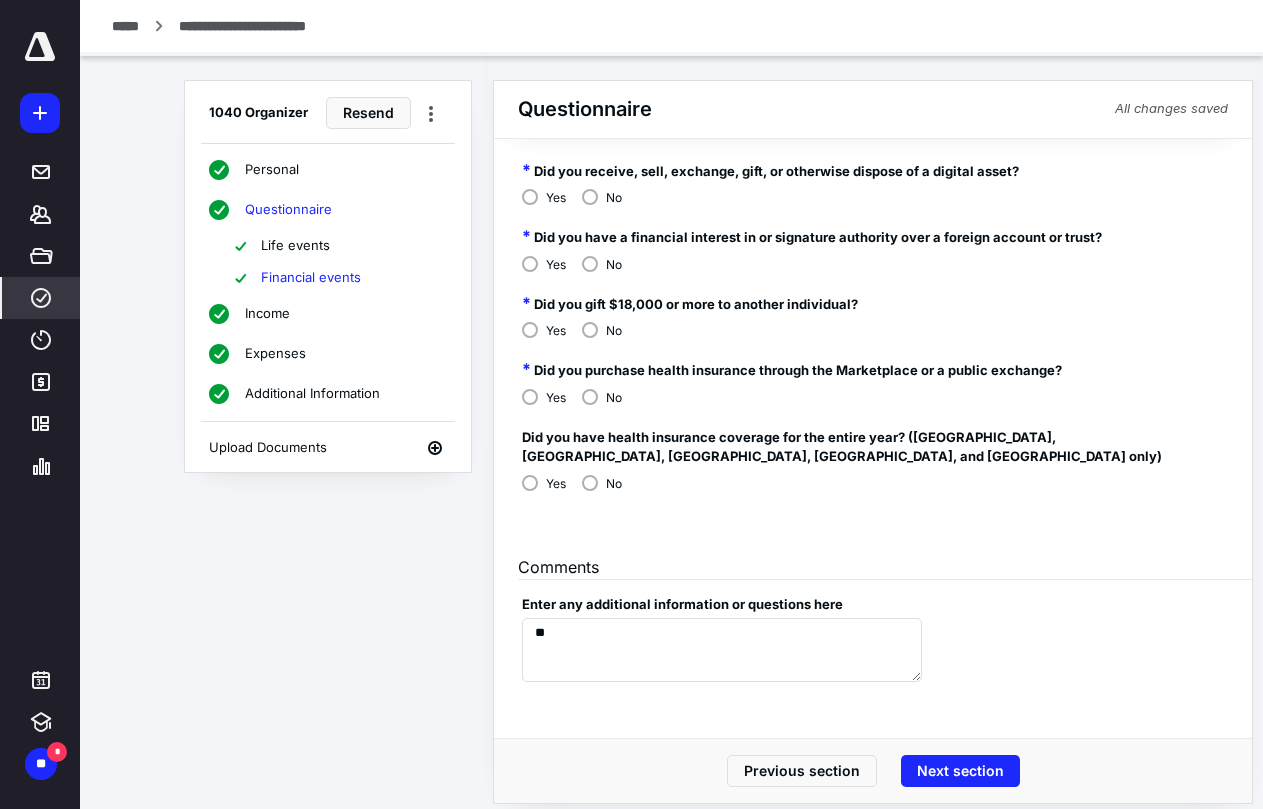 click on "Next section" at bounding box center [960, 771] 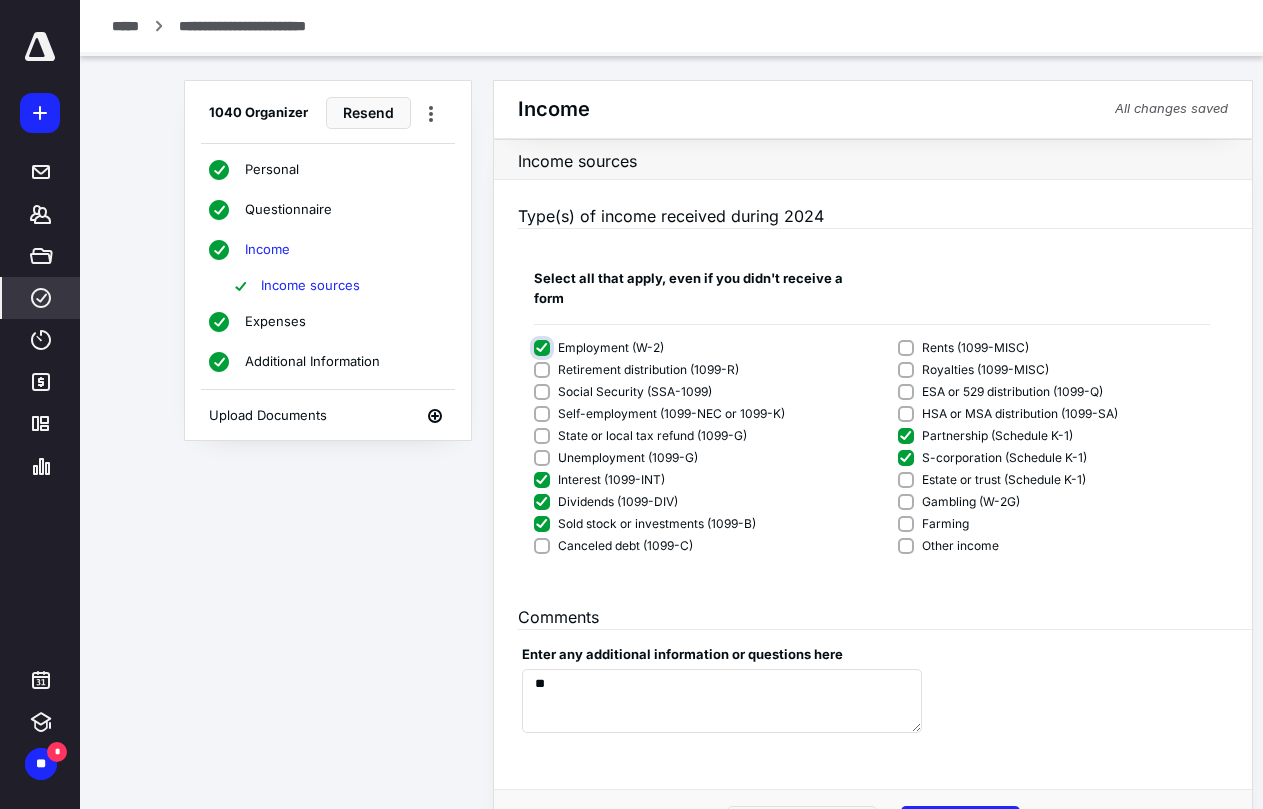 scroll, scrollTop: 50, scrollLeft: 0, axis: vertical 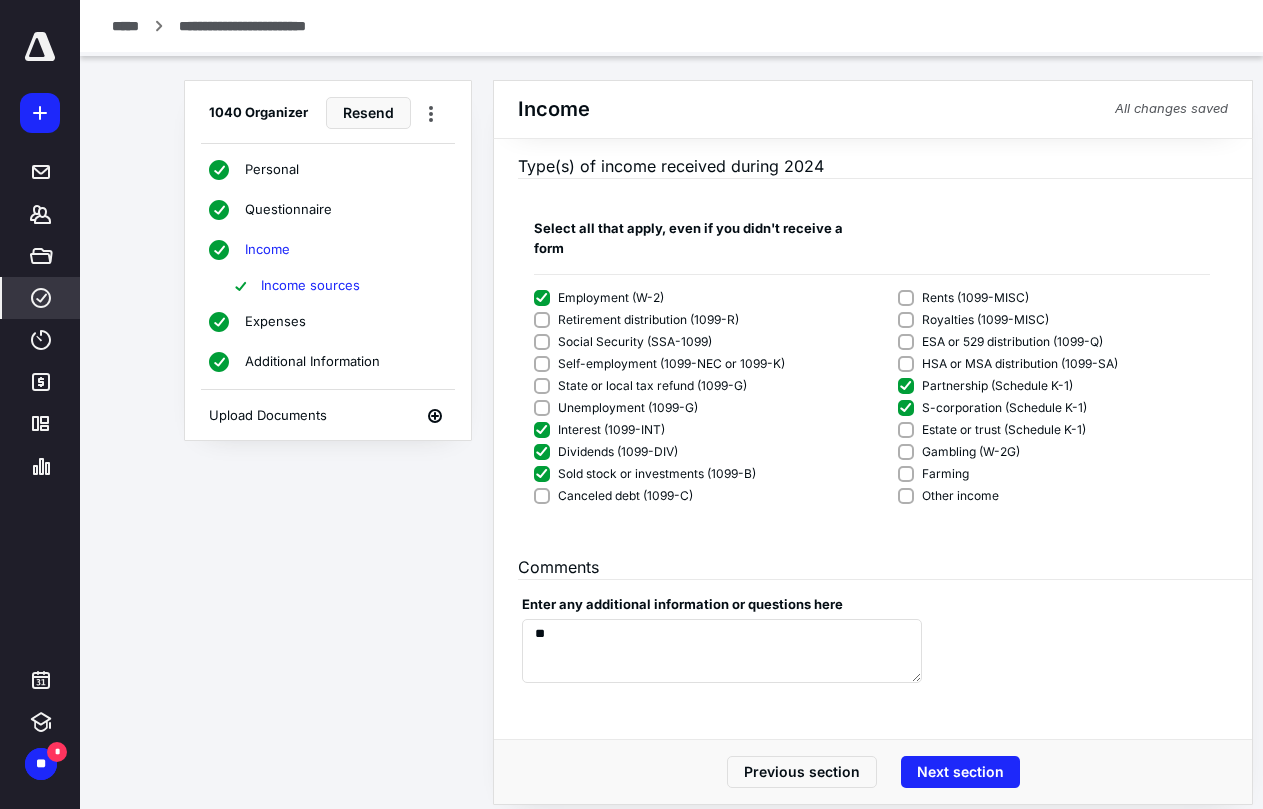 click on "Next section" at bounding box center (960, 772) 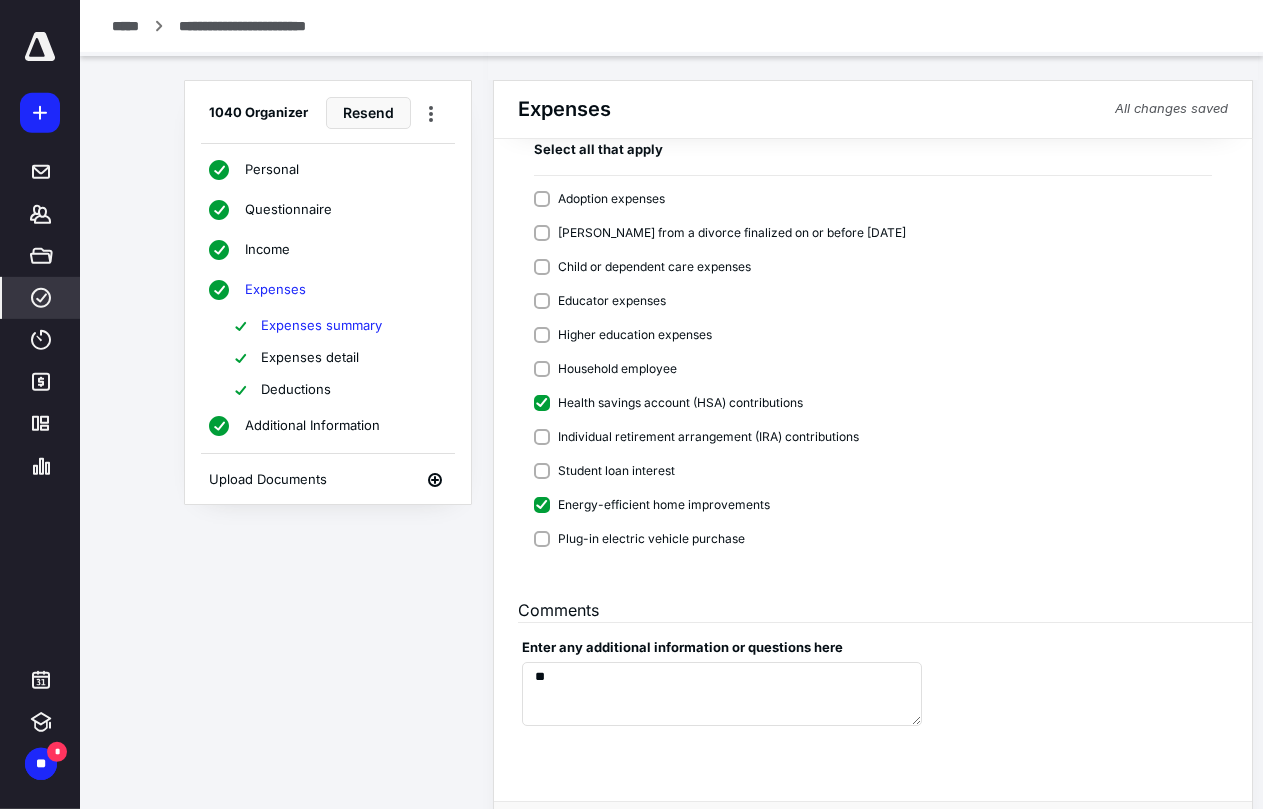 scroll, scrollTop: 245, scrollLeft: 0, axis: vertical 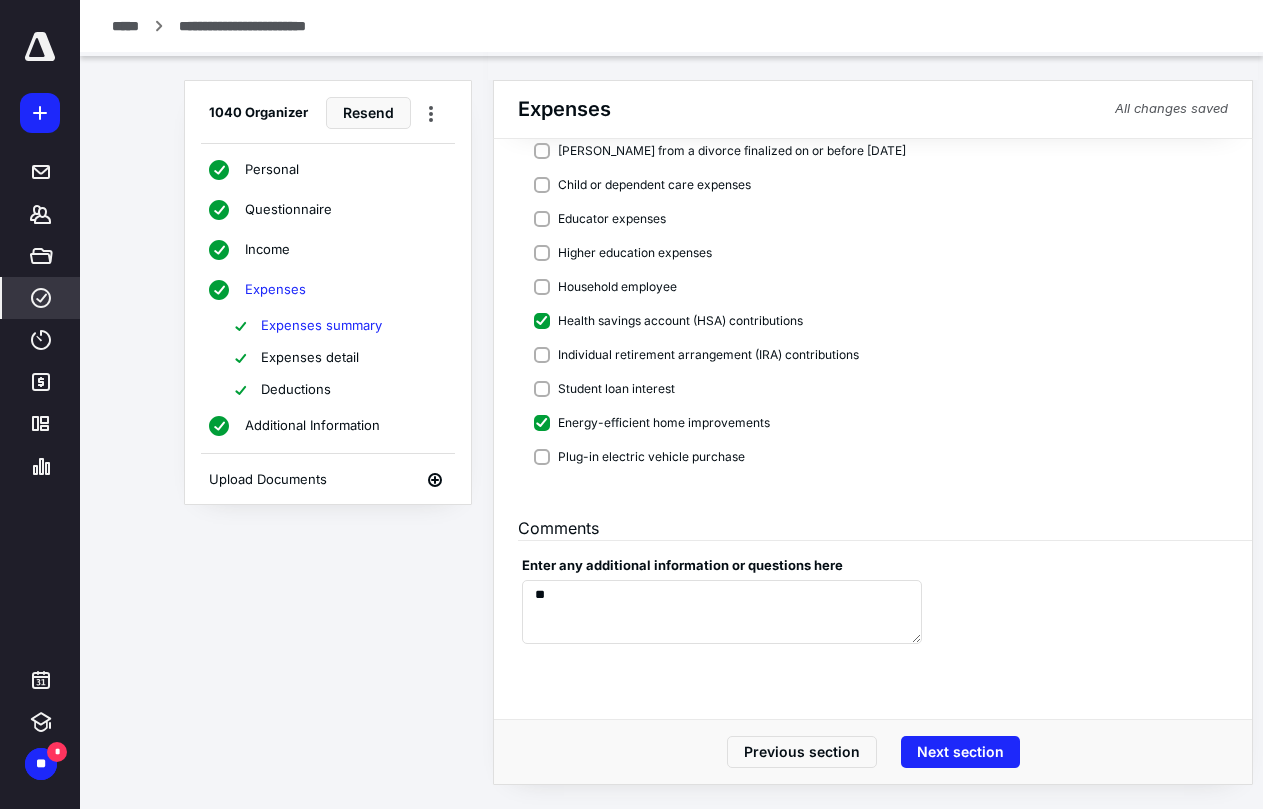 click on "Next section" at bounding box center (960, 752) 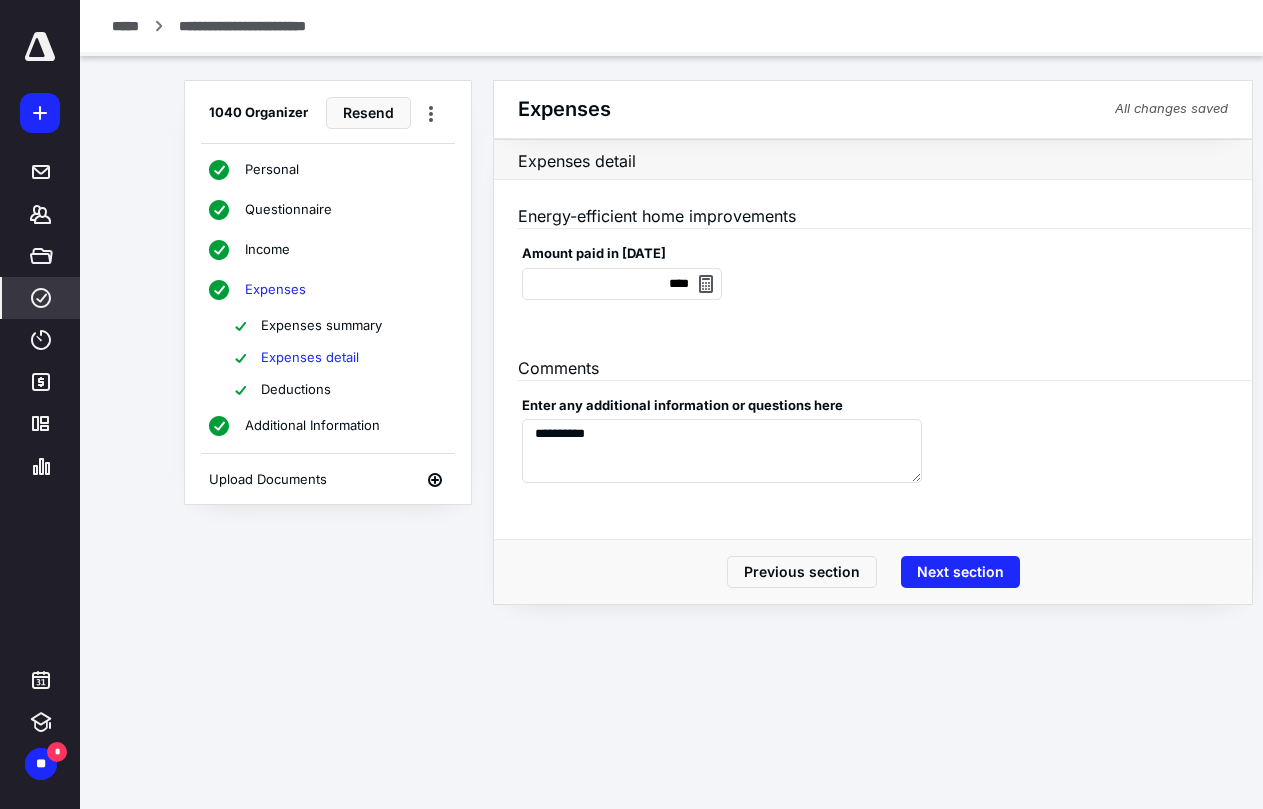 type on "******" 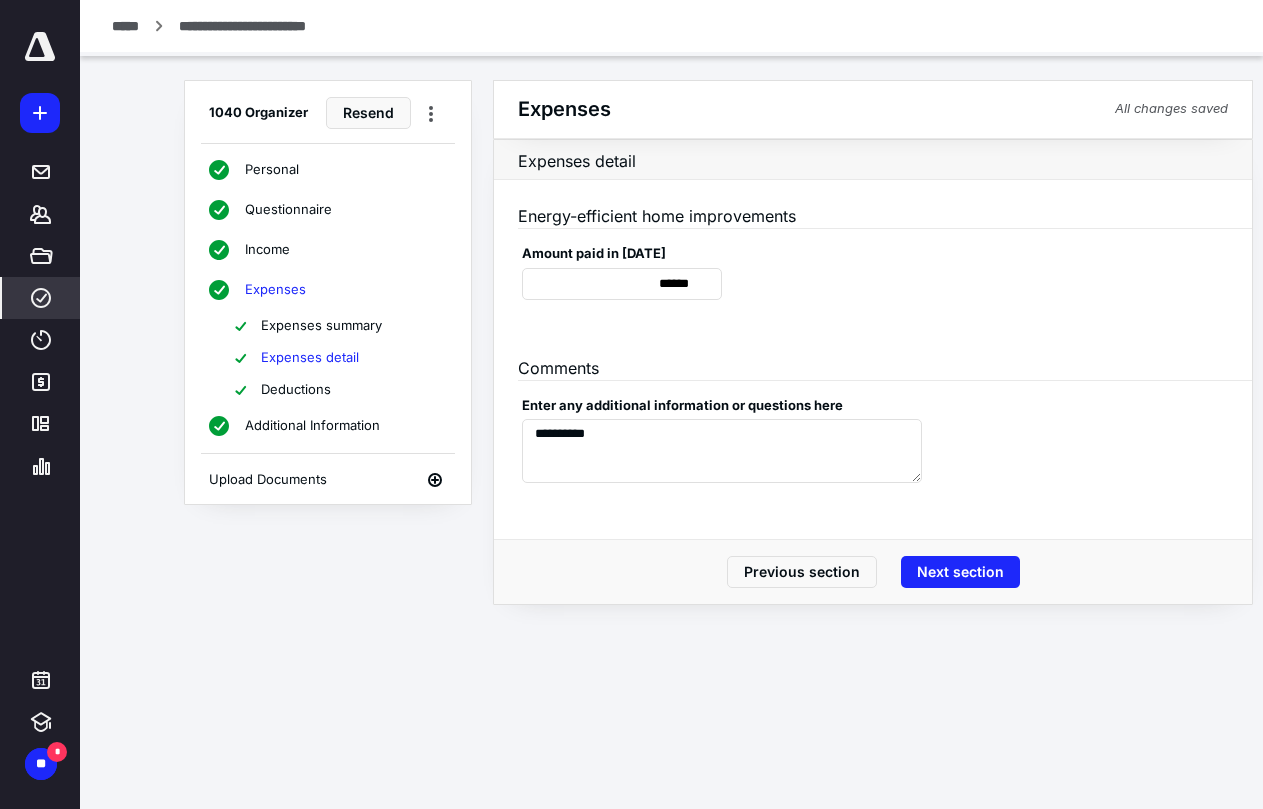 click on "Previous section Next section" at bounding box center [873, 571] 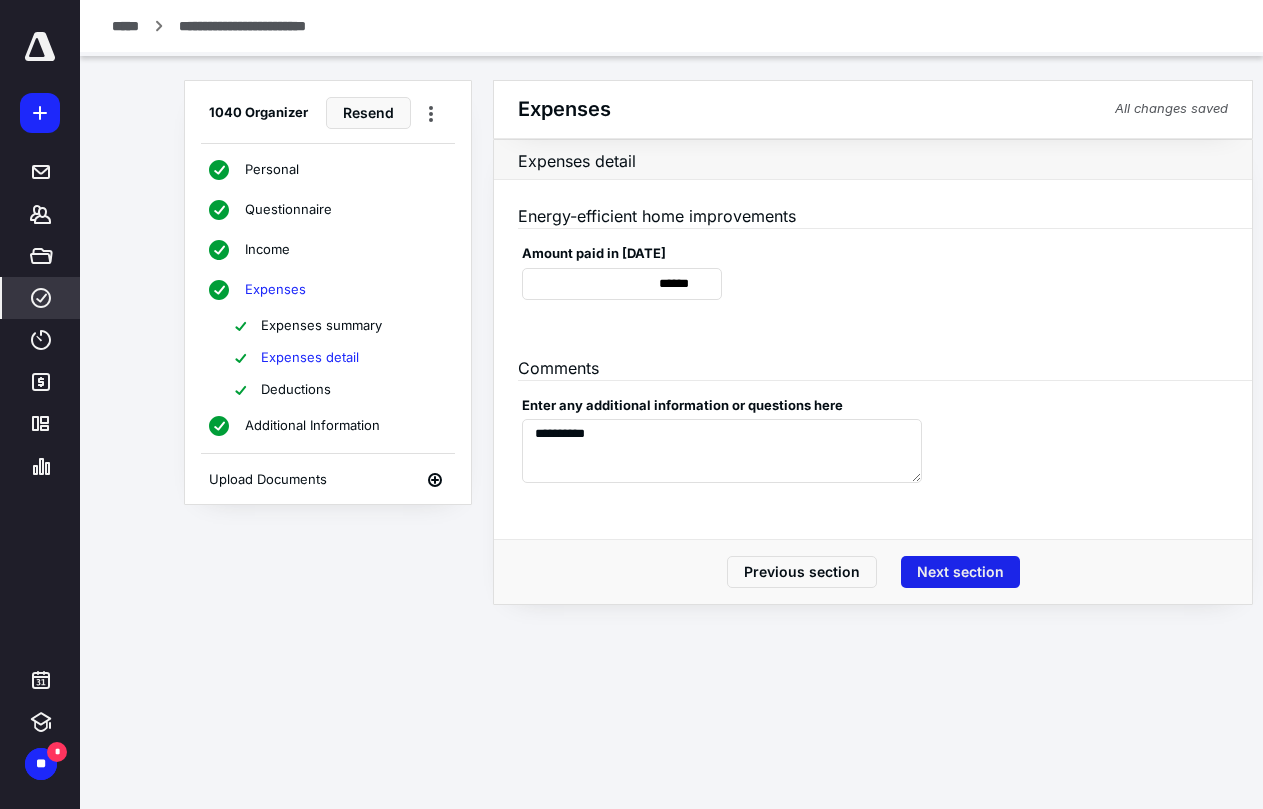 click on "Next section" at bounding box center (960, 572) 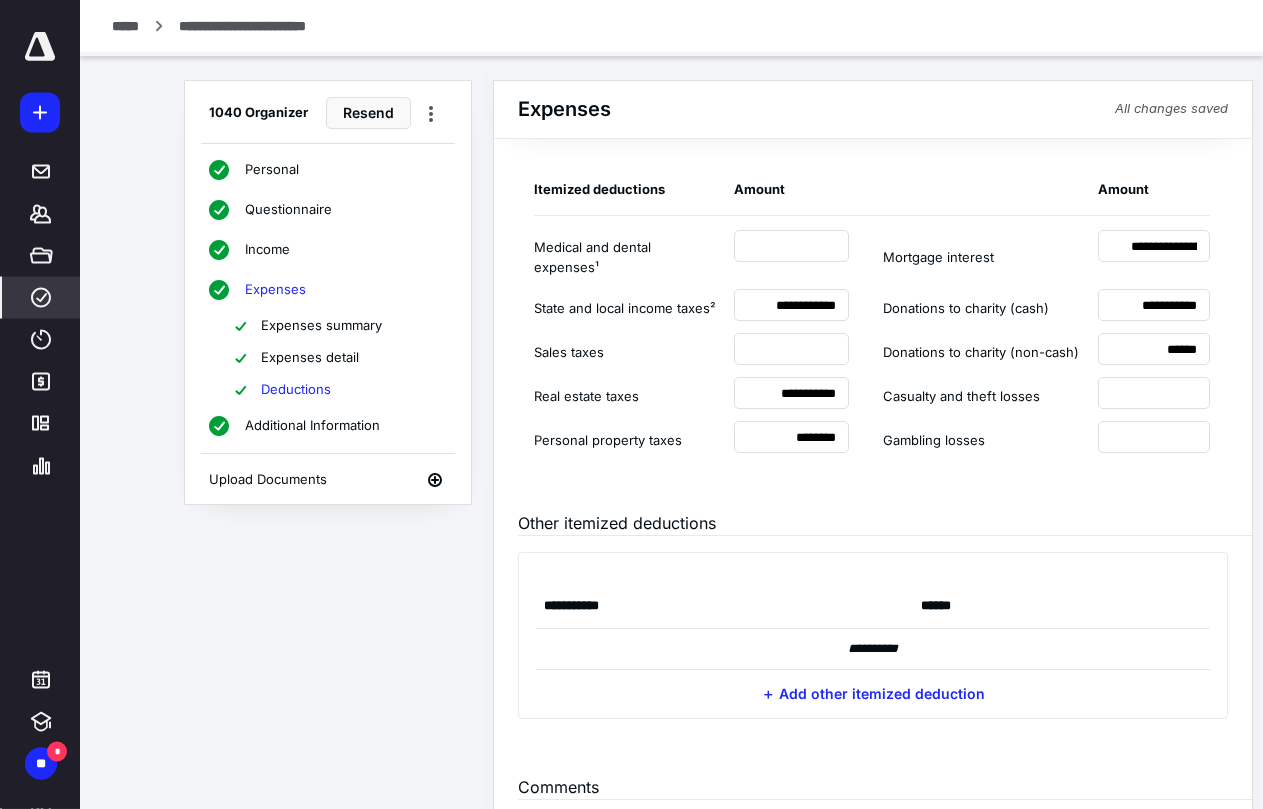 scroll, scrollTop: 0, scrollLeft: 0, axis: both 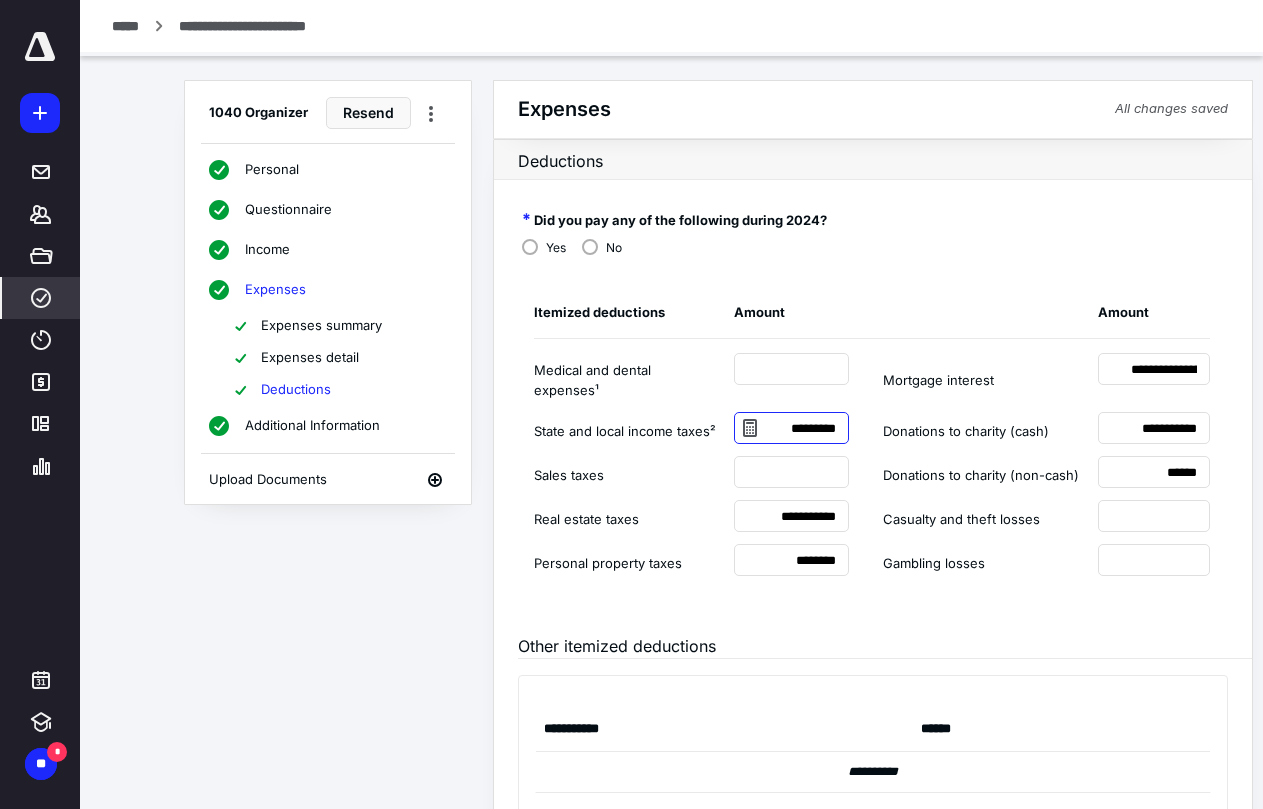 drag, startPoint x: 799, startPoint y: 416, endPoint x: 854, endPoint y: 414, distance: 55.03635 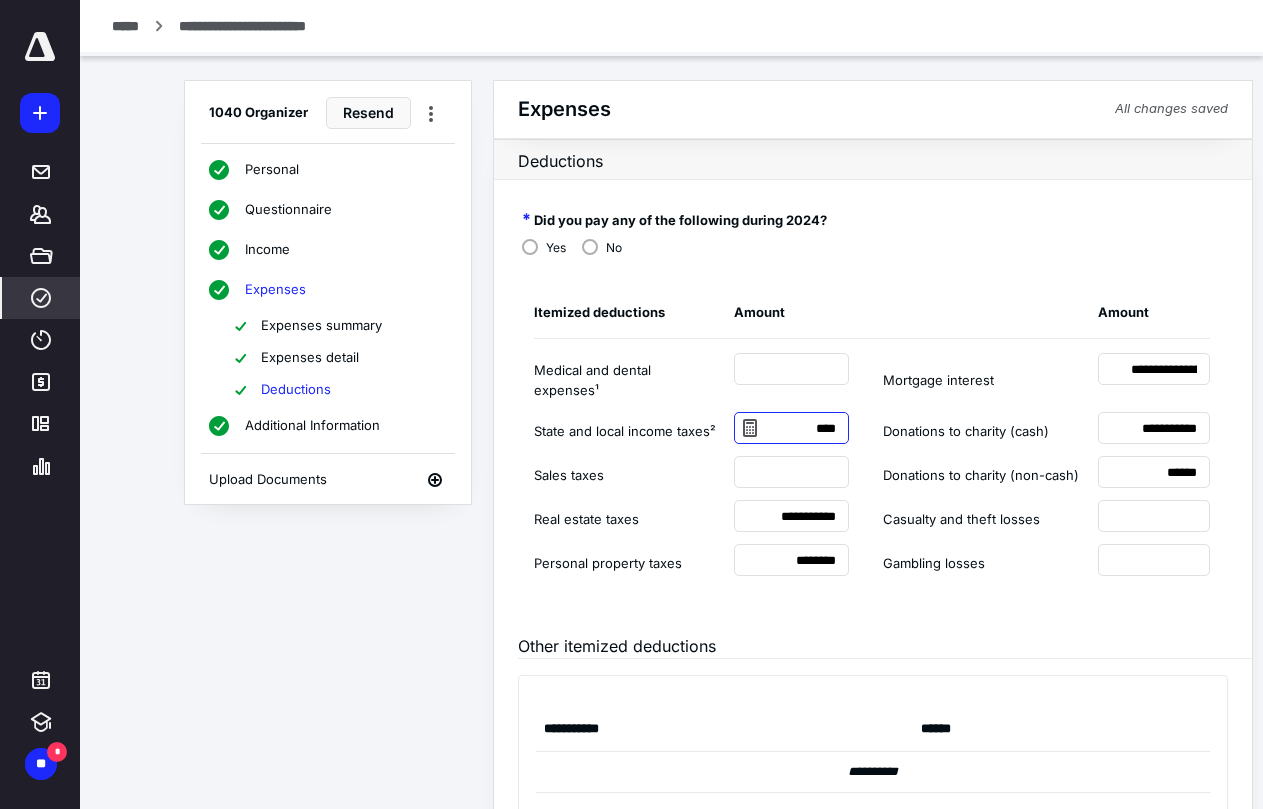 scroll, scrollTop: 0, scrollLeft: 0, axis: both 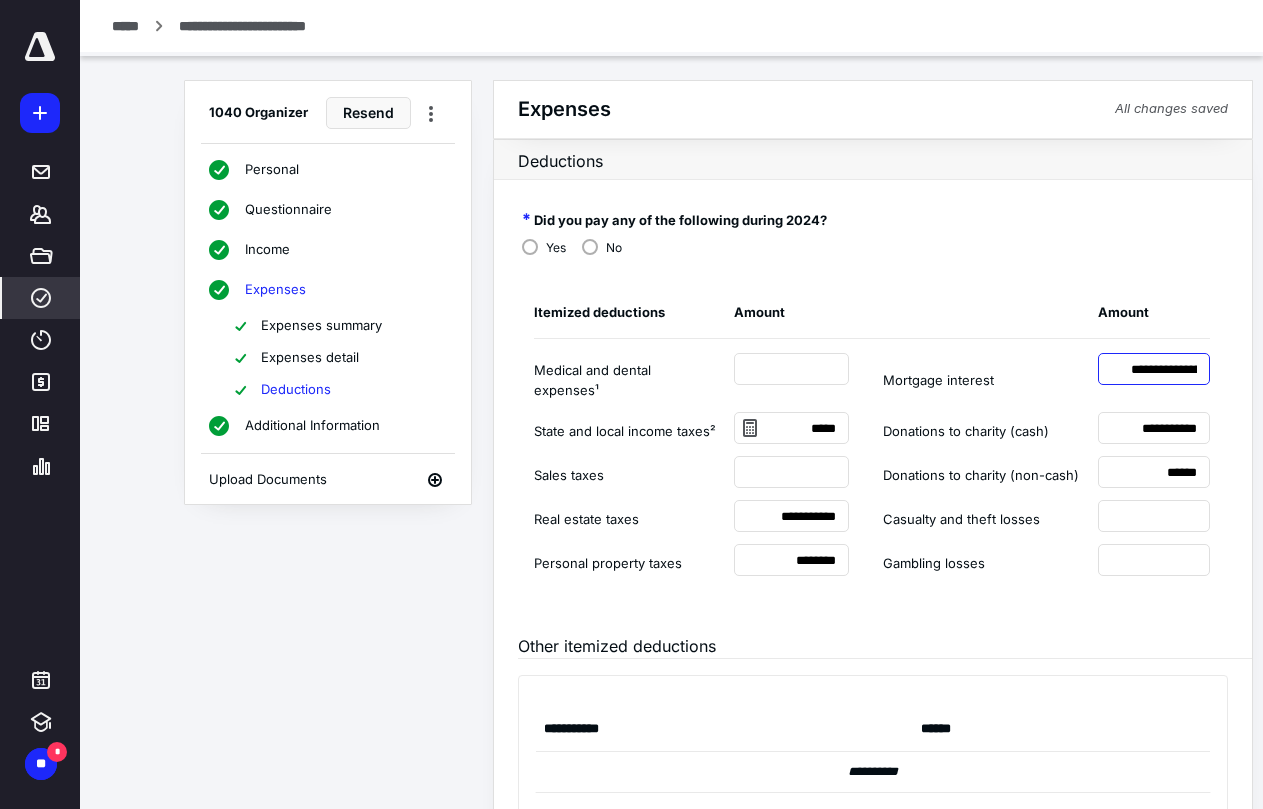 type on "*******" 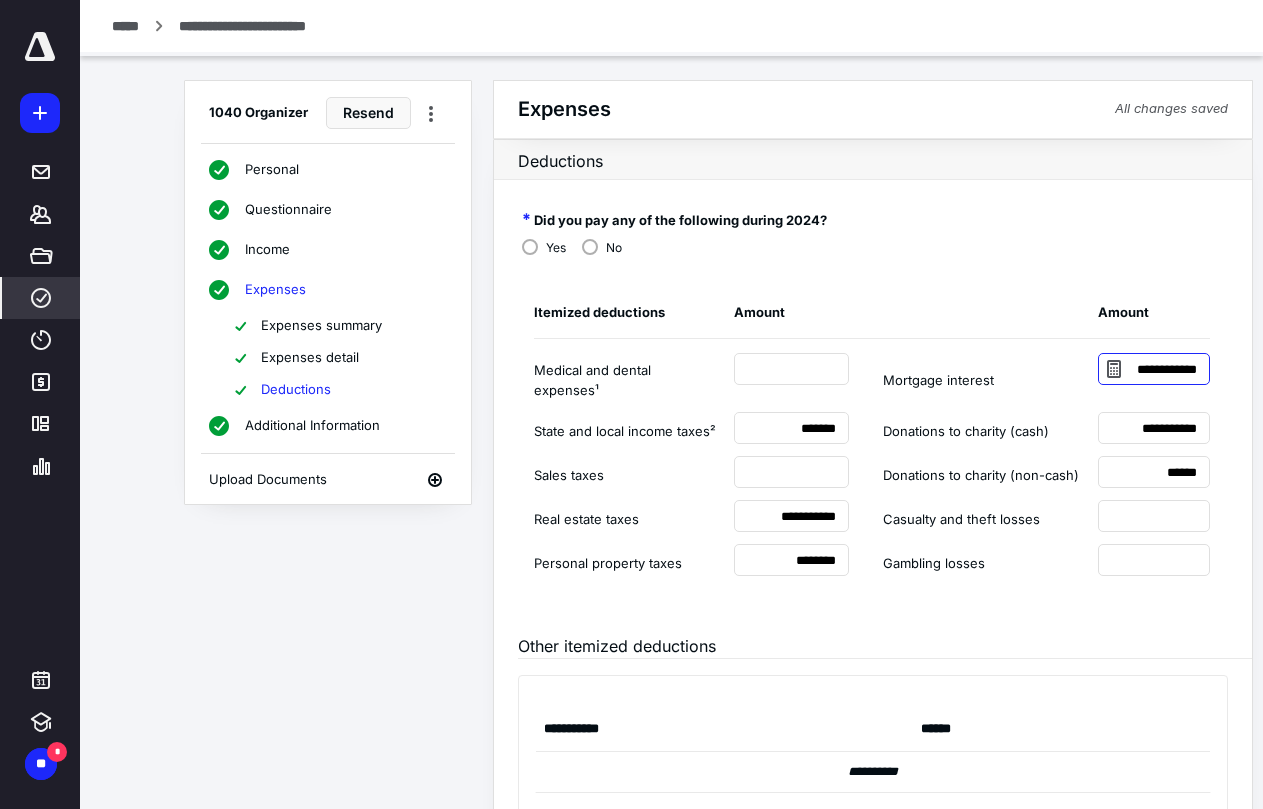 drag, startPoint x: 1127, startPoint y: 373, endPoint x: 1268, endPoint y: 373, distance: 141 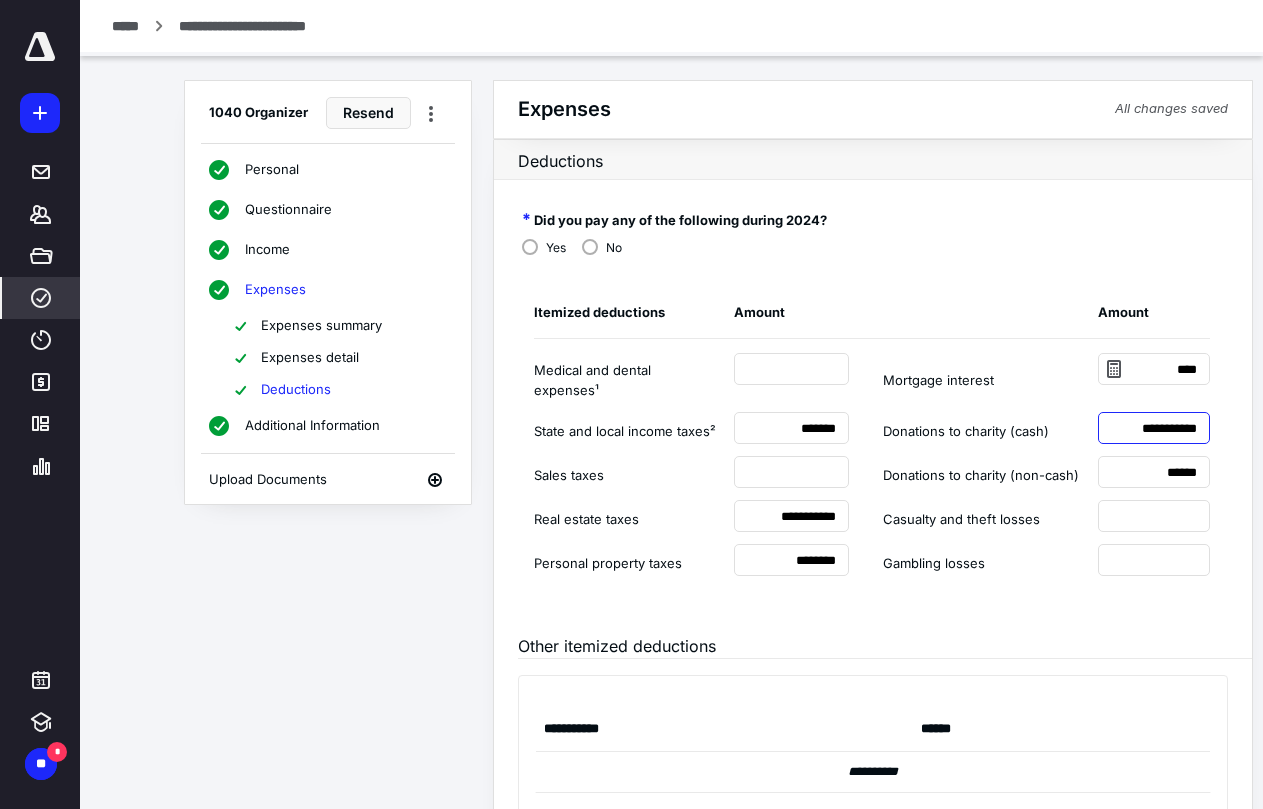 type on "******" 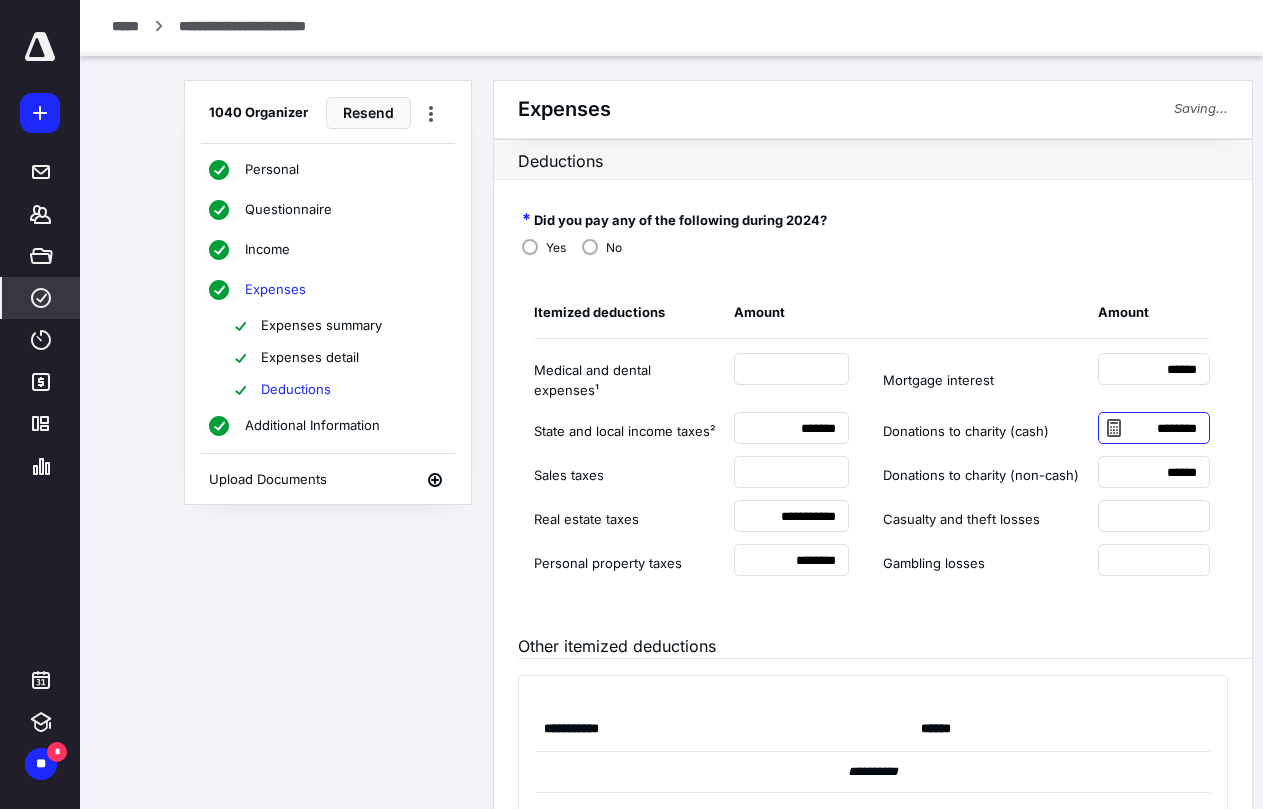 click on "********" at bounding box center [1154, 428] 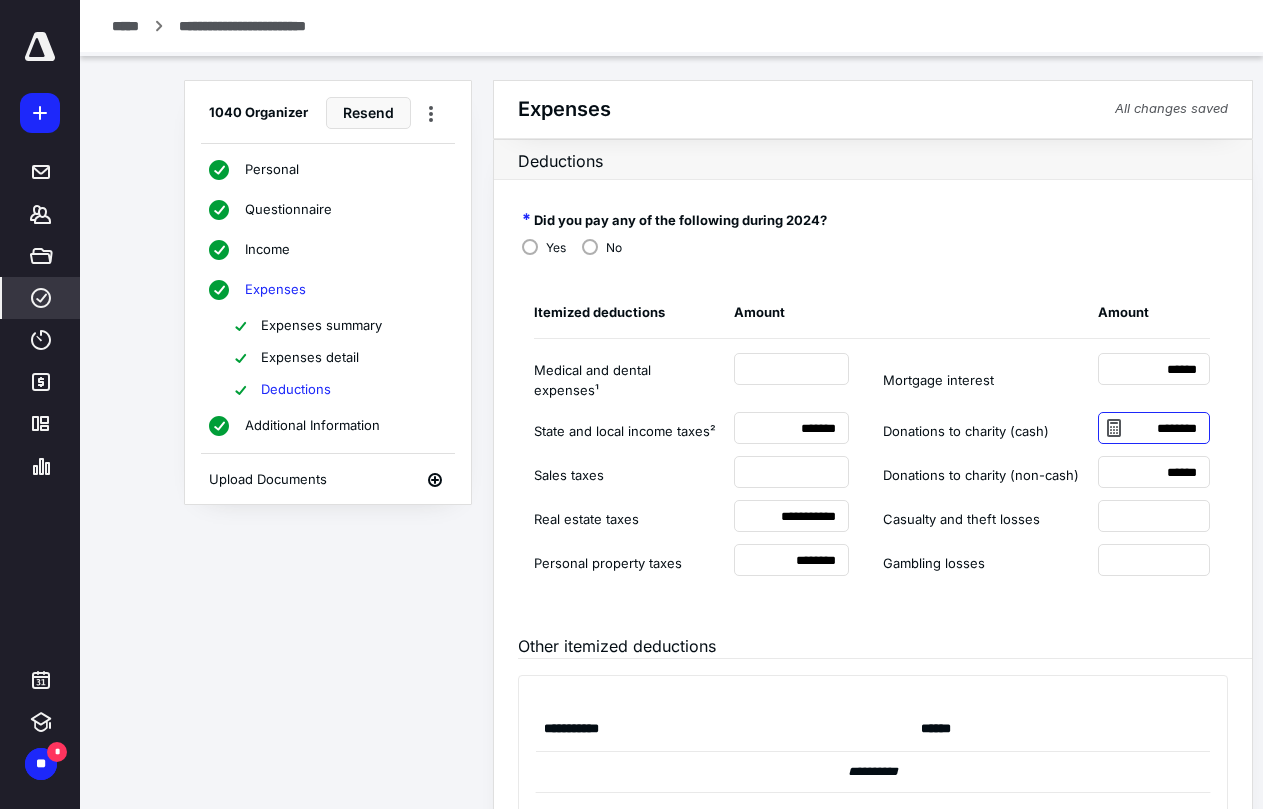 drag, startPoint x: 1198, startPoint y: 417, endPoint x: 1082, endPoint y: 416, distance: 116.00431 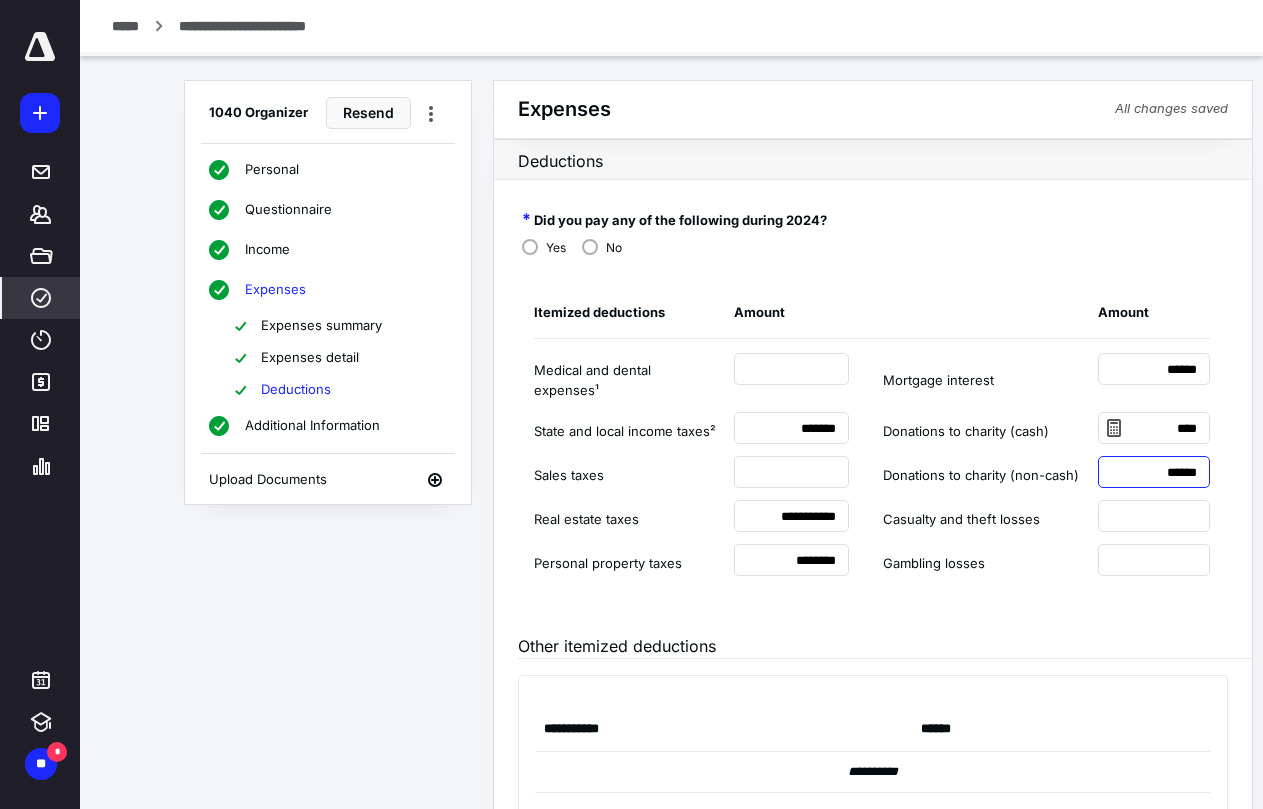 type on "******" 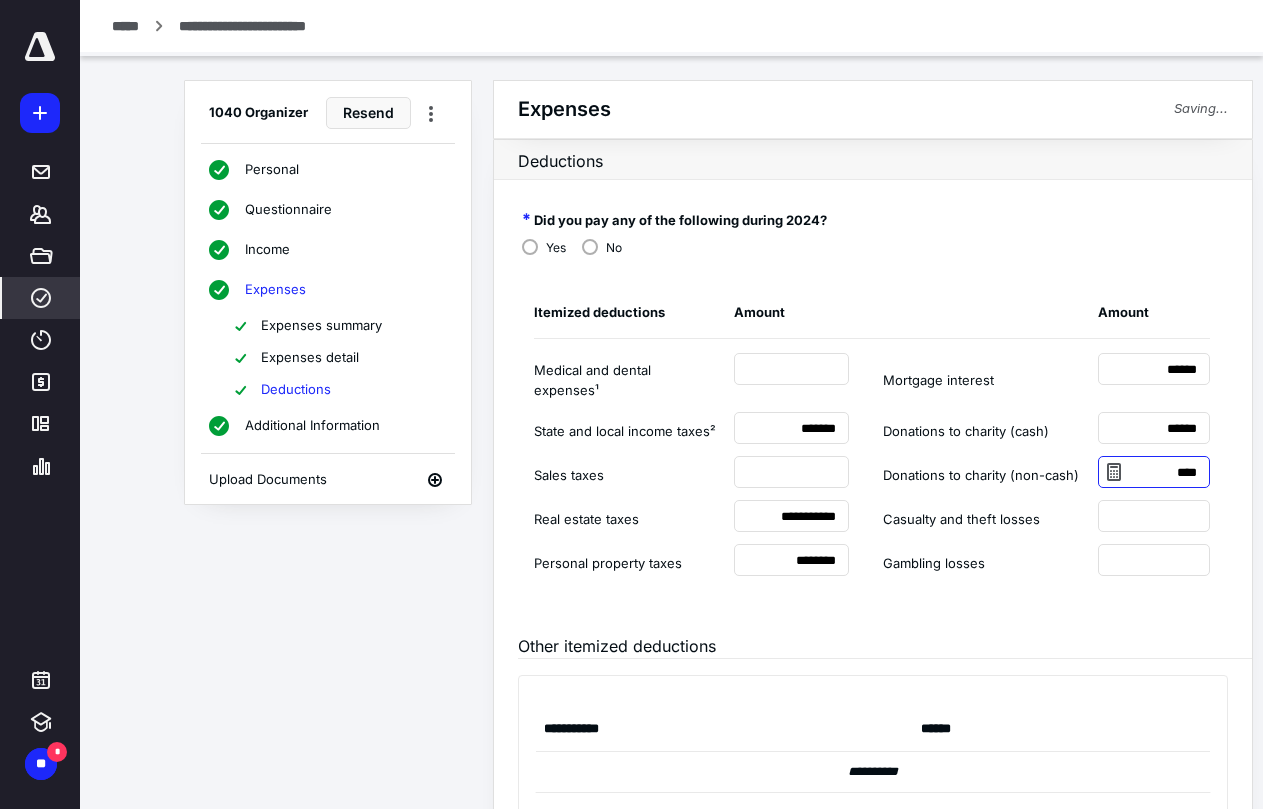 click on "****" at bounding box center (1154, 472) 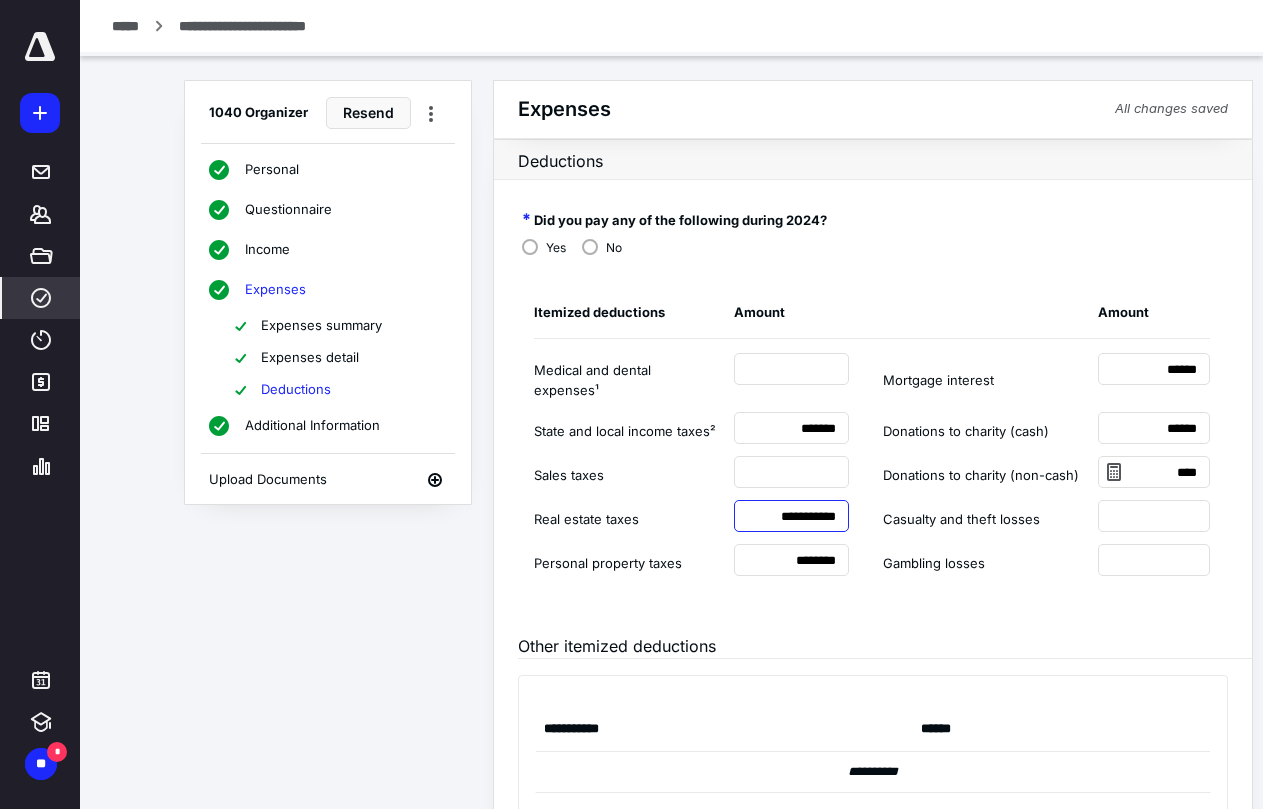 type on "******" 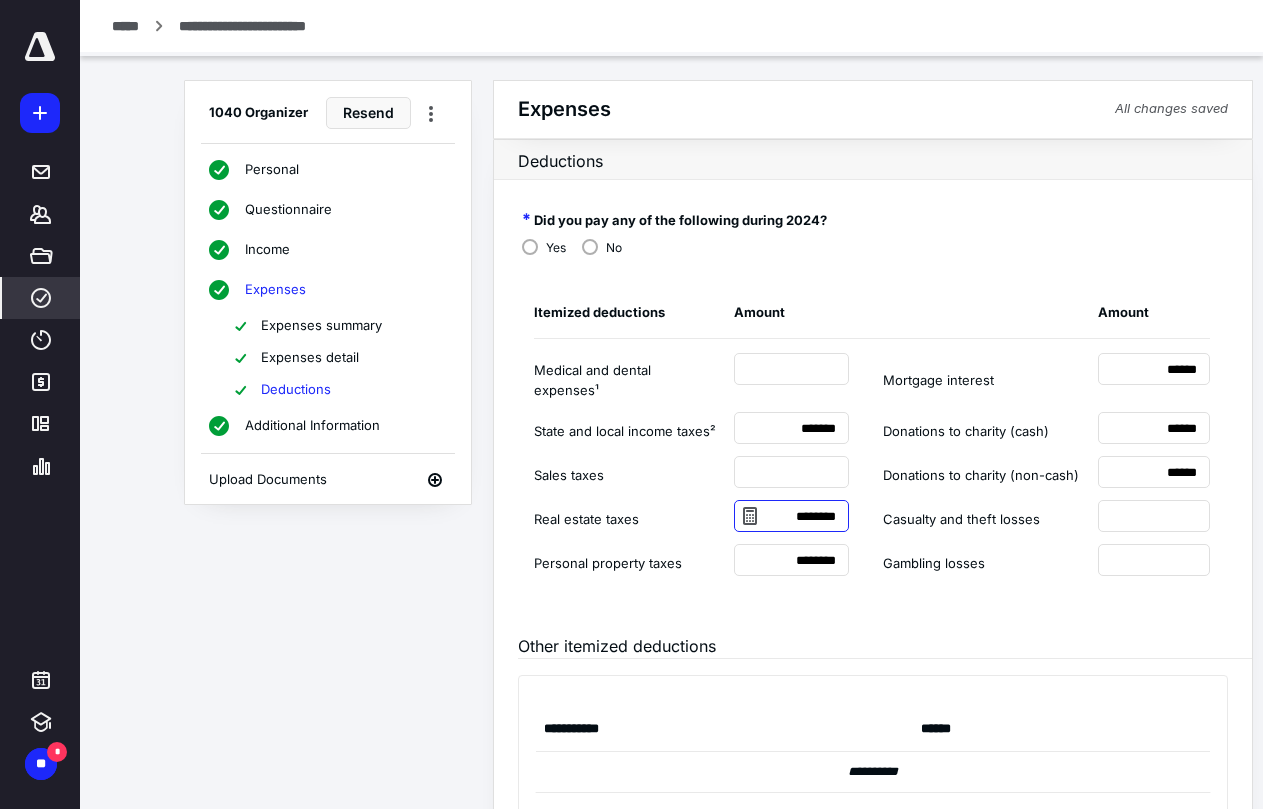 drag, startPoint x: 774, startPoint y: 501, endPoint x: 909, endPoint y: 516, distance: 135.83078 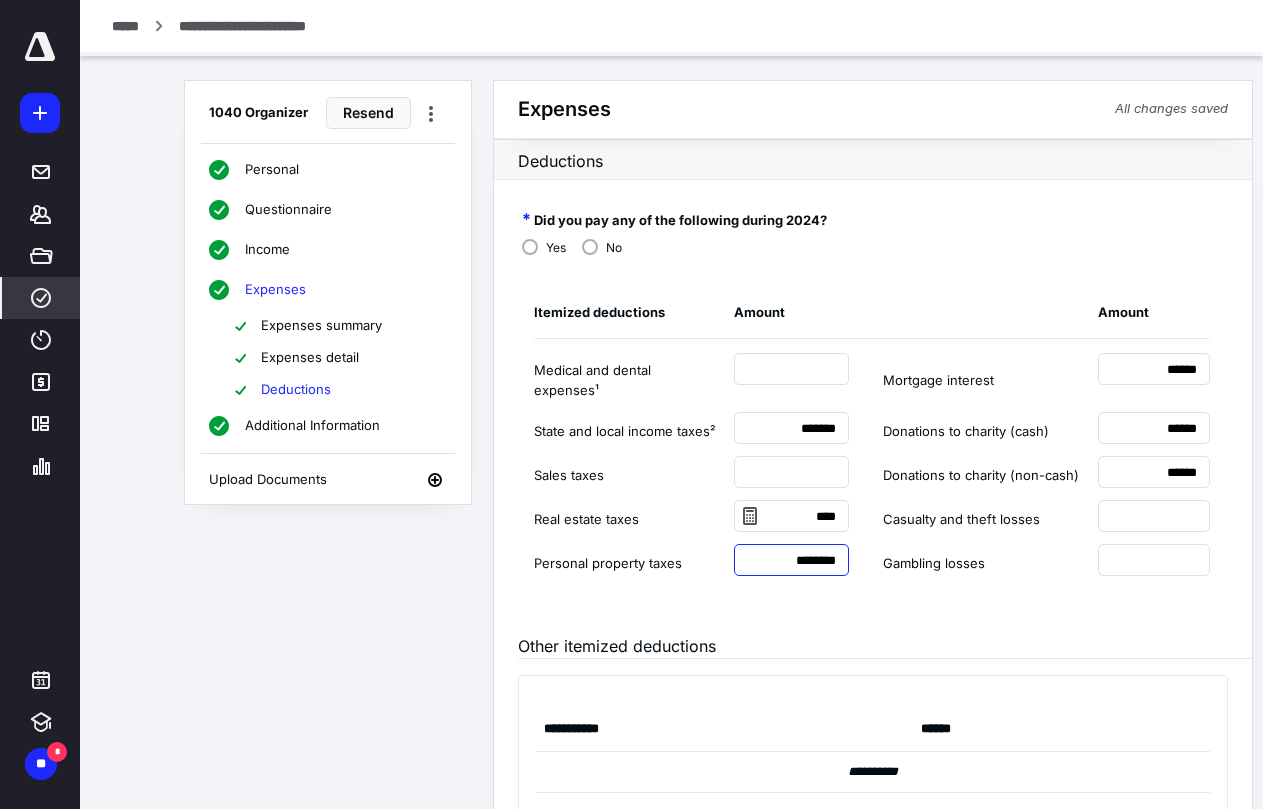 type on "******" 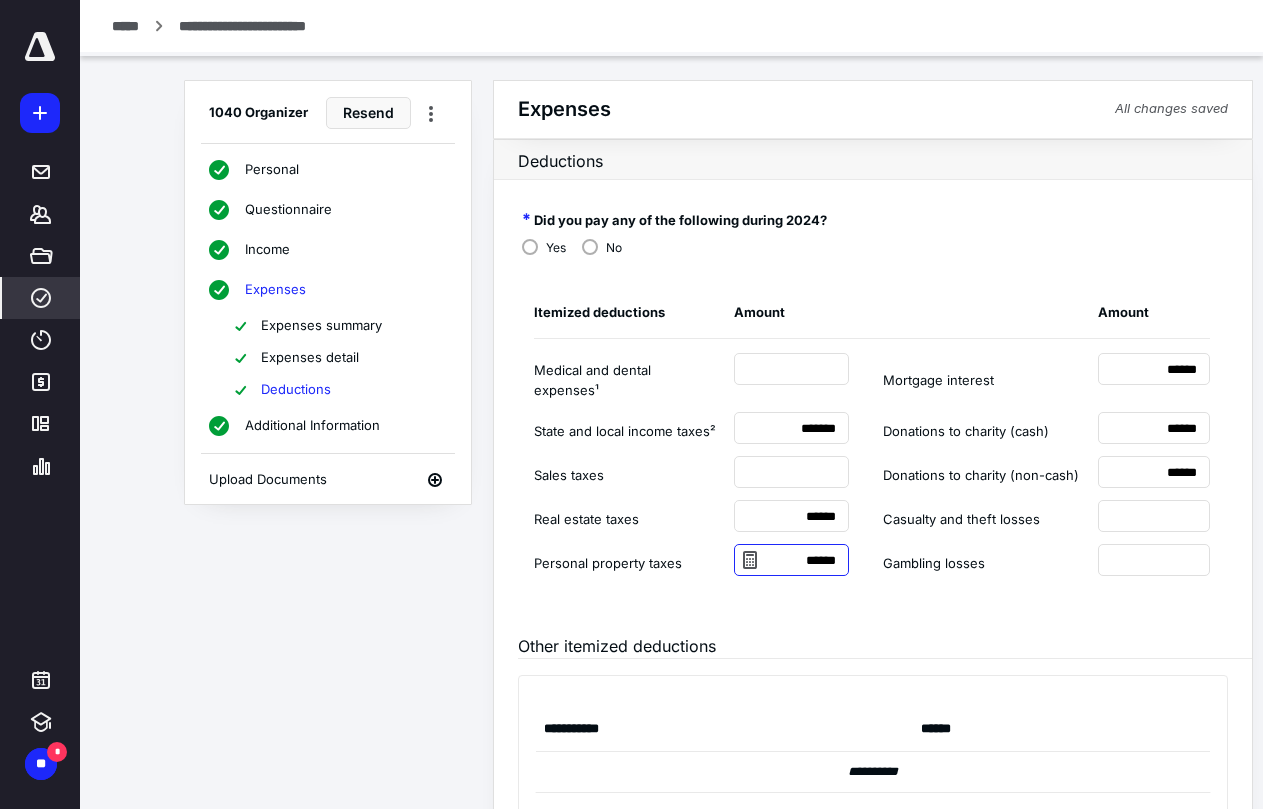 drag, startPoint x: 759, startPoint y: 550, endPoint x: 881, endPoint y: 540, distance: 122.40915 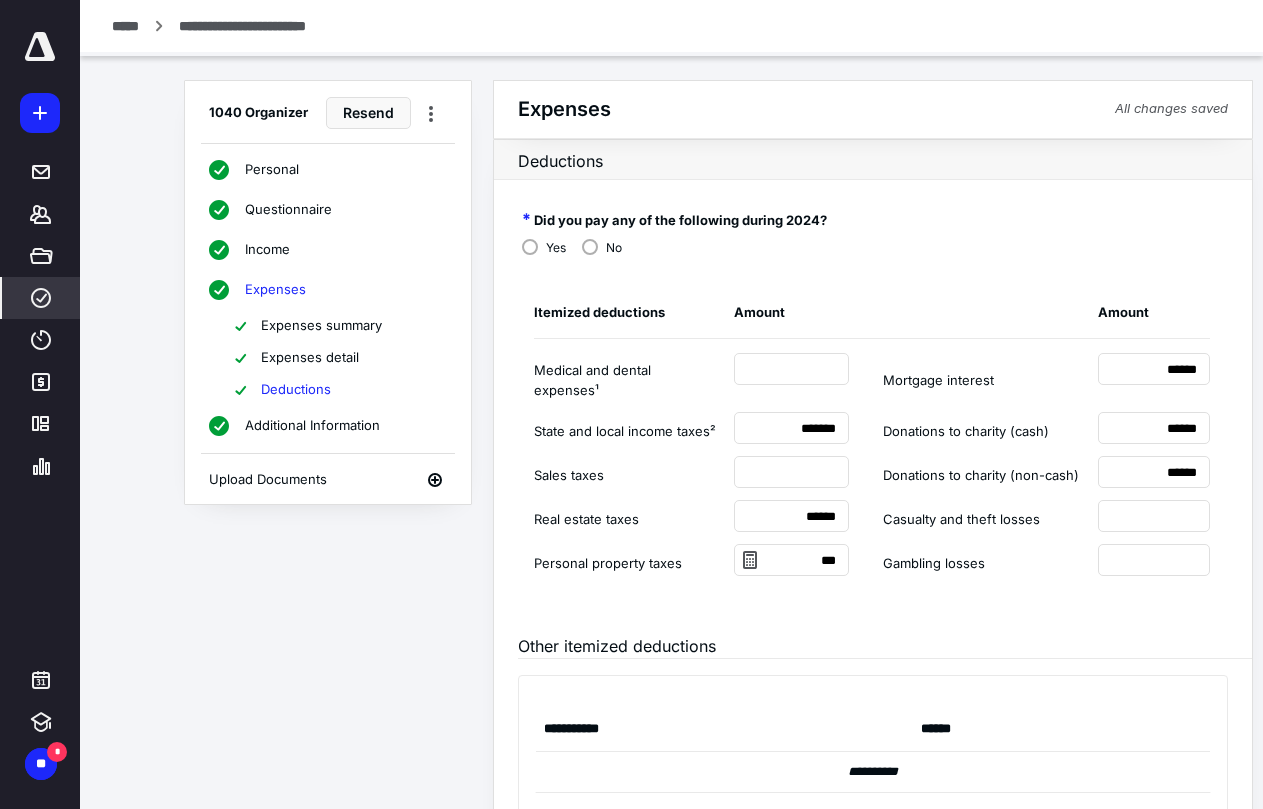 type on "****" 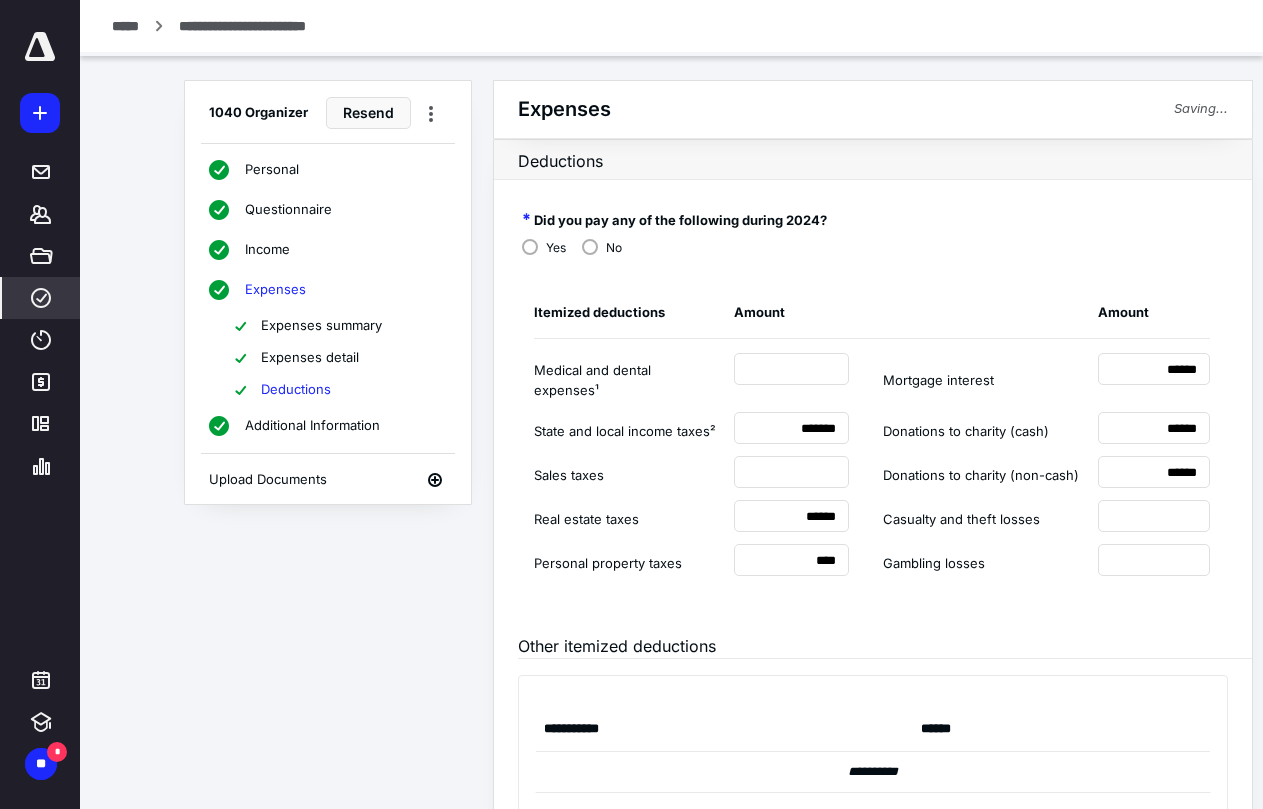 click on "Other itemized deductions" at bounding box center (885, 634) 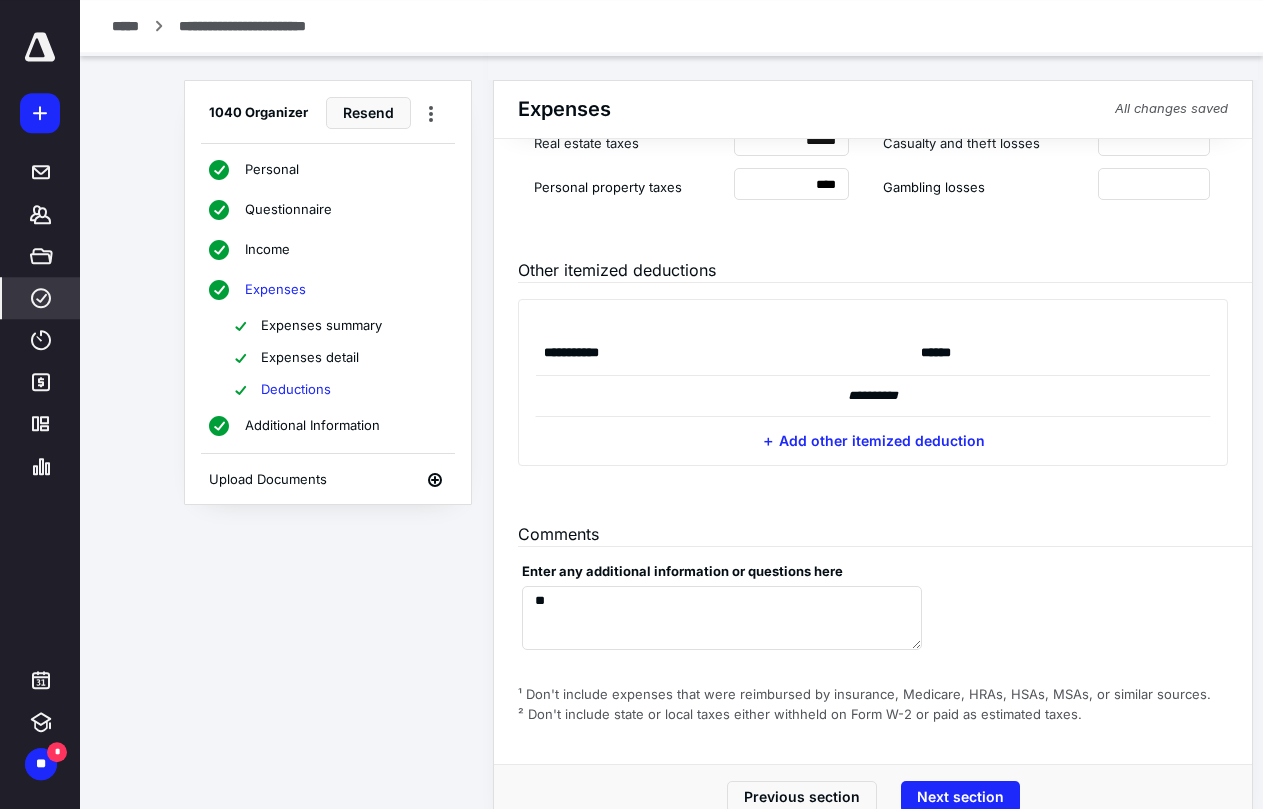 scroll, scrollTop: 406, scrollLeft: 0, axis: vertical 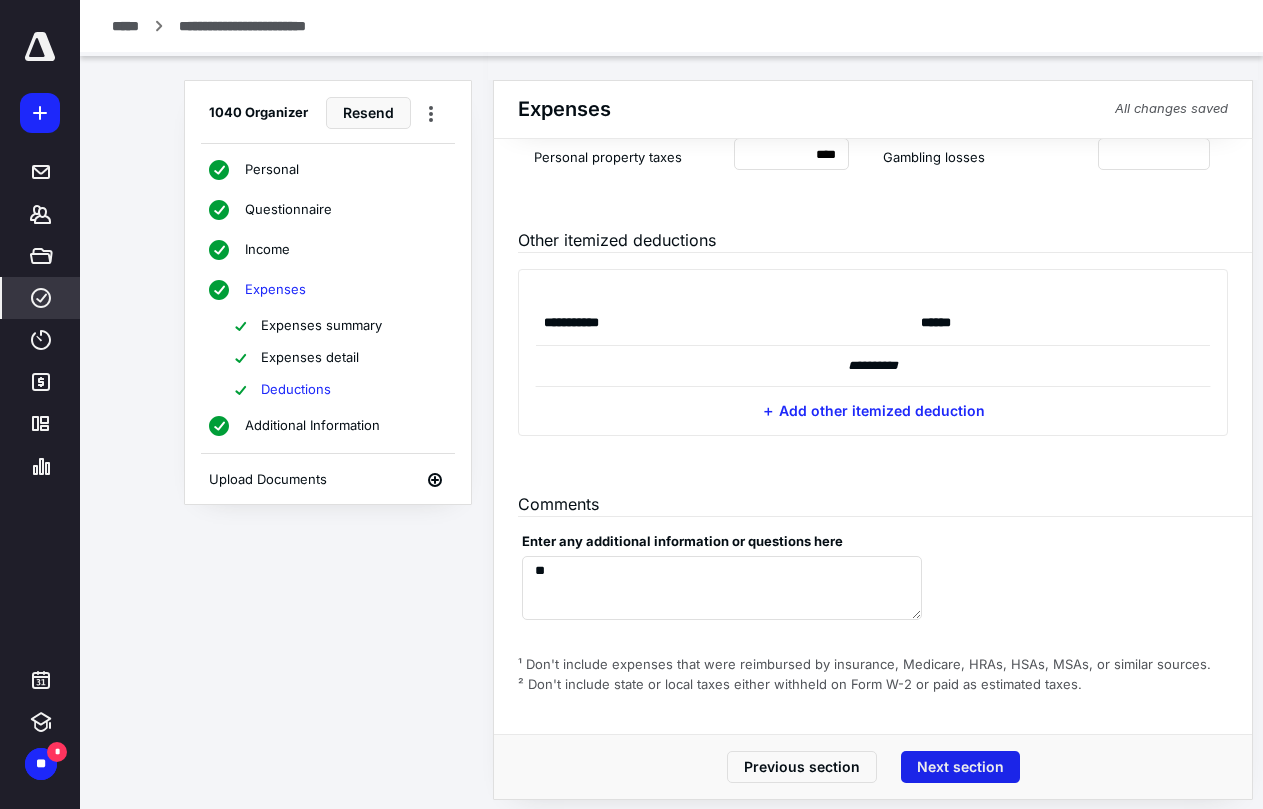 click on "Next section" at bounding box center [960, 767] 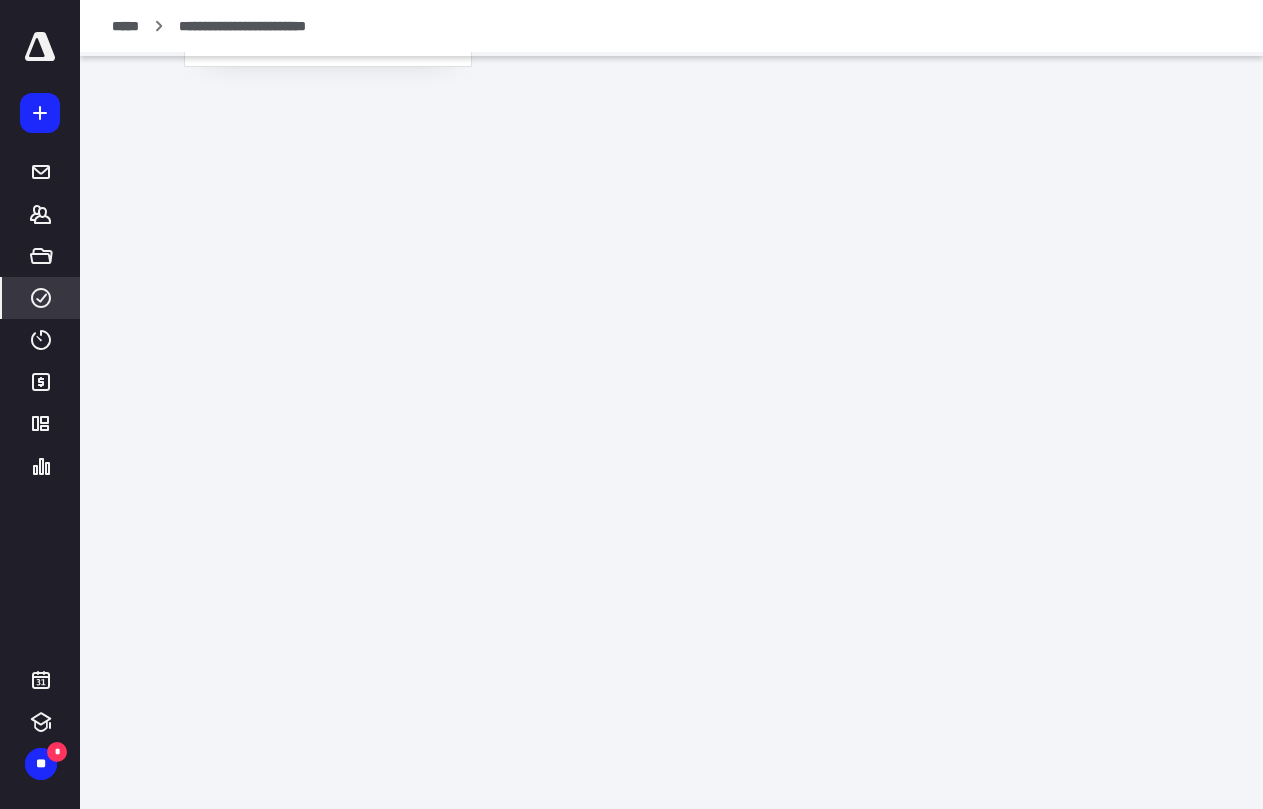 scroll, scrollTop: 0, scrollLeft: 0, axis: both 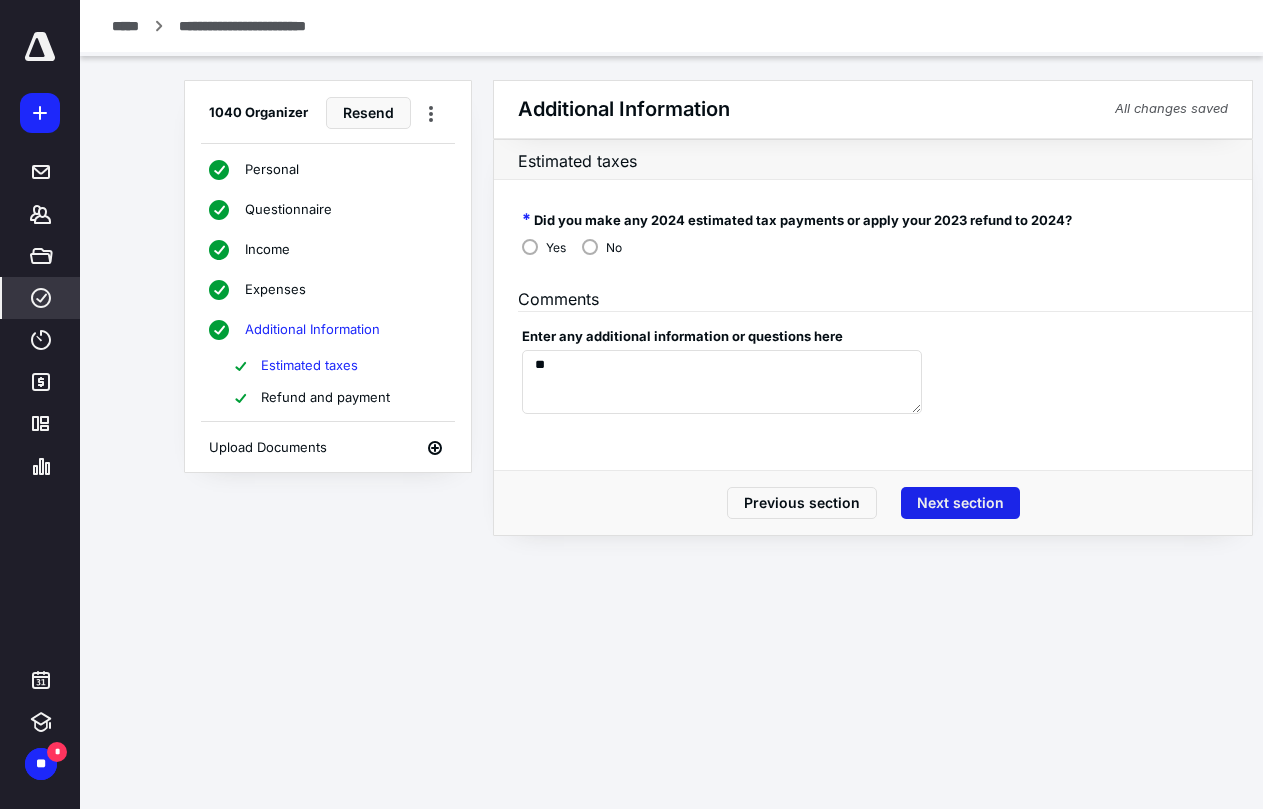 click on "Next section" at bounding box center (960, 503) 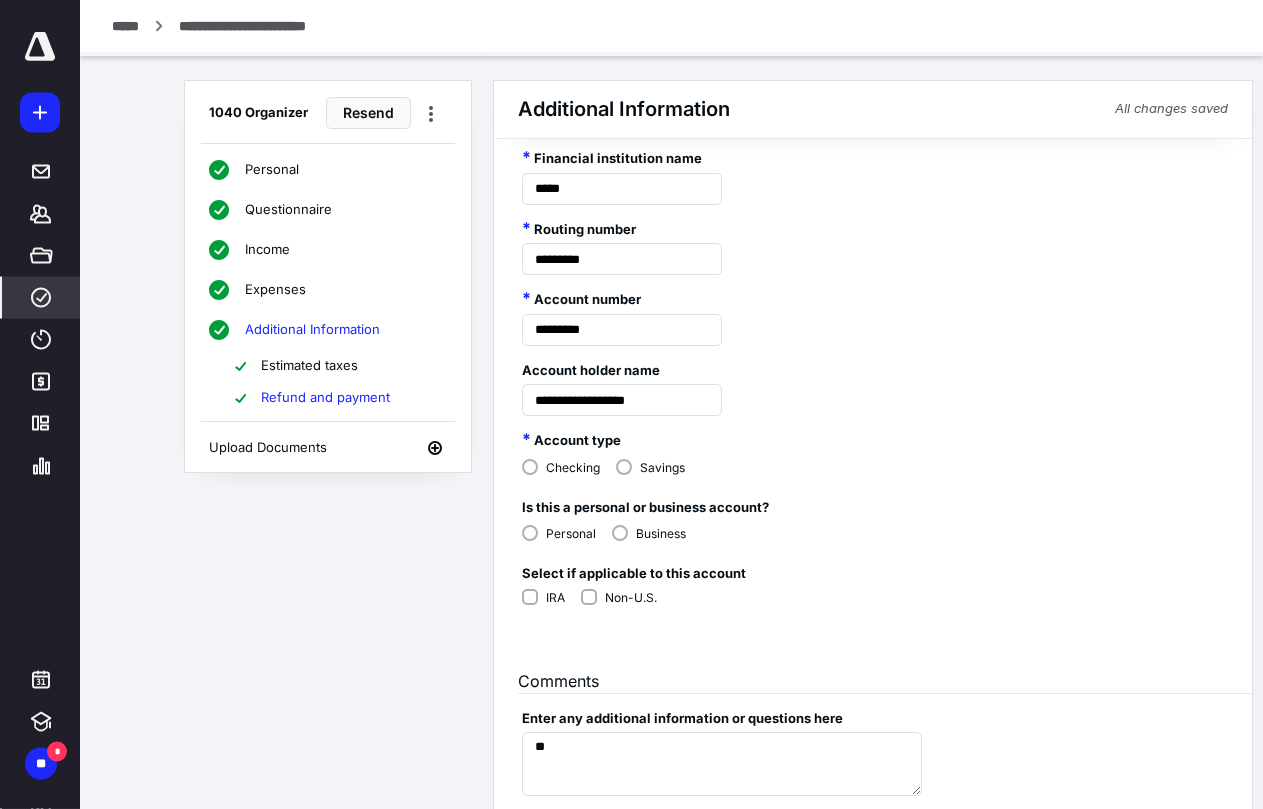scroll, scrollTop: 437, scrollLeft: 0, axis: vertical 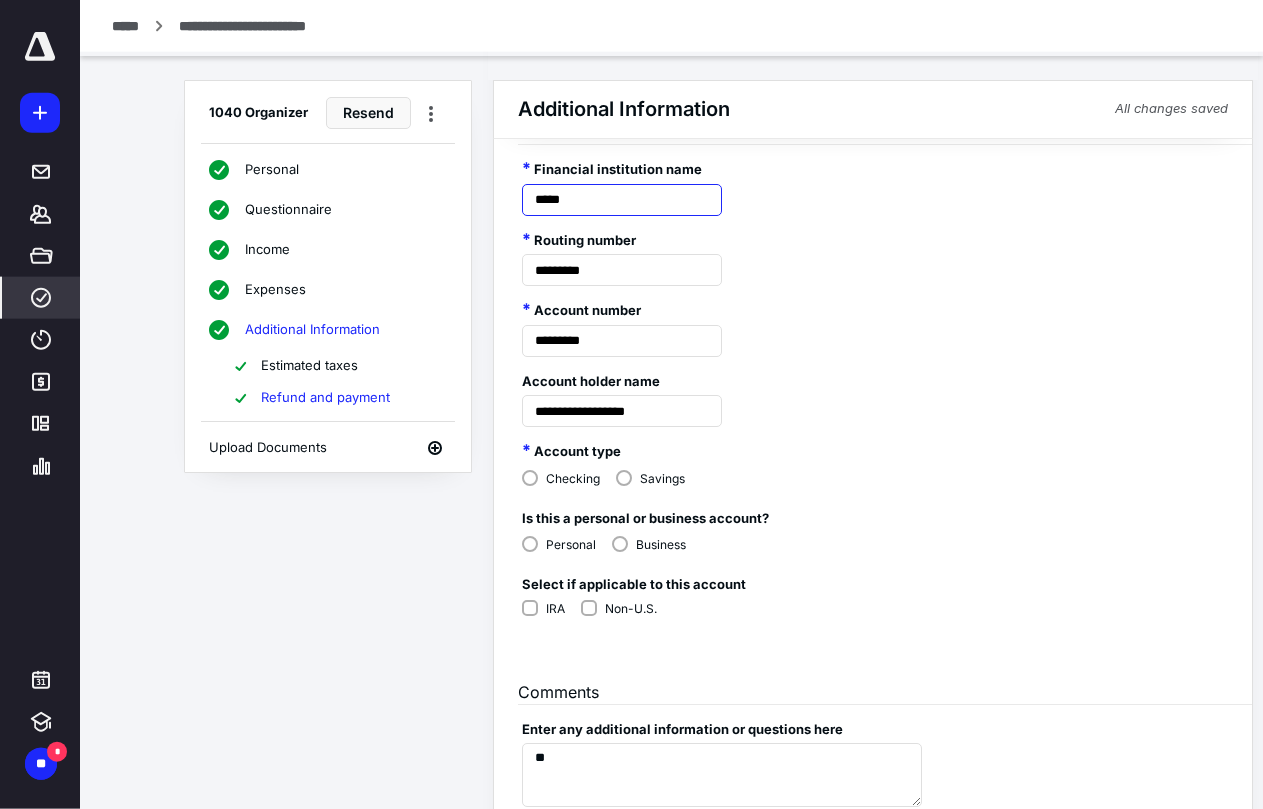 drag, startPoint x: 617, startPoint y: 209, endPoint x: 275, endPoint y: 192, distance: 342.42224 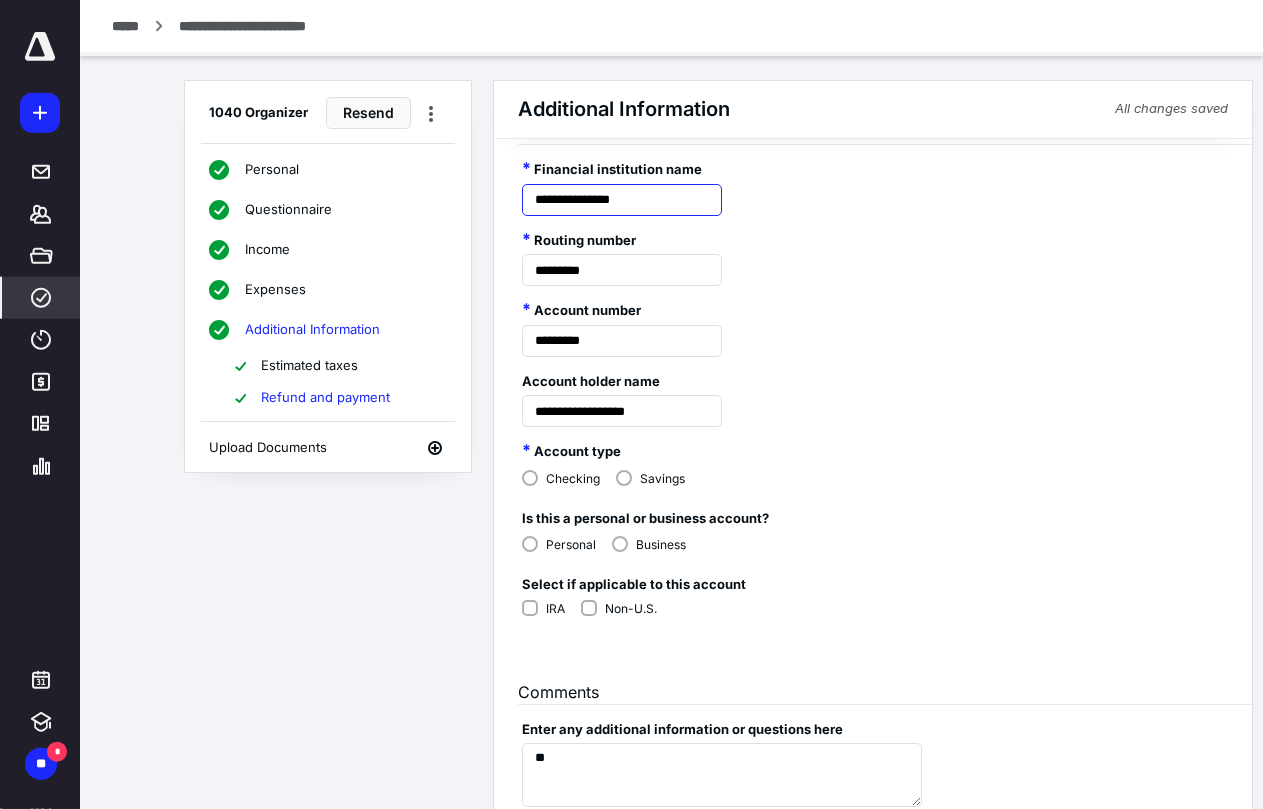 scroll, scrollTop: 581, scrollLeft: 0, axis: vertical 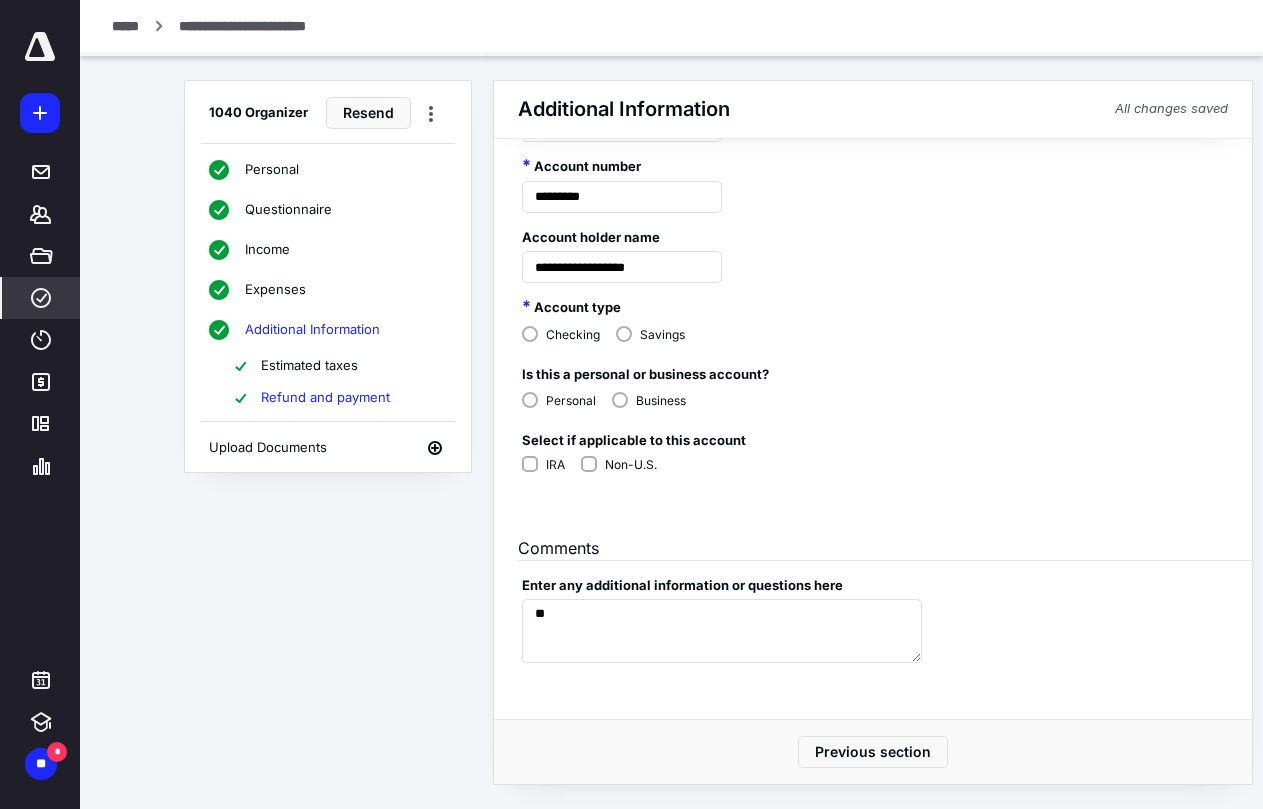 type on "**********" 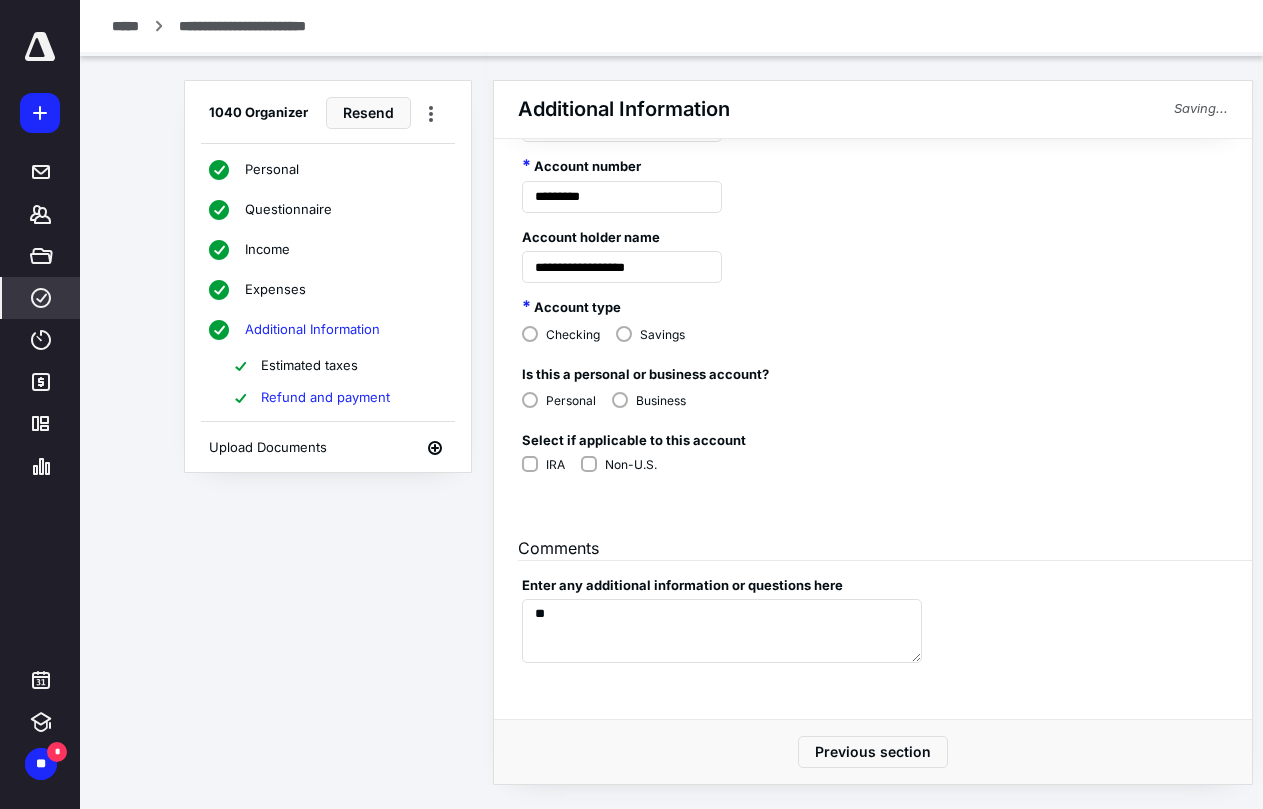 click on "**********" at bounding box center [873, 159] 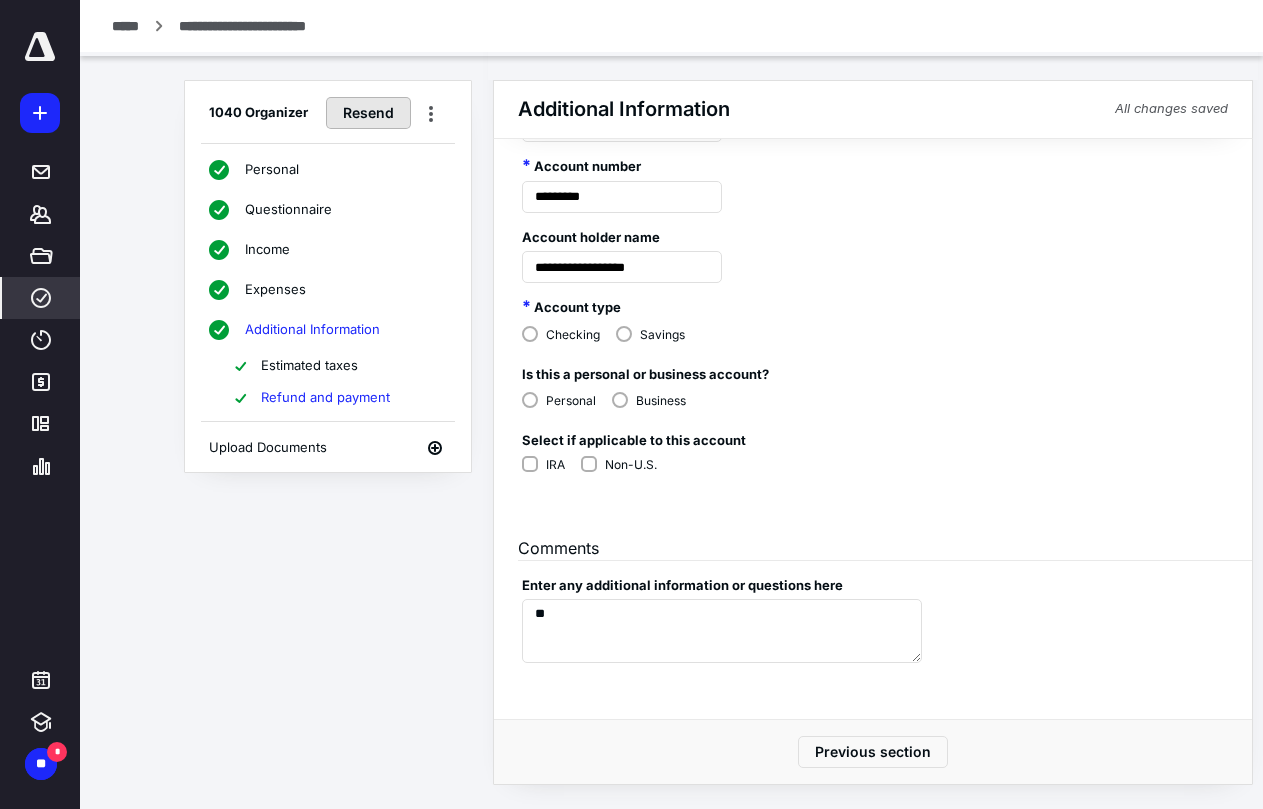 click on "Resend" at bounding box center (368, 113) 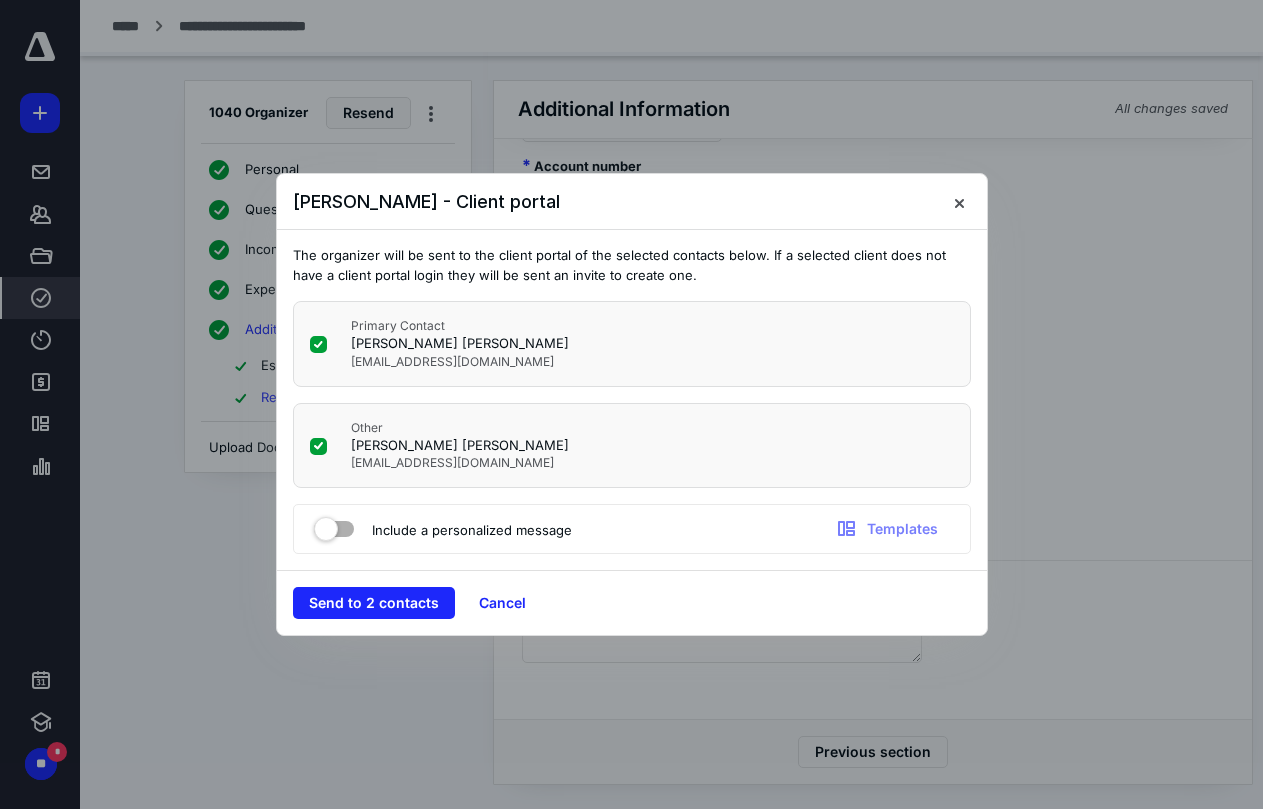 click at bounding box center (318, 446) 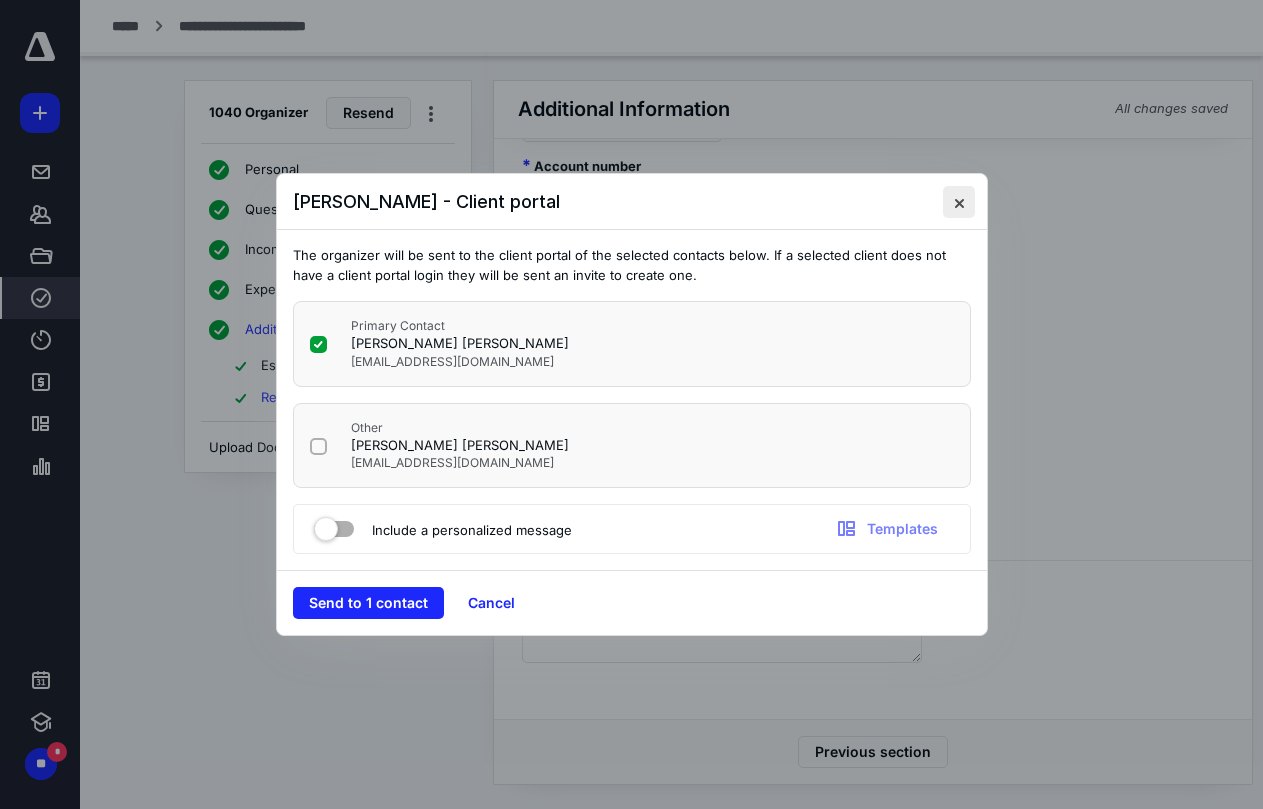 click at bounding box center [959, 202] 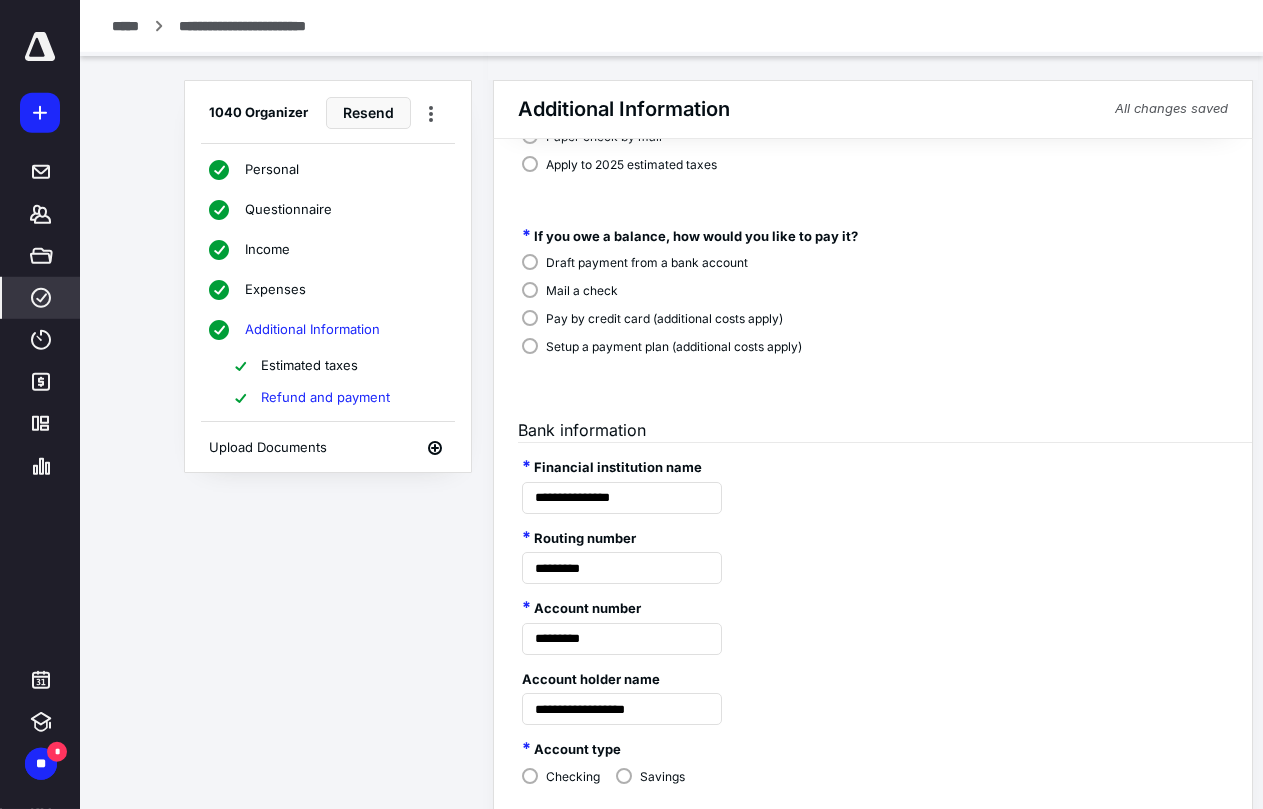 scroll, scrollTop: 0, scrollLeft: 0, axis: both 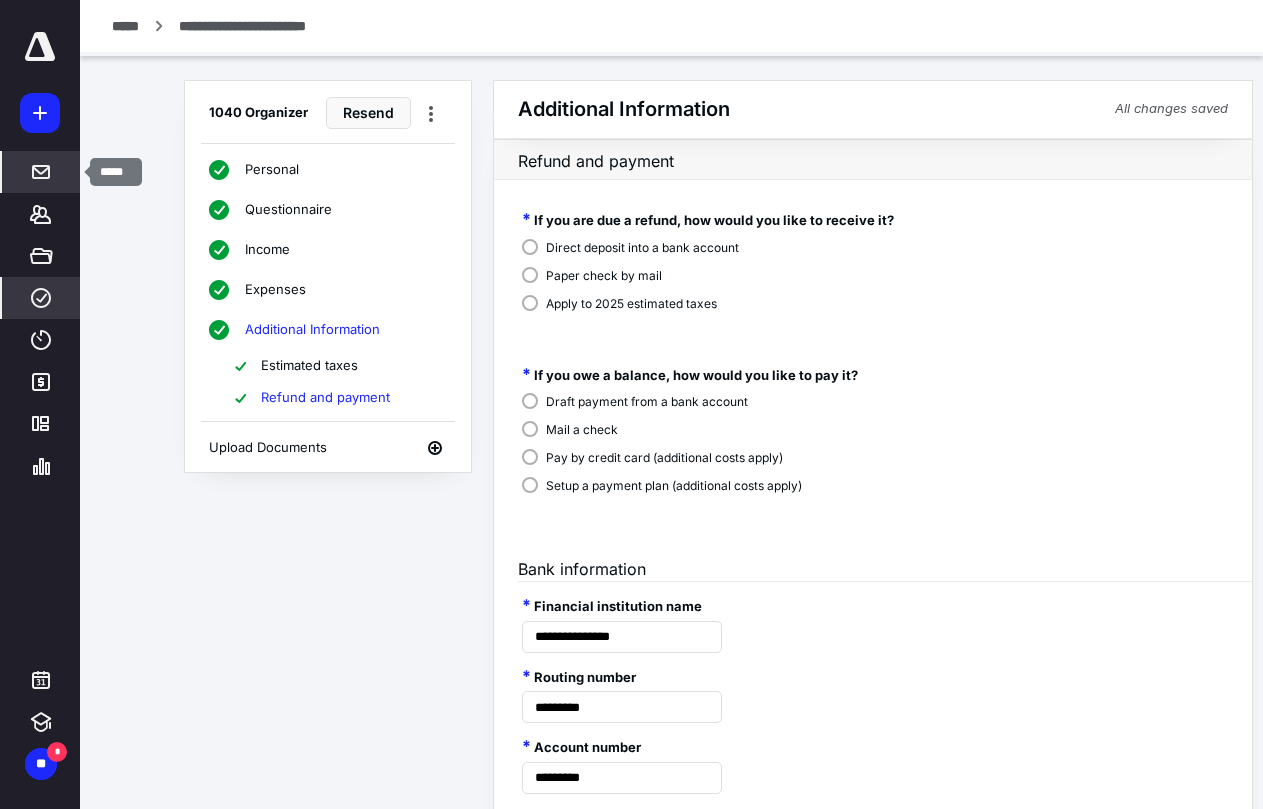 click on "*****" at bounding box center [41, 172] 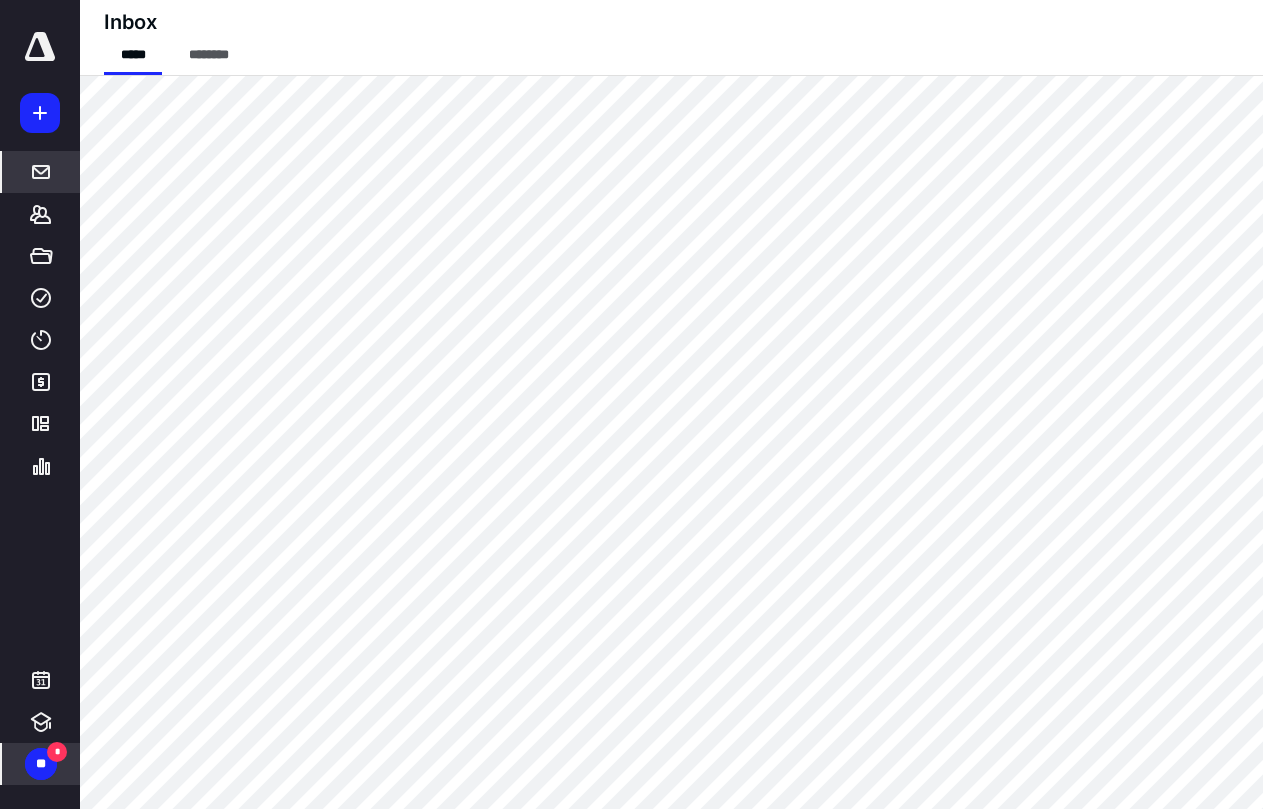 click on "*" at bounding box center [57, 752] 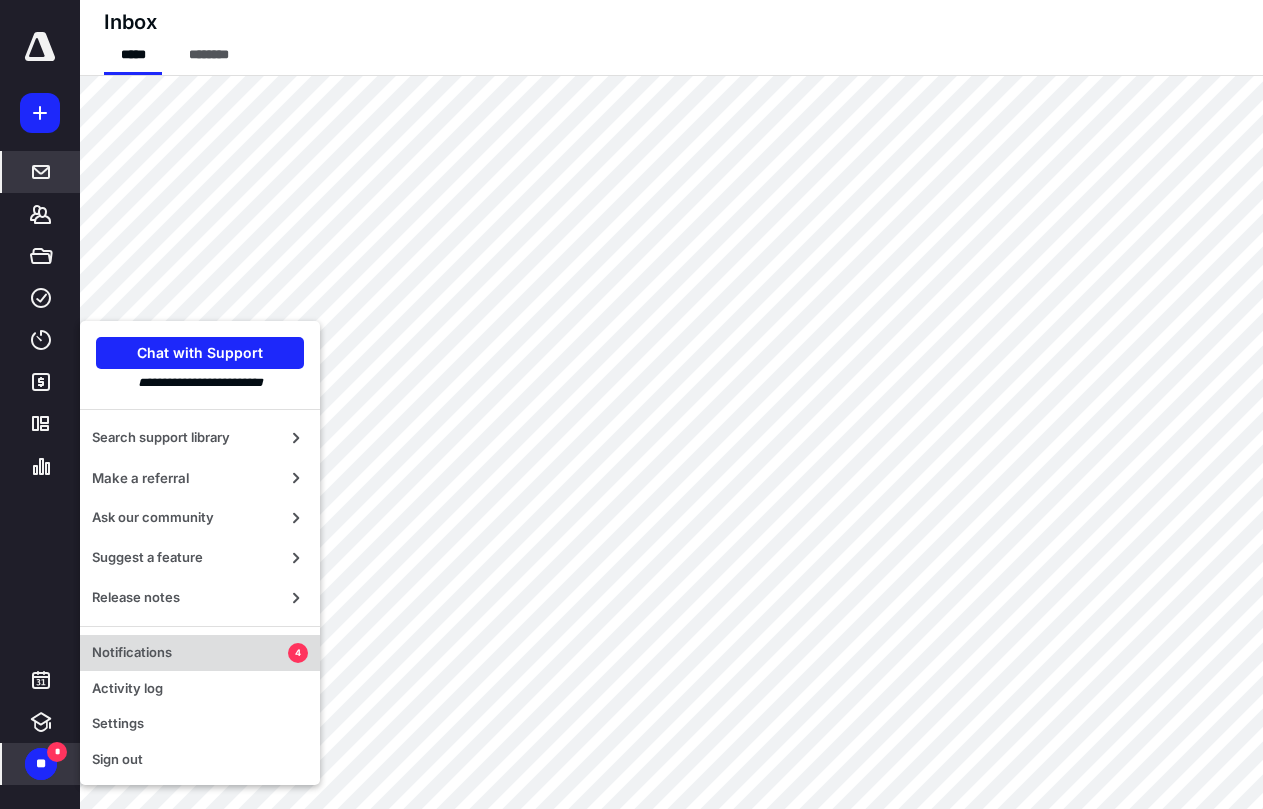 click on "Notifications" at bounding box center [190, 653] 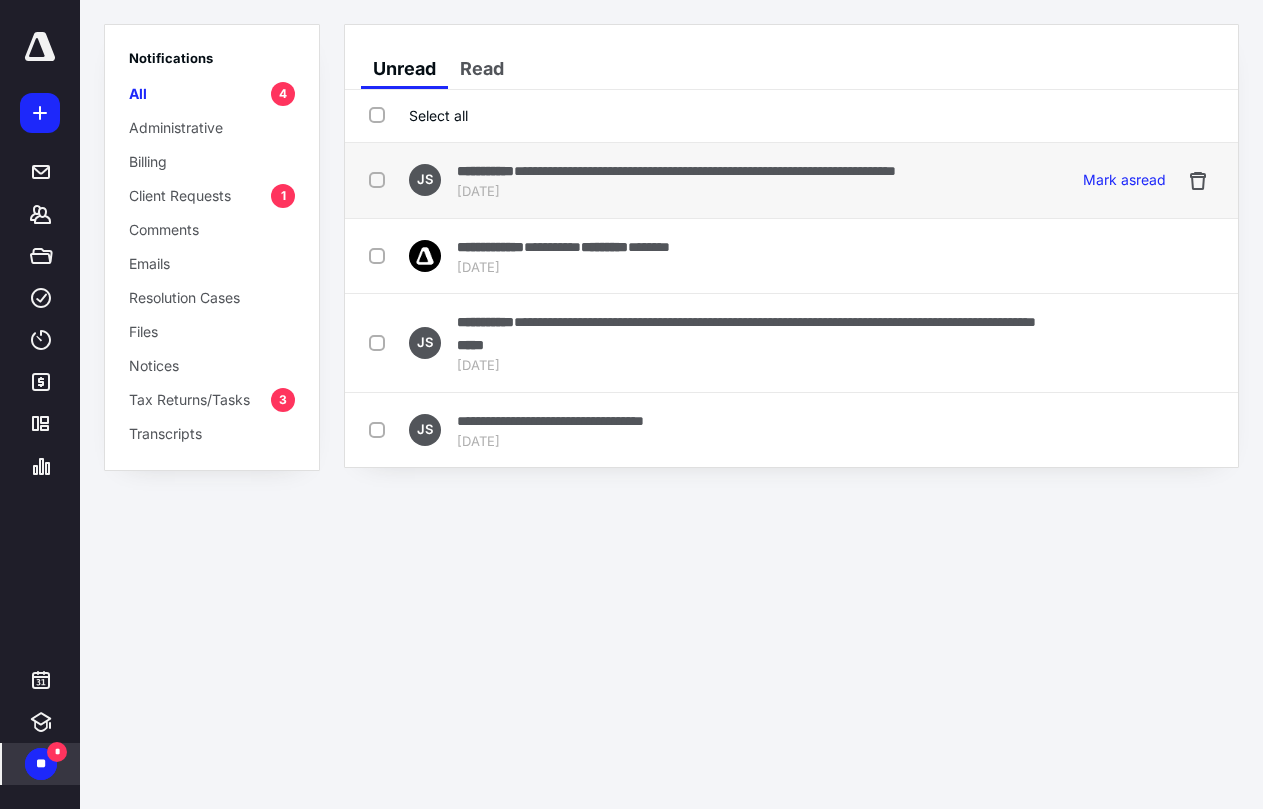 click on "Jul 9, 2025" at bounding box center [676, 192] 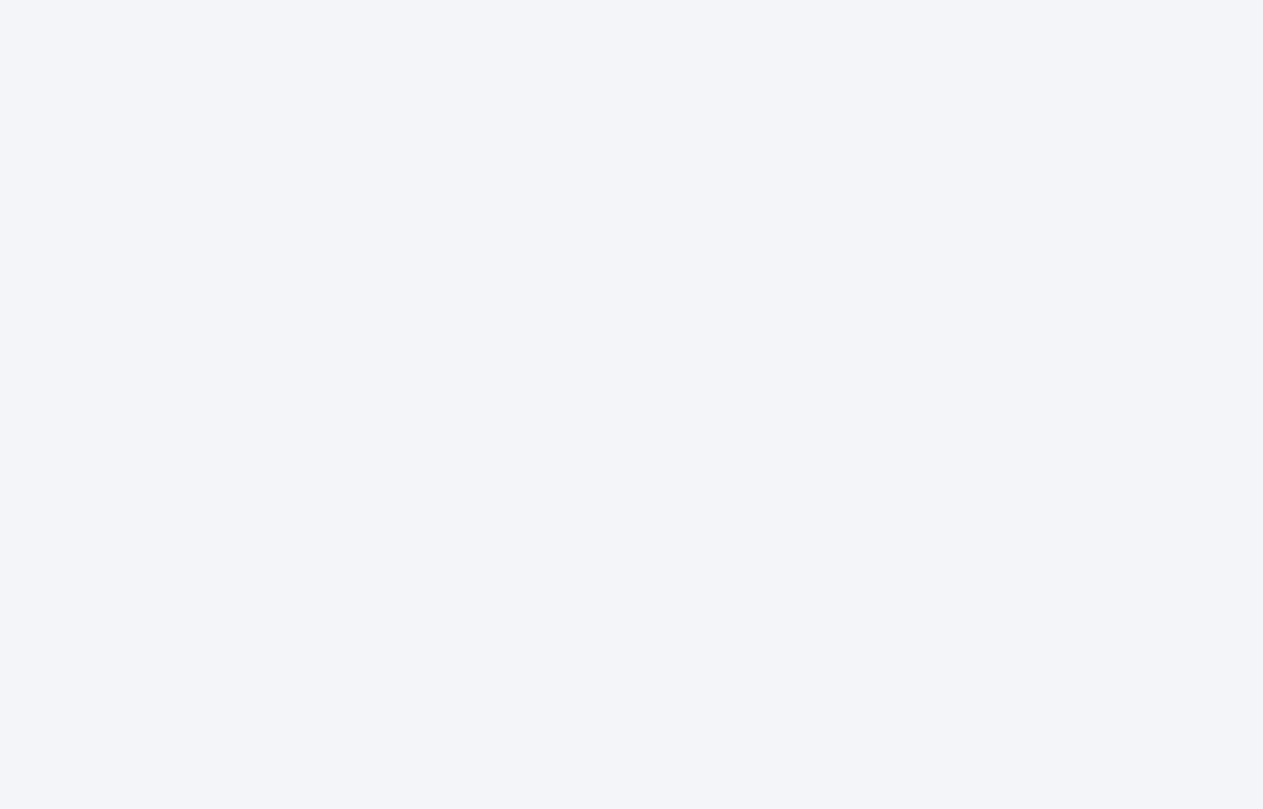 scroll, scrollTop: 0, scrollLeft: 0, axis: both 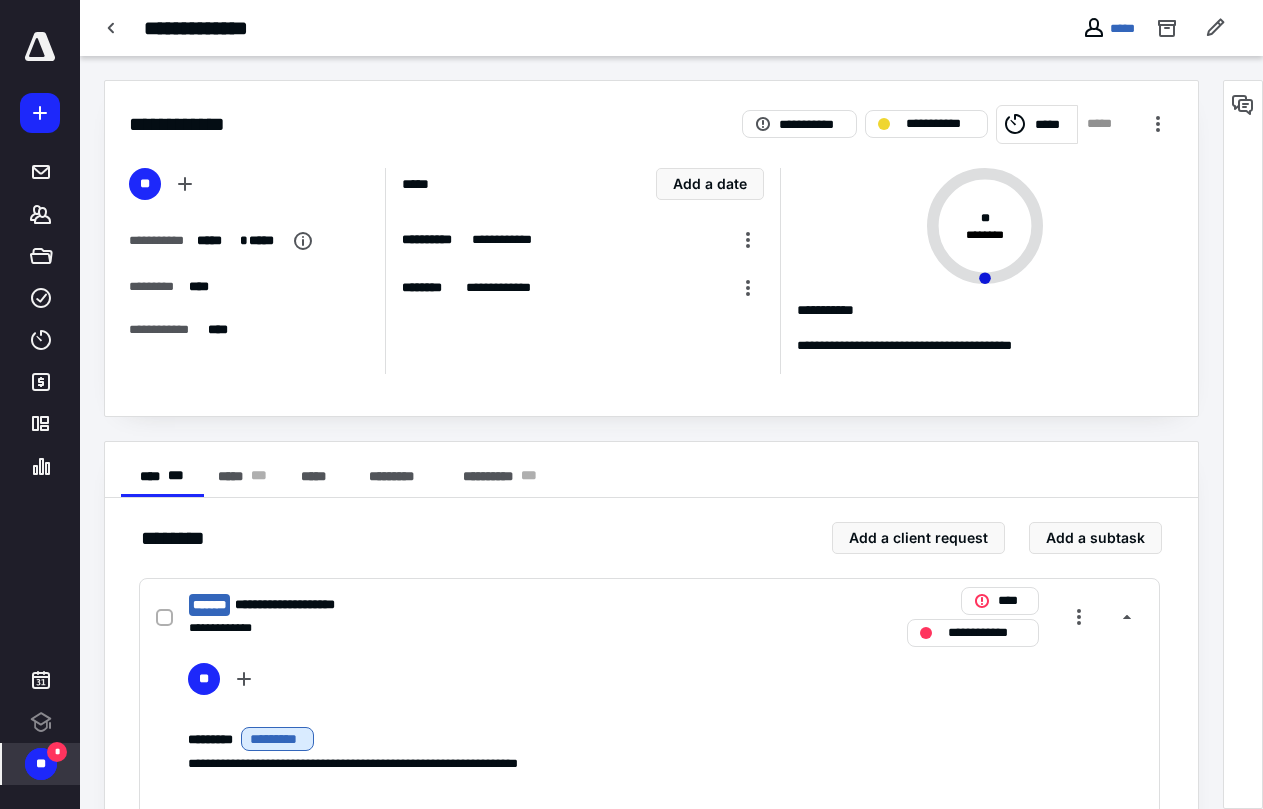 click on "**" at bounding box center (41, 764) 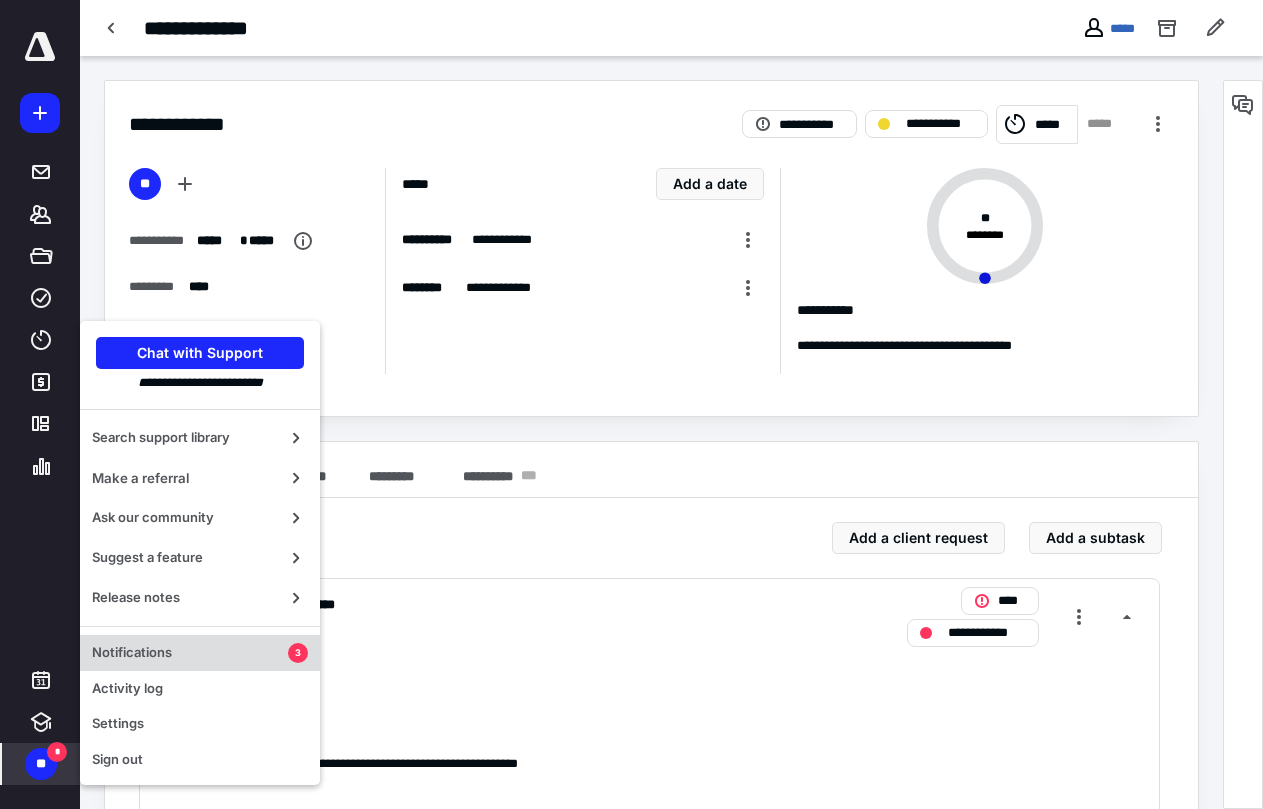 click on "Notifications 3" at bounding box center (200, 653) 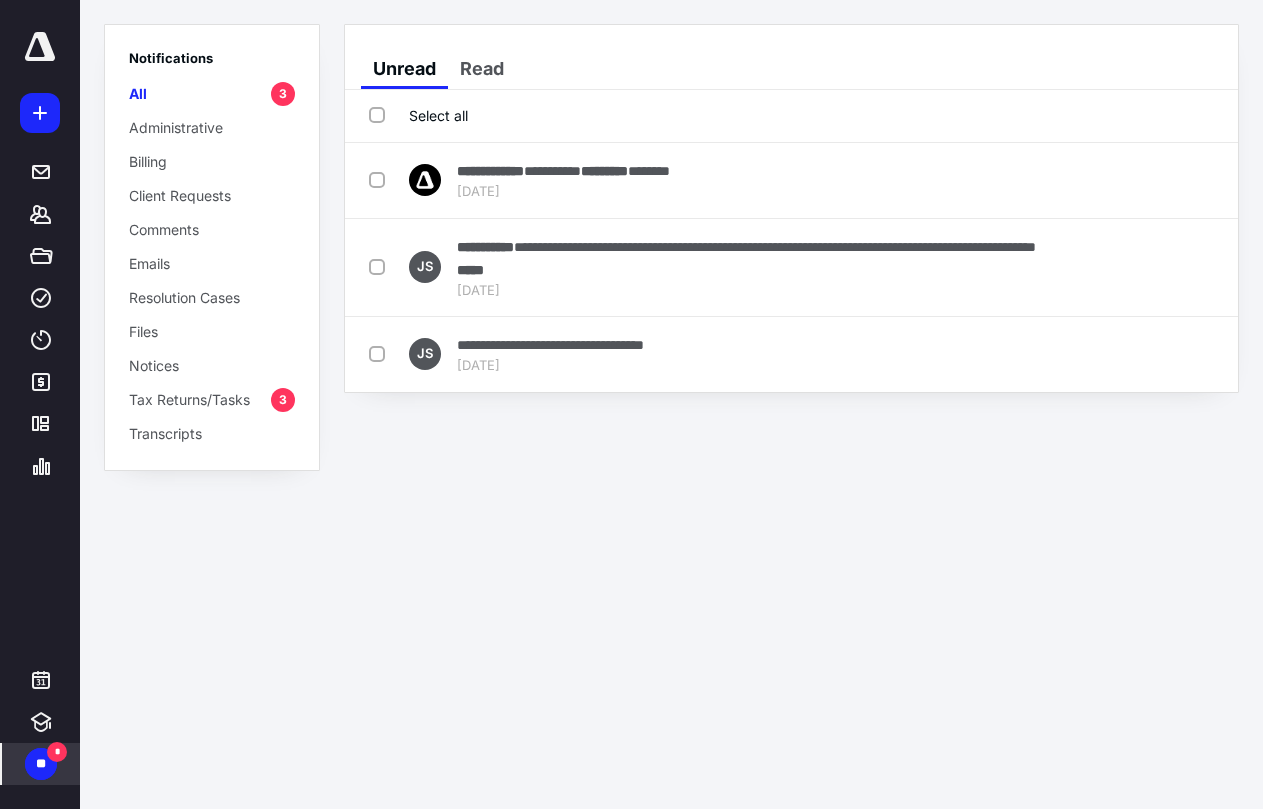 click on "Tax Returns/Tasks" at bounding box center [189, 399] 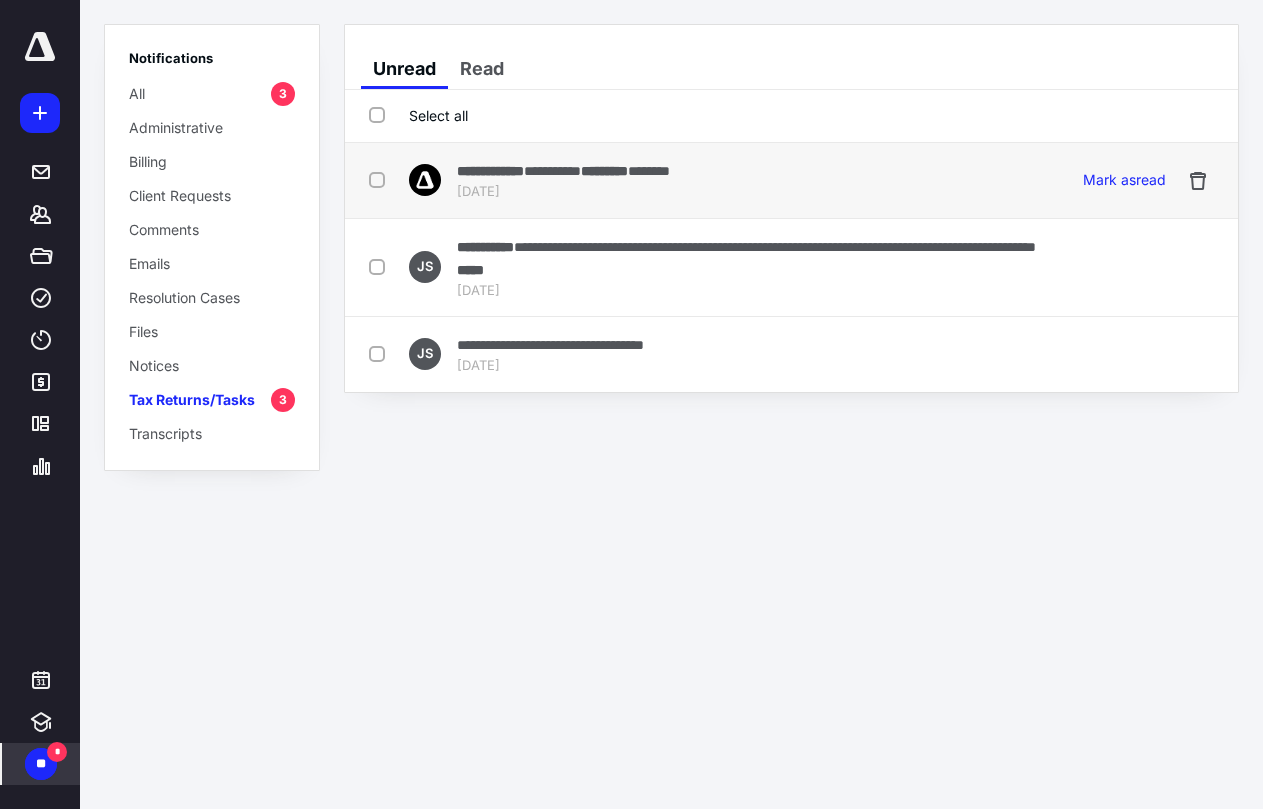 click at bounding box center [381, 179] 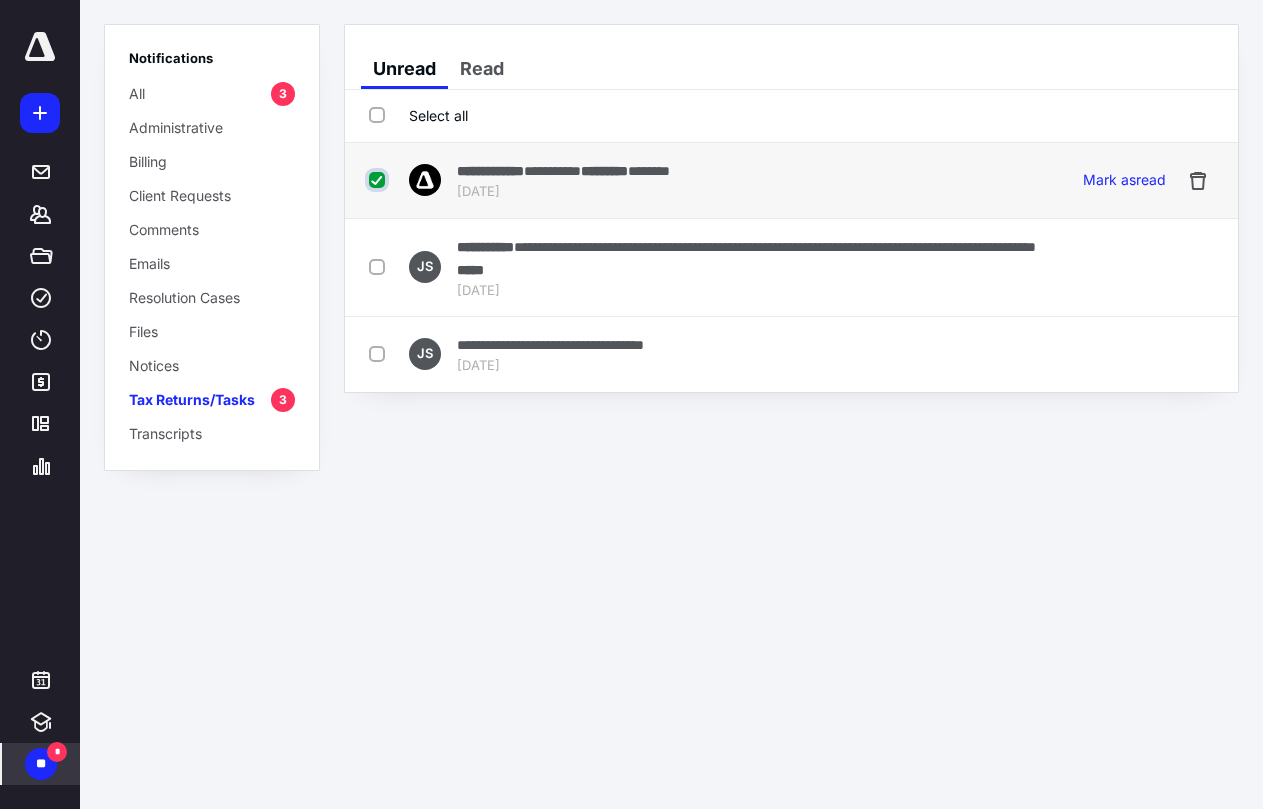 checkbox on "true" 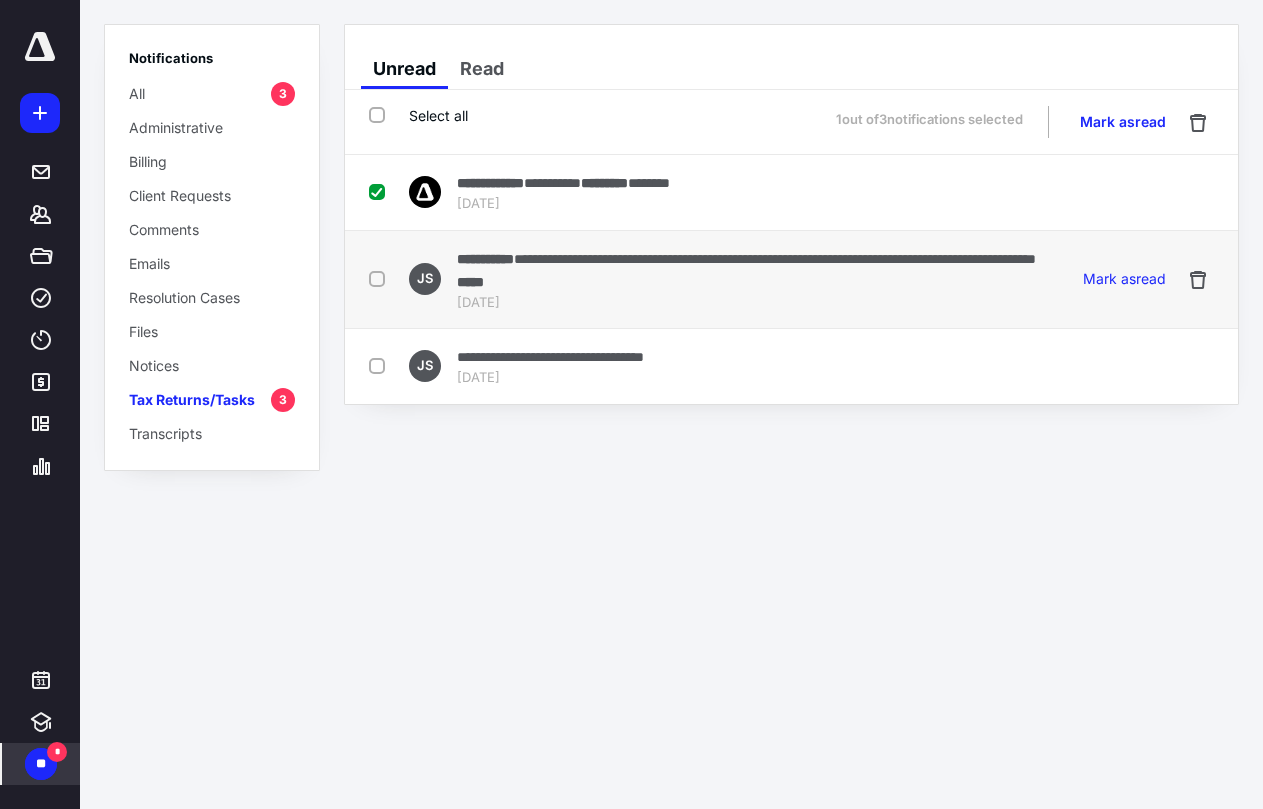 click at bounding box center (381, 278) 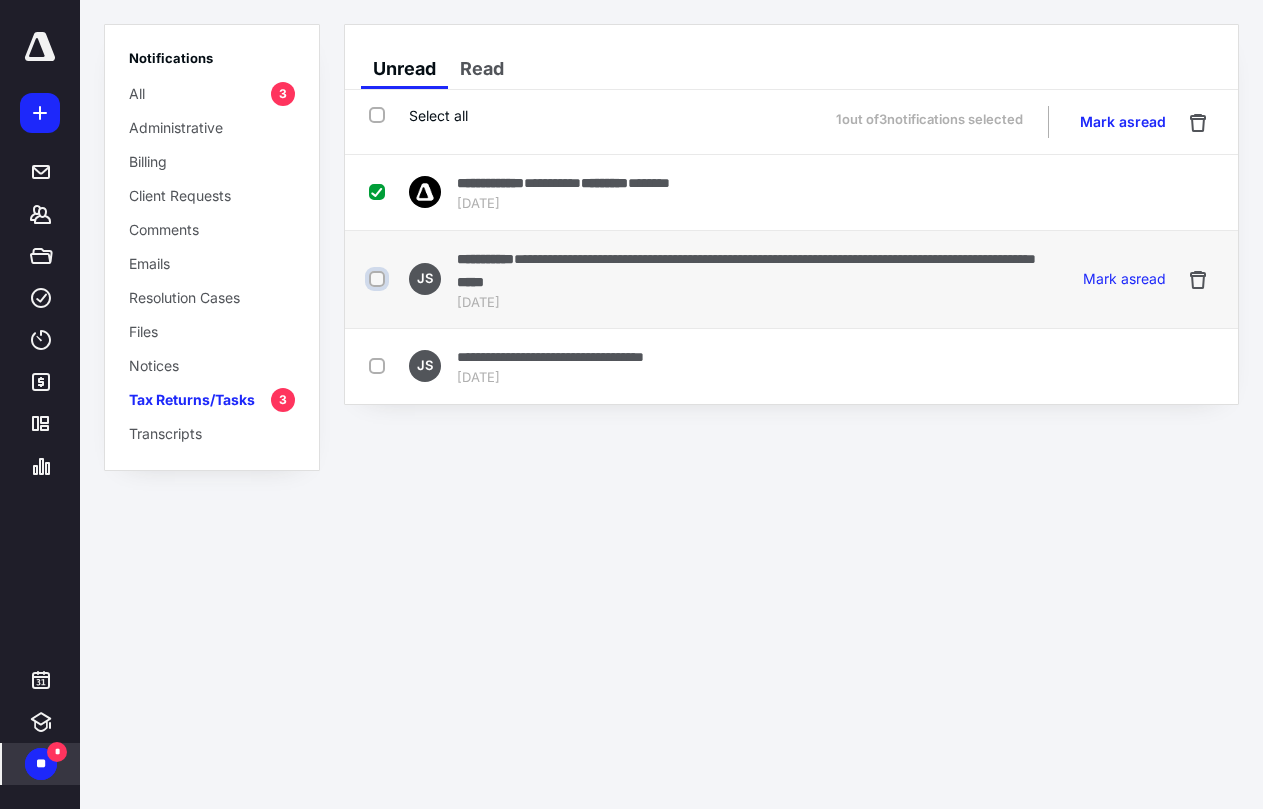 checkbox on "true" 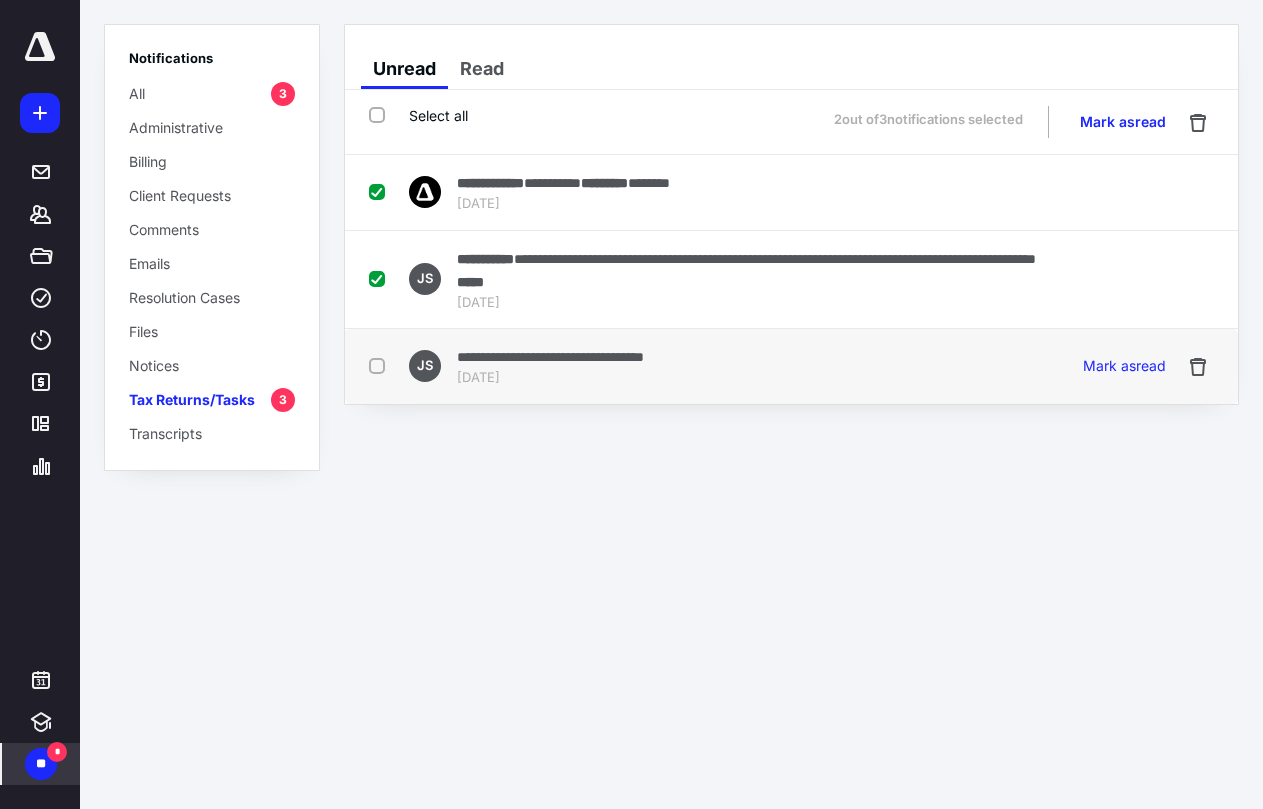 click at bounding box center [381, 365] 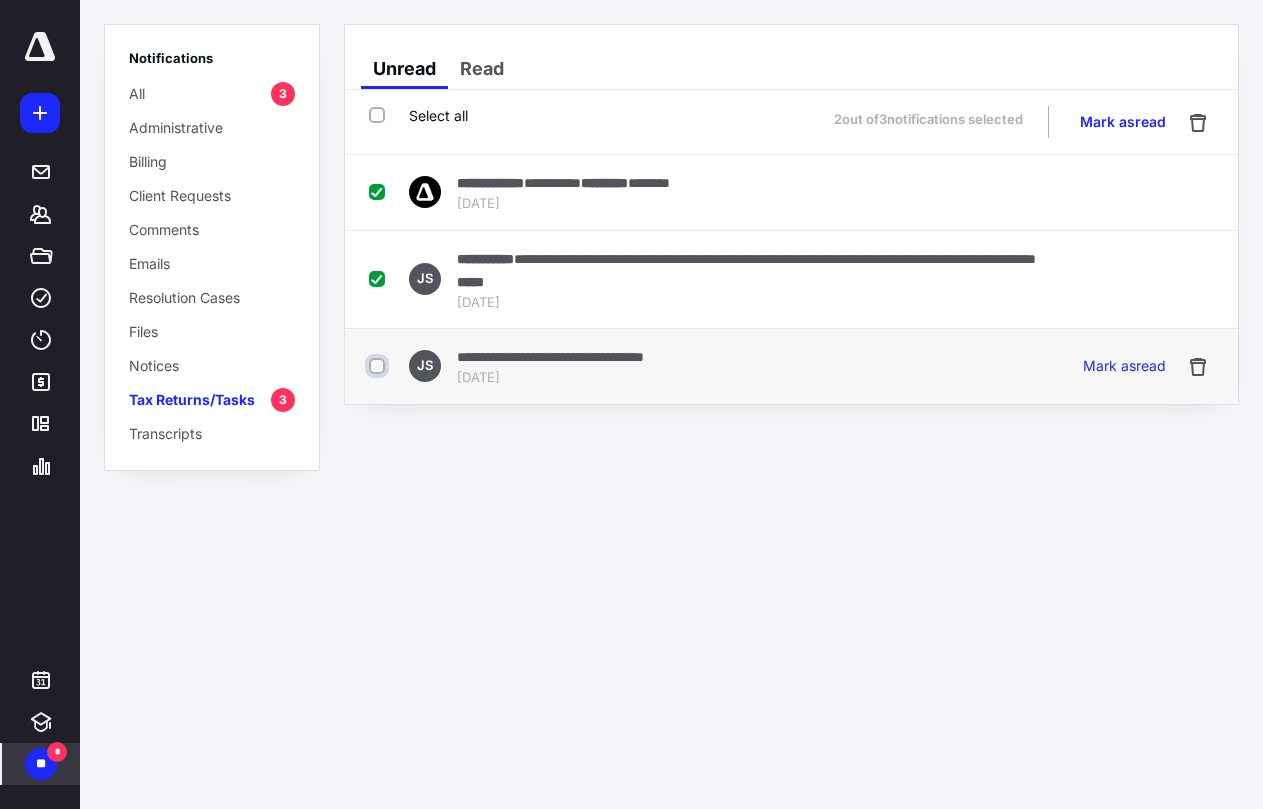 click at bounding box center (379, 366) 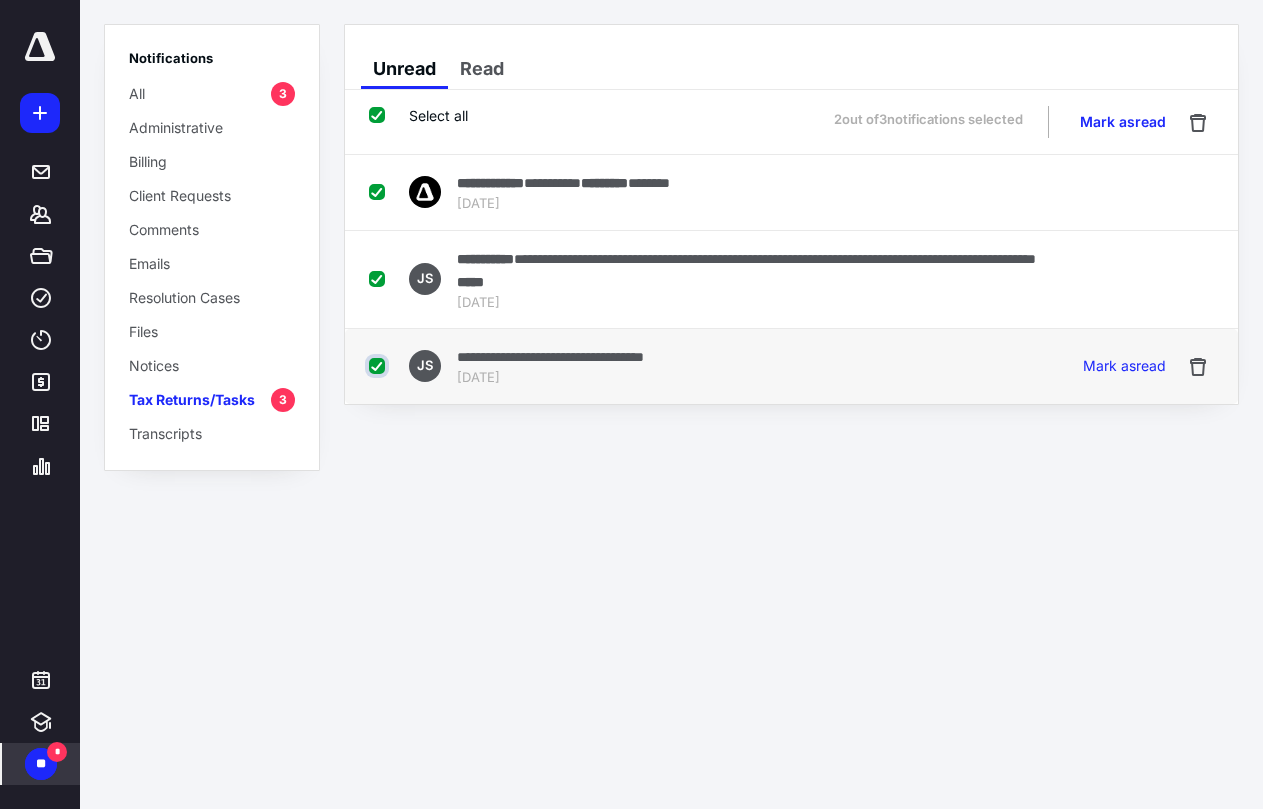 checkbox on "true" 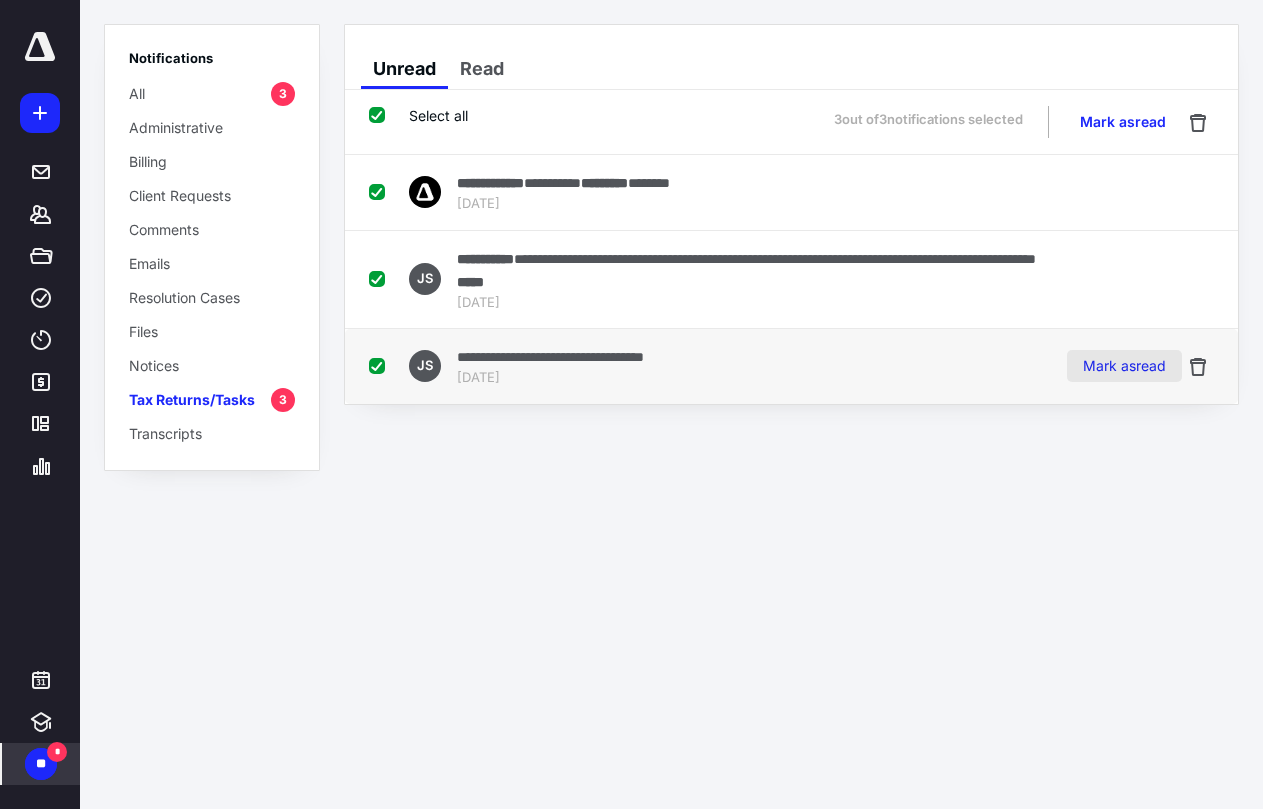 click on "Mark as  read" at bounding box center [1124, 366] 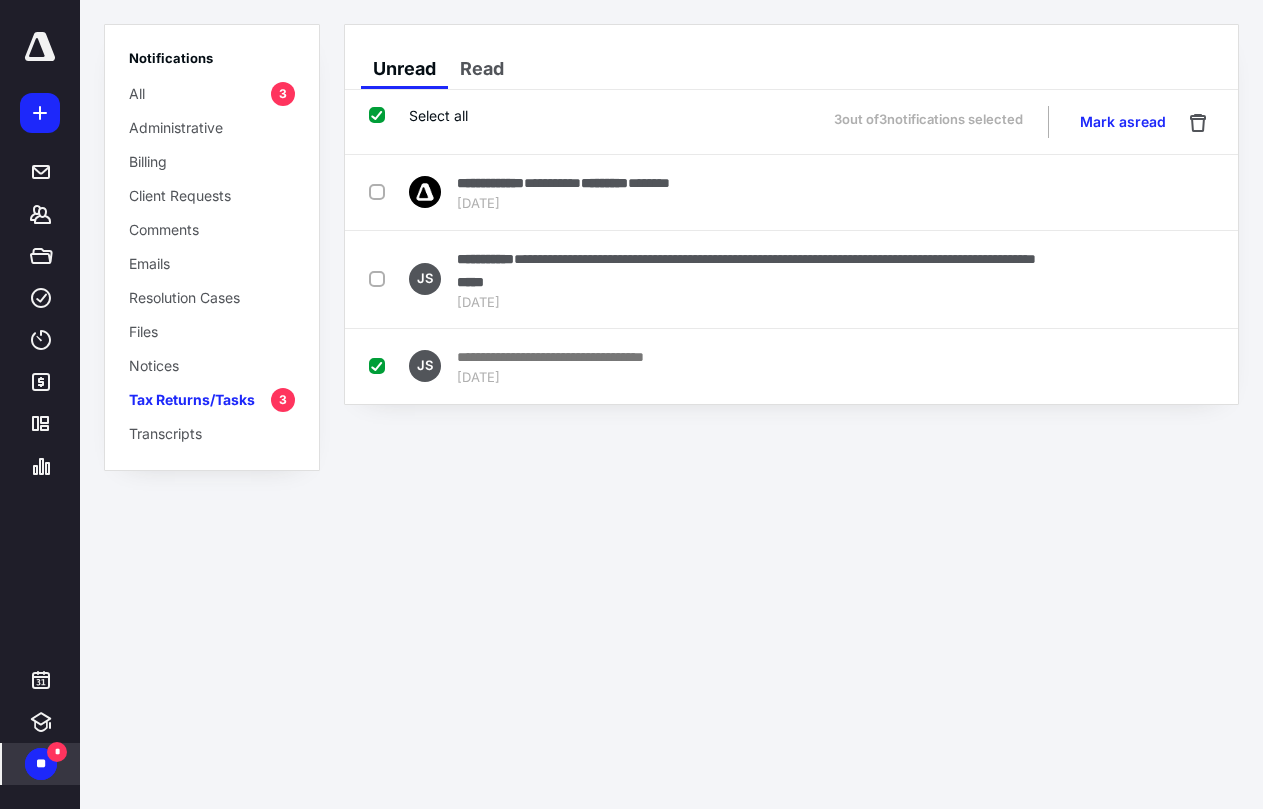 checkbox on "false" 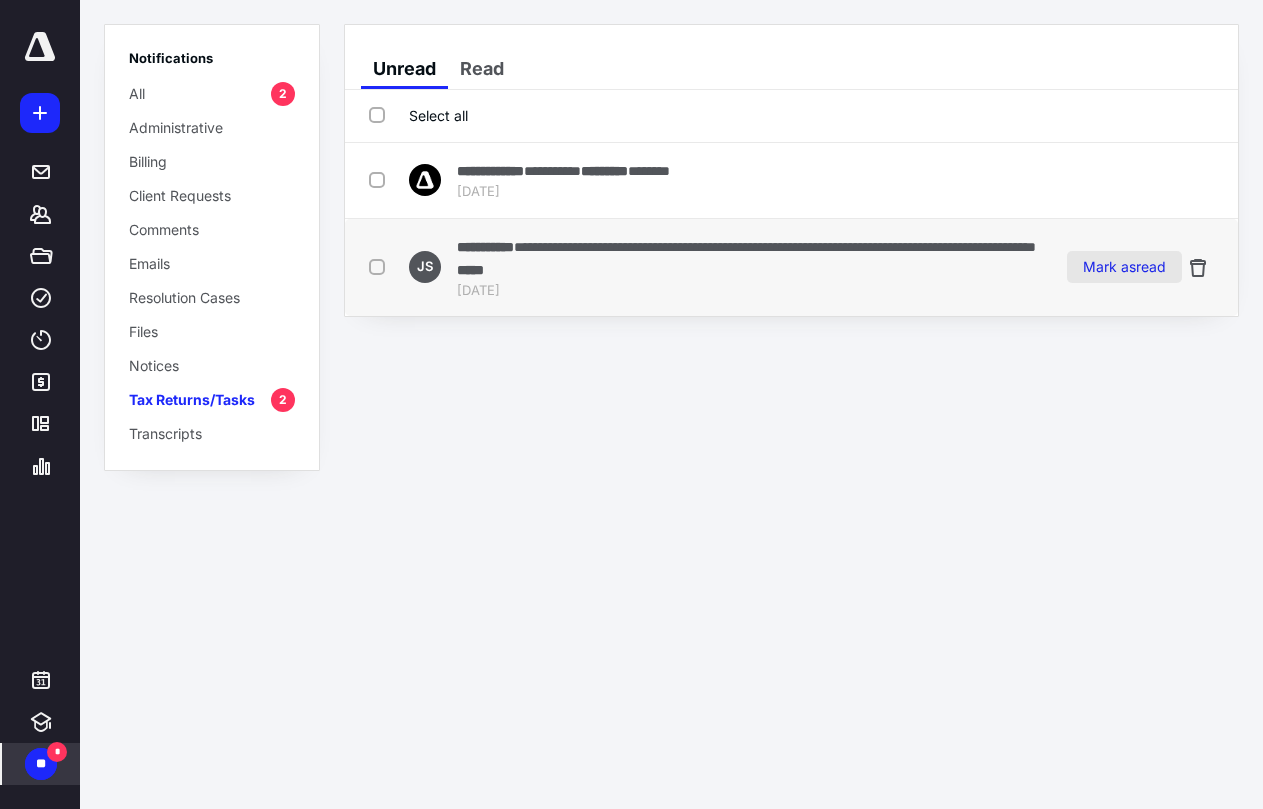 click on "Mark as  read" at bounding box center (1124, 267) 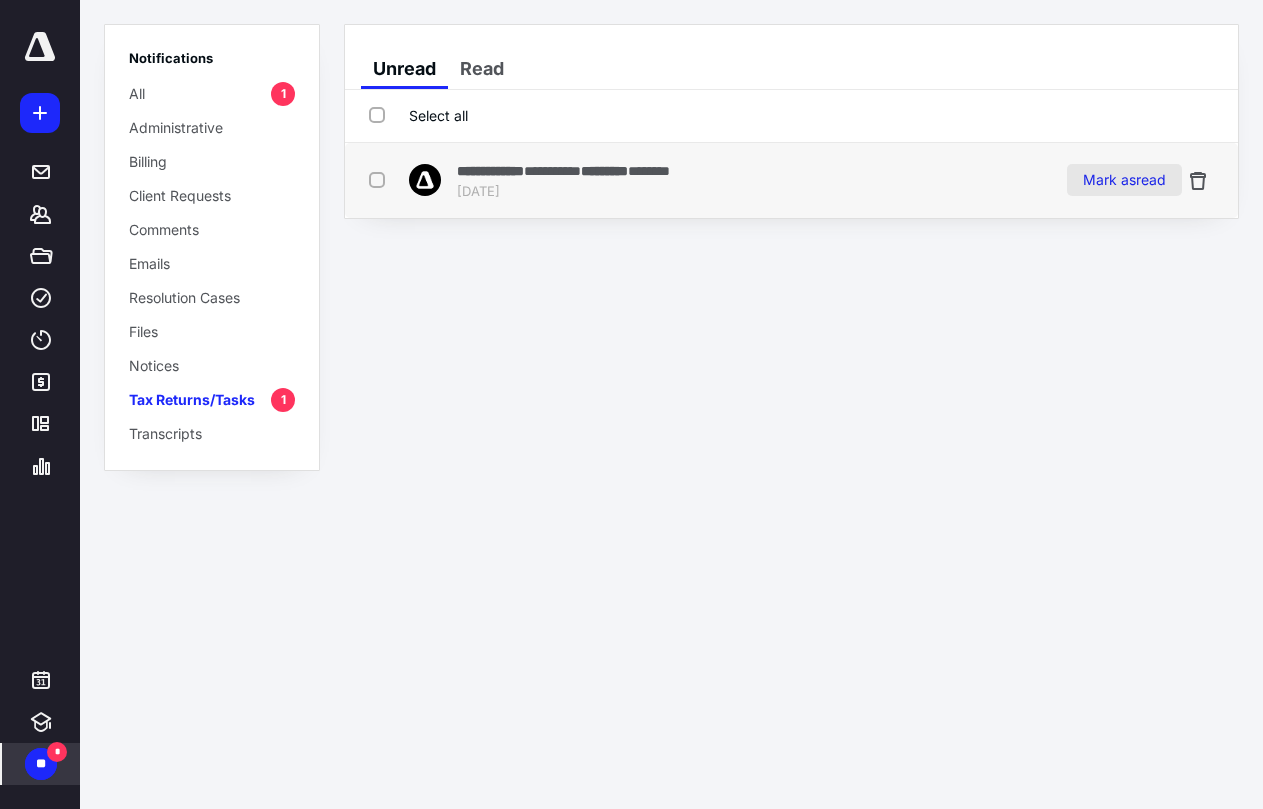 click on "Mark as  read" at bounding box center (1124, 180) 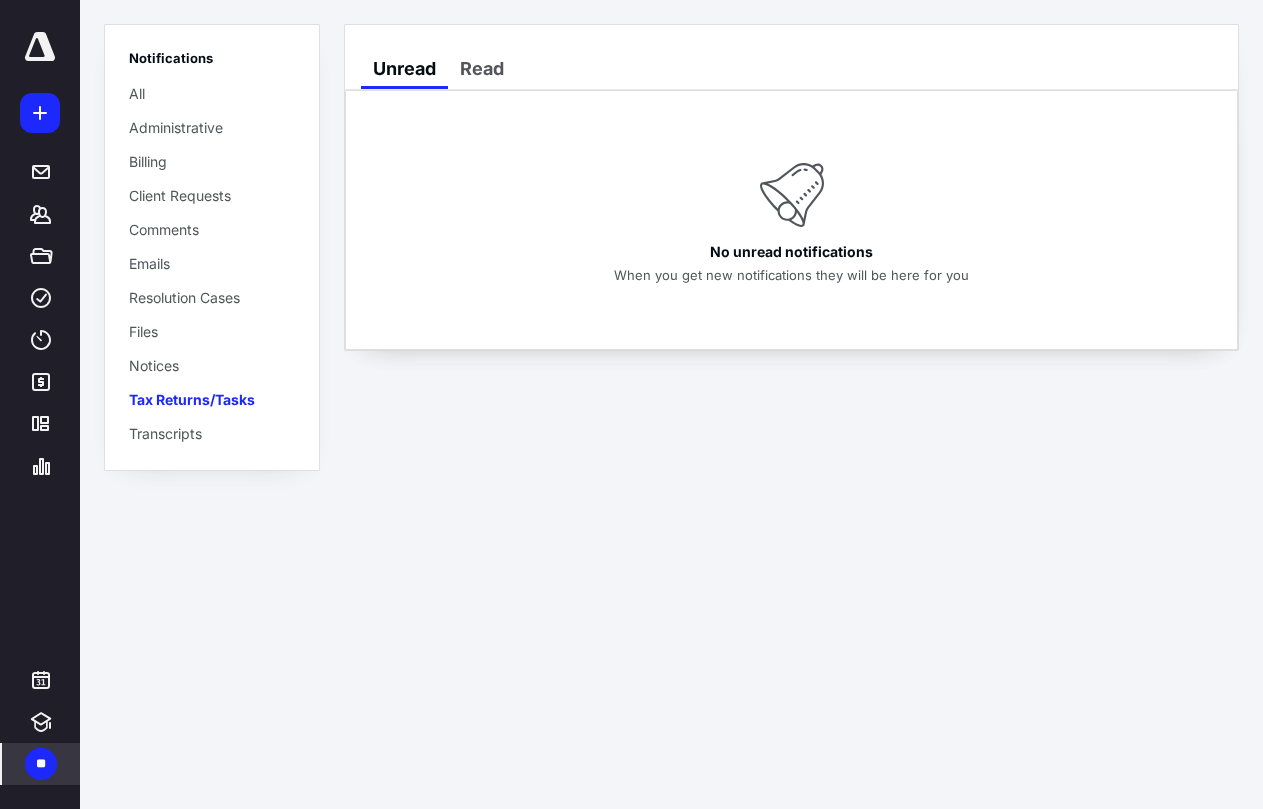 click on "Notices" at bounding box center [154, 365] 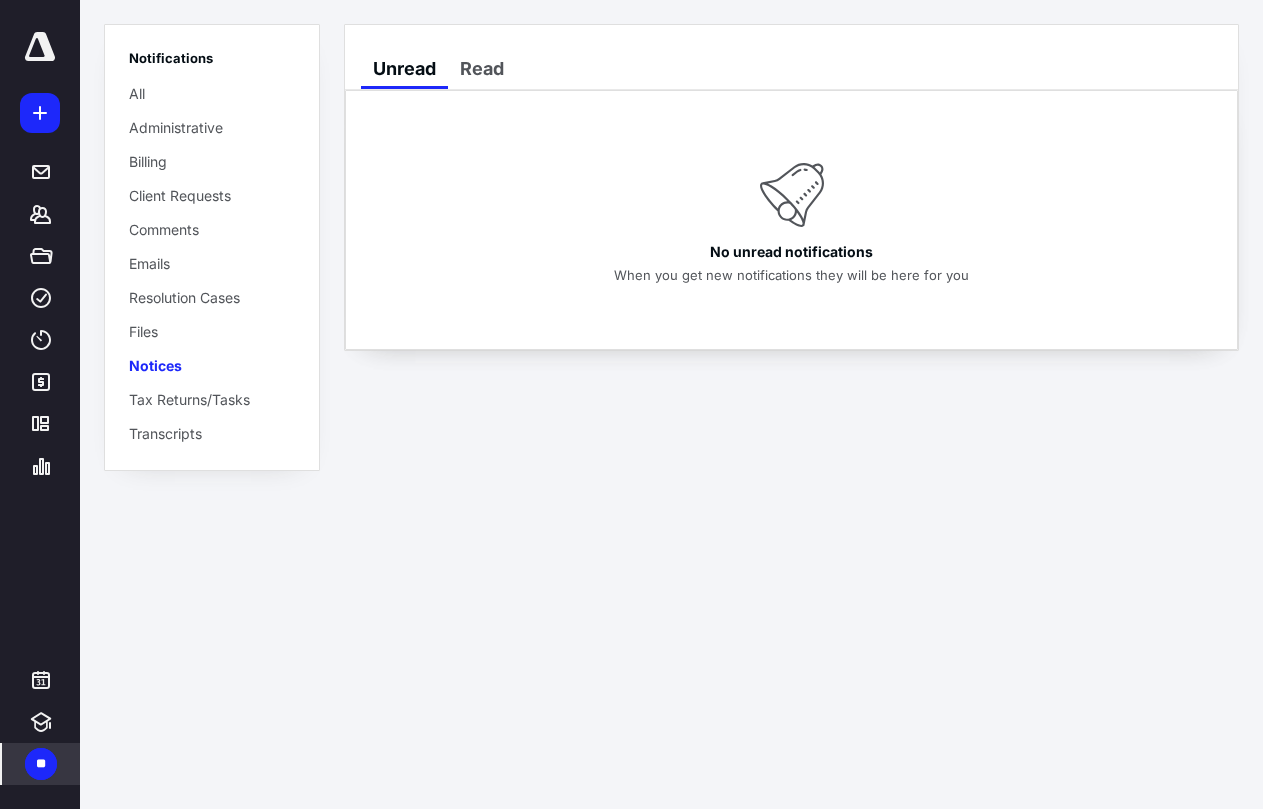 click on "Notifications All Administrative Billing Client Requests Comments Emails Resolution Cases Files Notices Tax Returns/Tasks Transcripts" at bounding box center [212, 247] 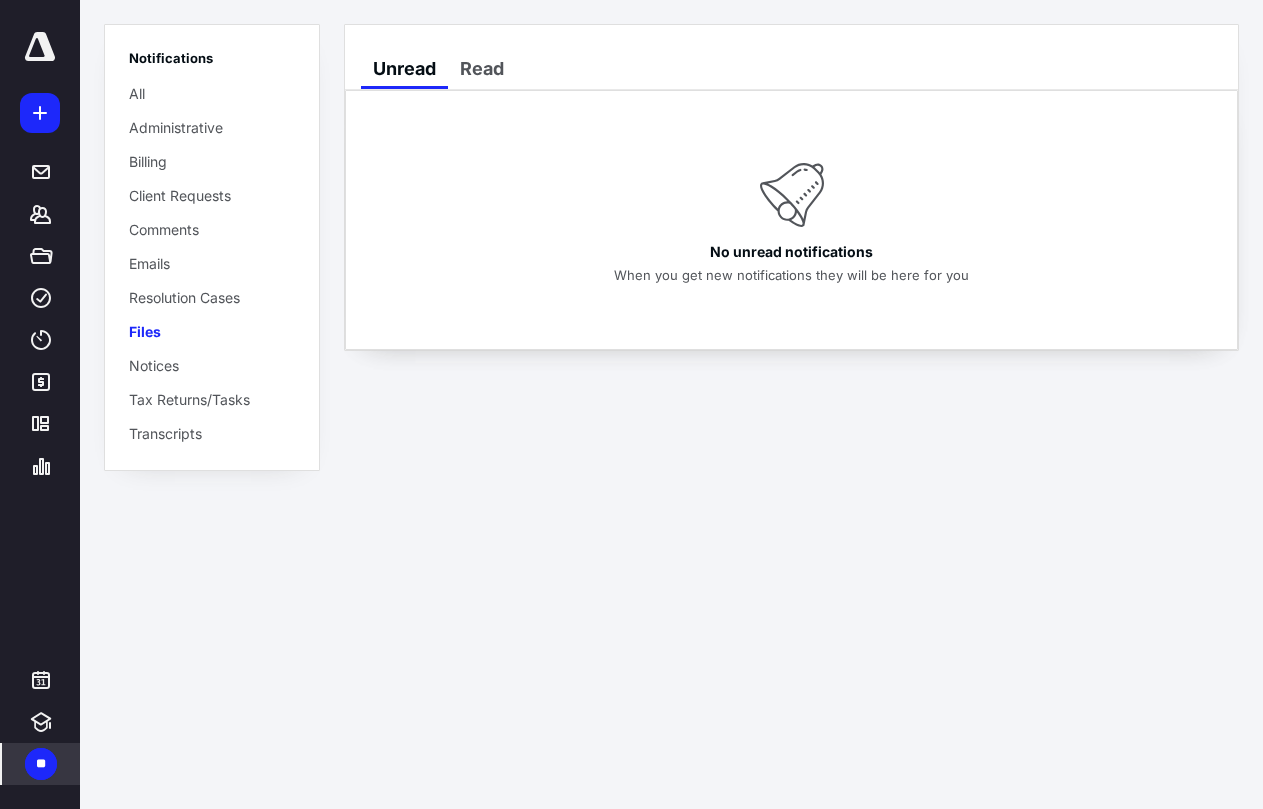 click on "Resolution Cases" at bounding box center [184, 297] 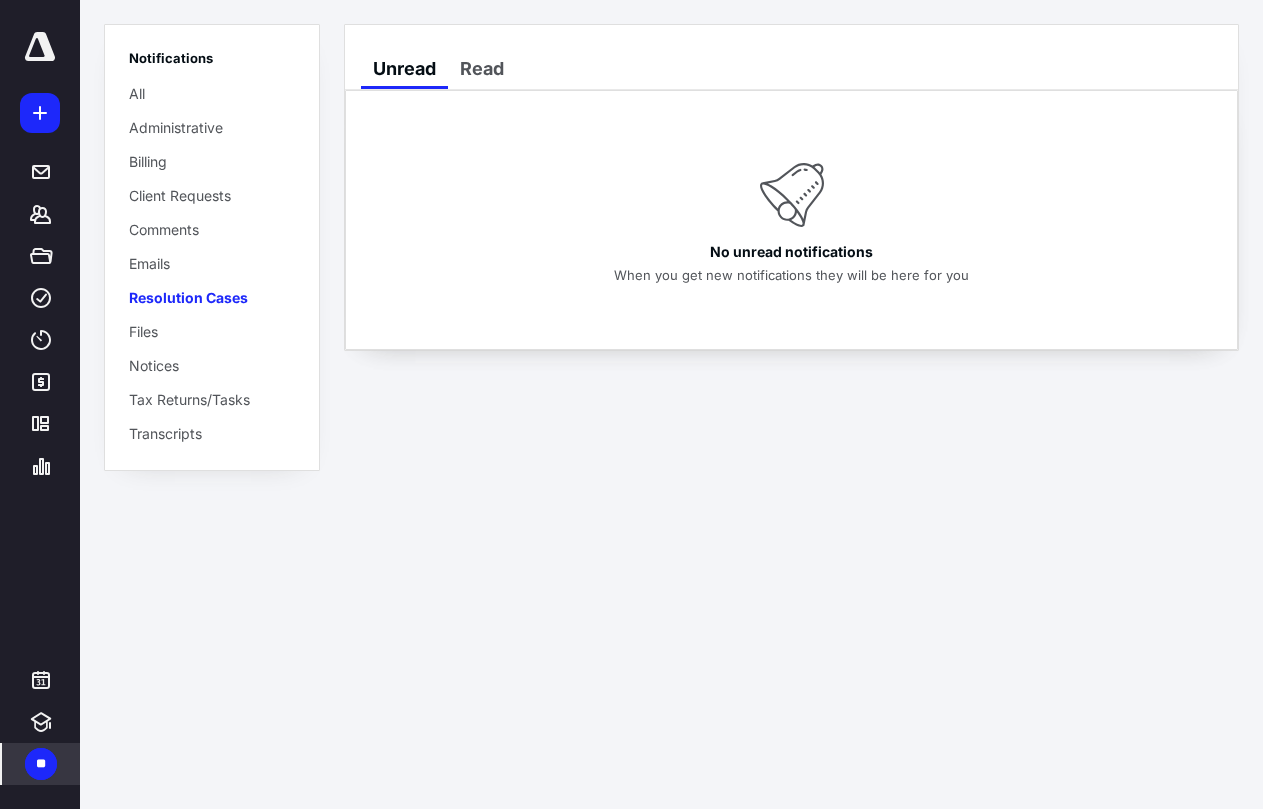 click on "Notifications All Administrative Billing Client Requests Comments Emails Resolution Cases Files Notices Tax Returns/Tasks Transcripts" at bounding box center [212, 247] 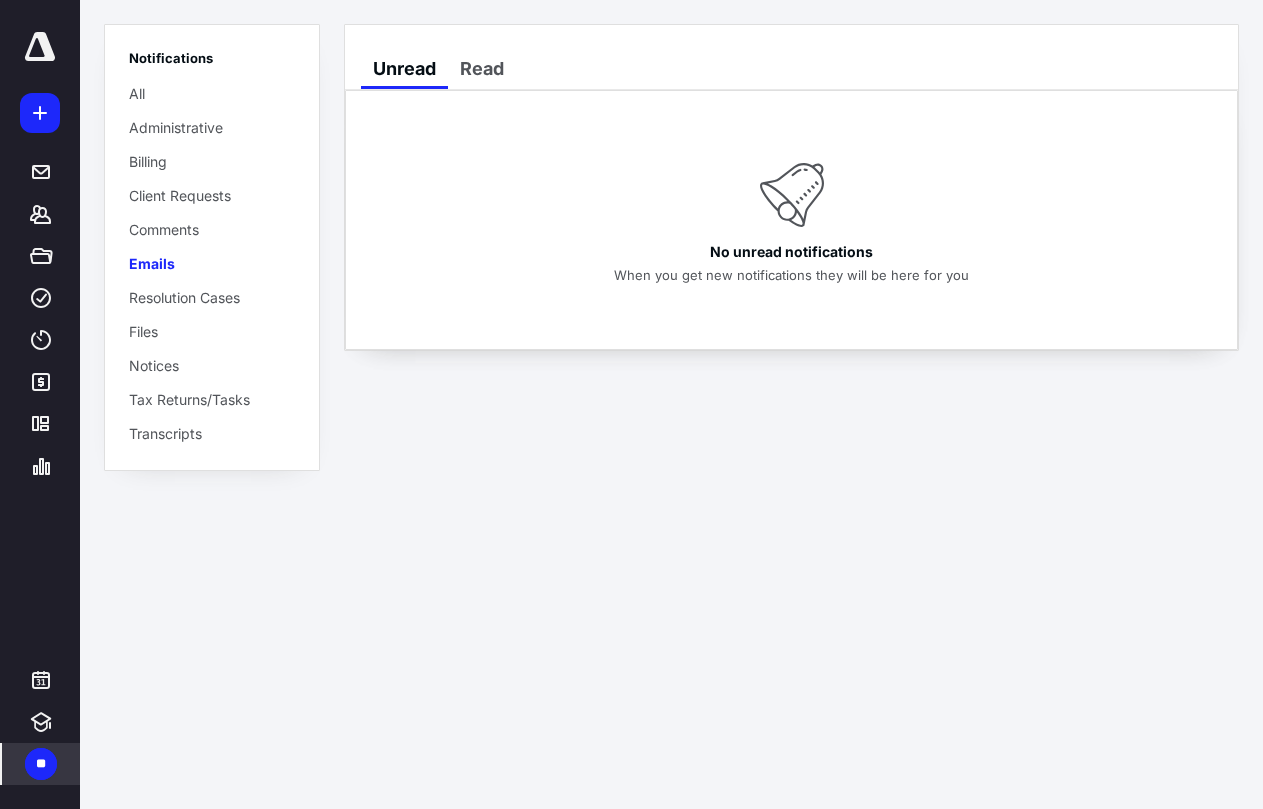 click on "Comments" at bounding box center [164, 229] 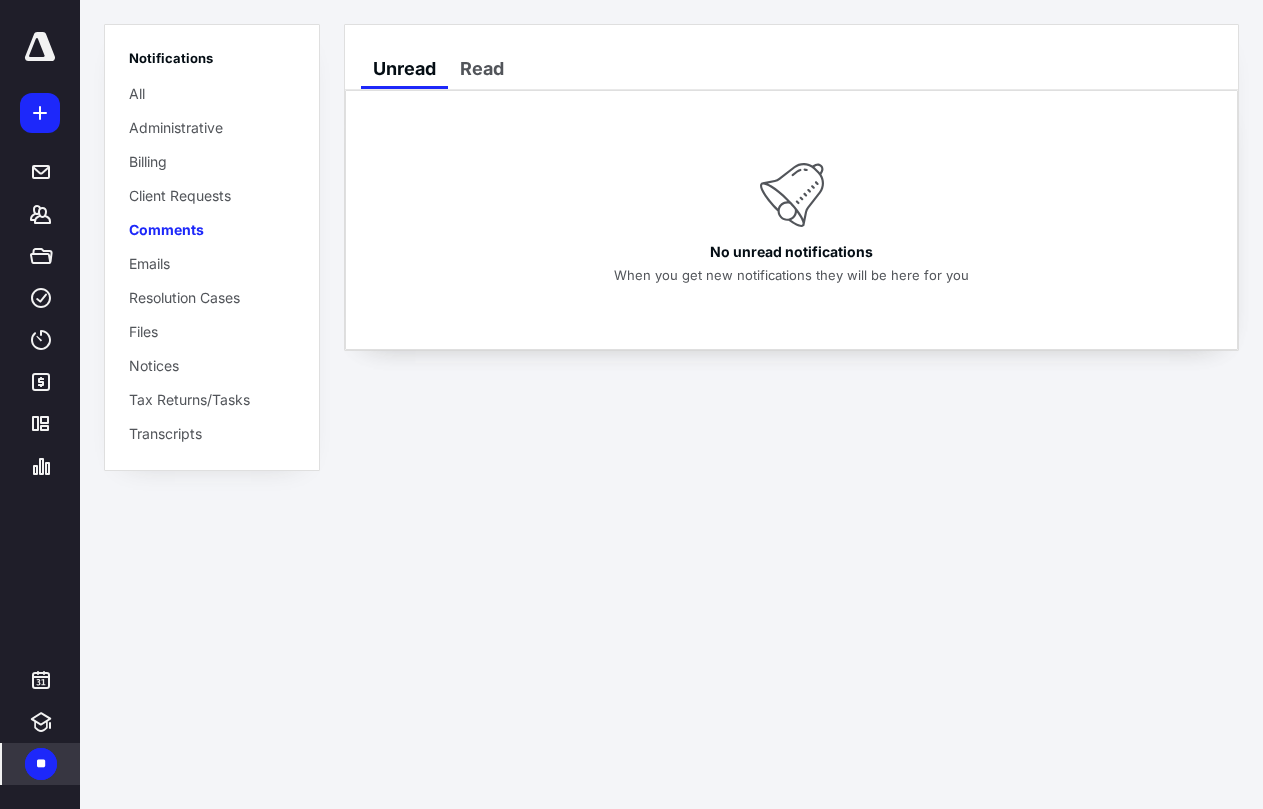 click on "Client Requests" at bounding box center (180, 195) 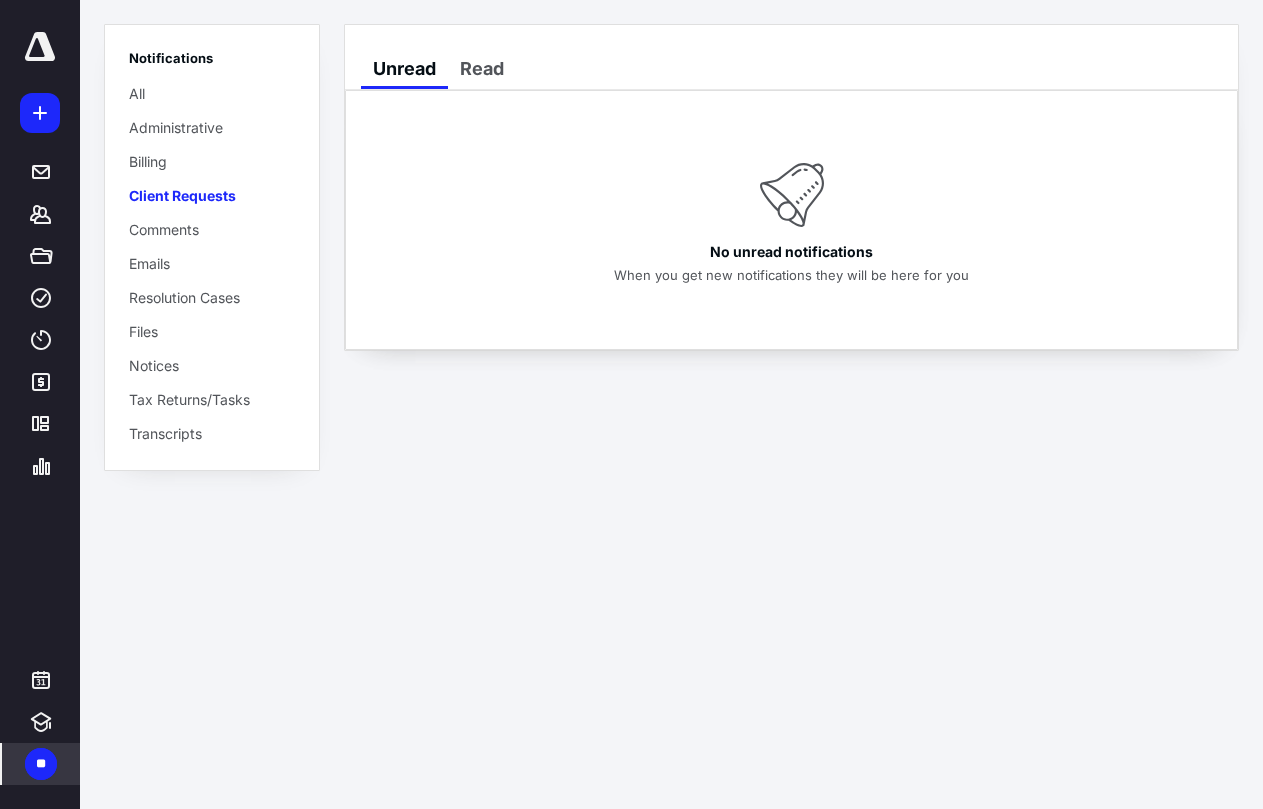 click on "Administrative" at bounding box center [176, 127] 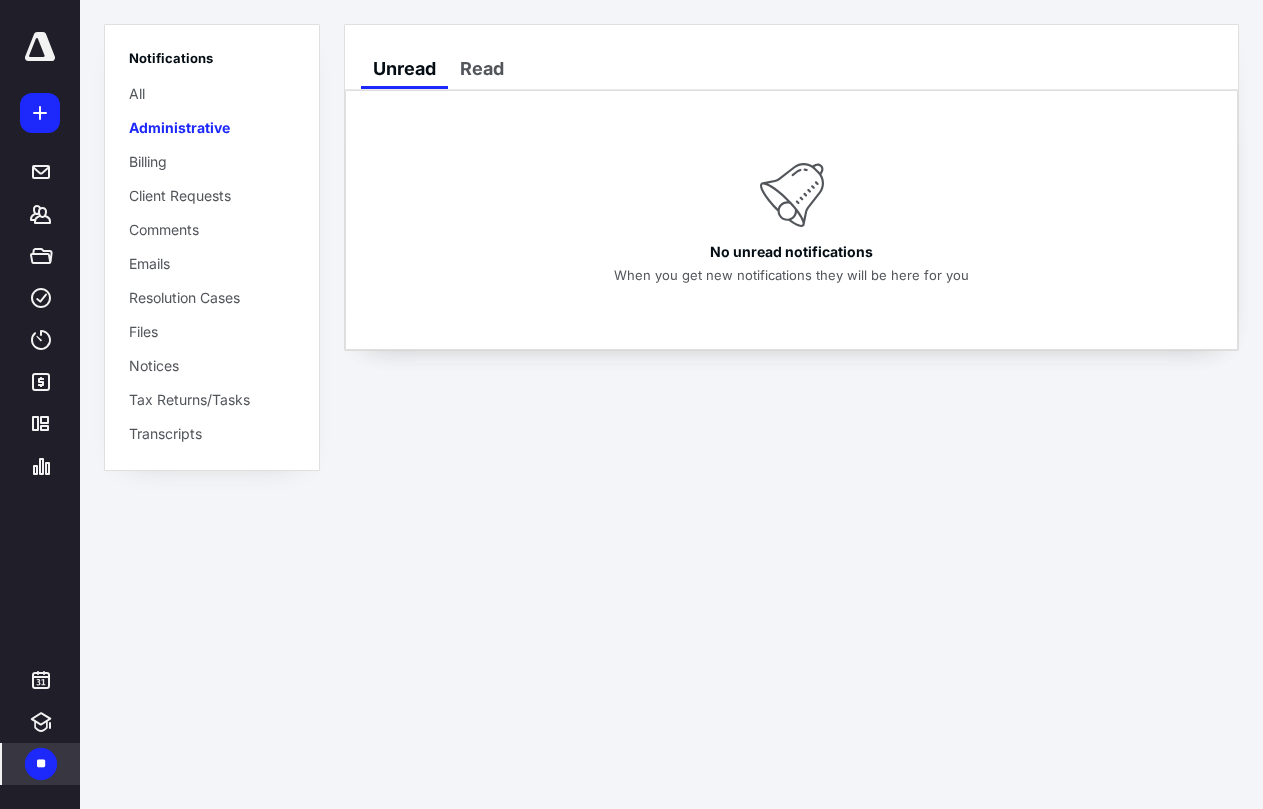 click on "Notifications All Administrative Billing Client Requests Comments Emails Resolution Cases Files Notices Tax Returns/Tasks Transcripts" at bounding box center (212, 247) 